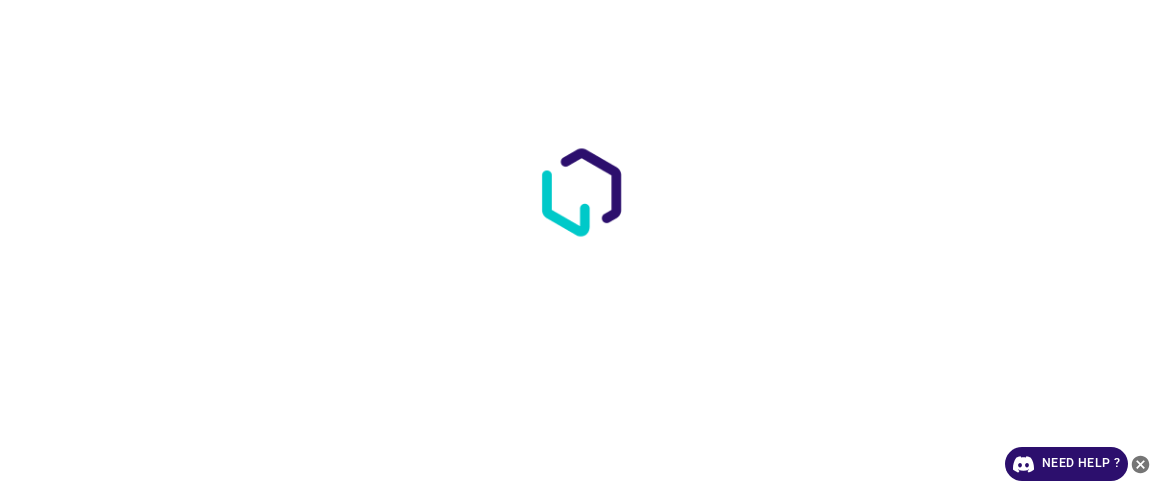 scroll, scrollTop: 0, scrollLeft: 0, axis: both 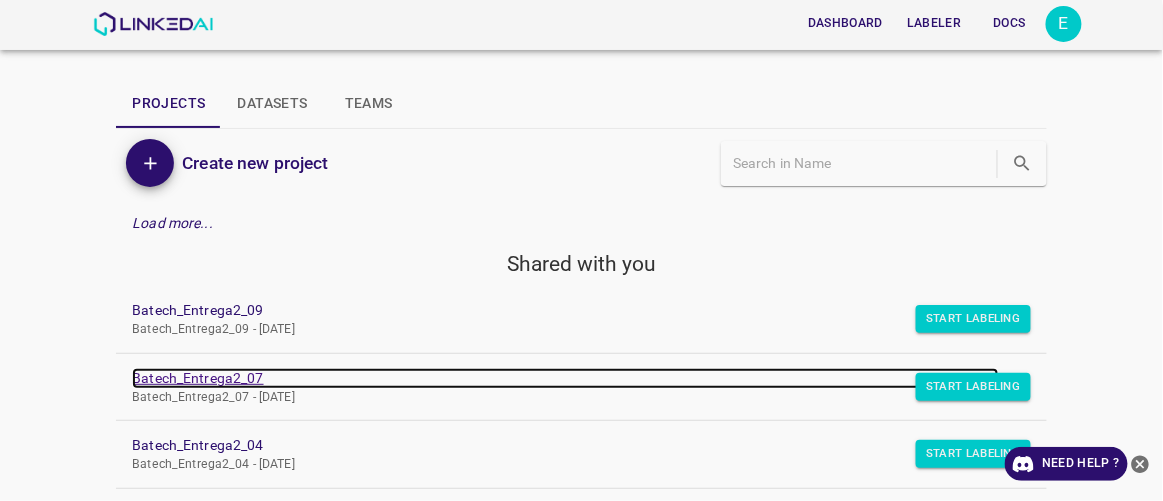 click on "Batech_Entrega2_07" at bounding box center (565, 378) 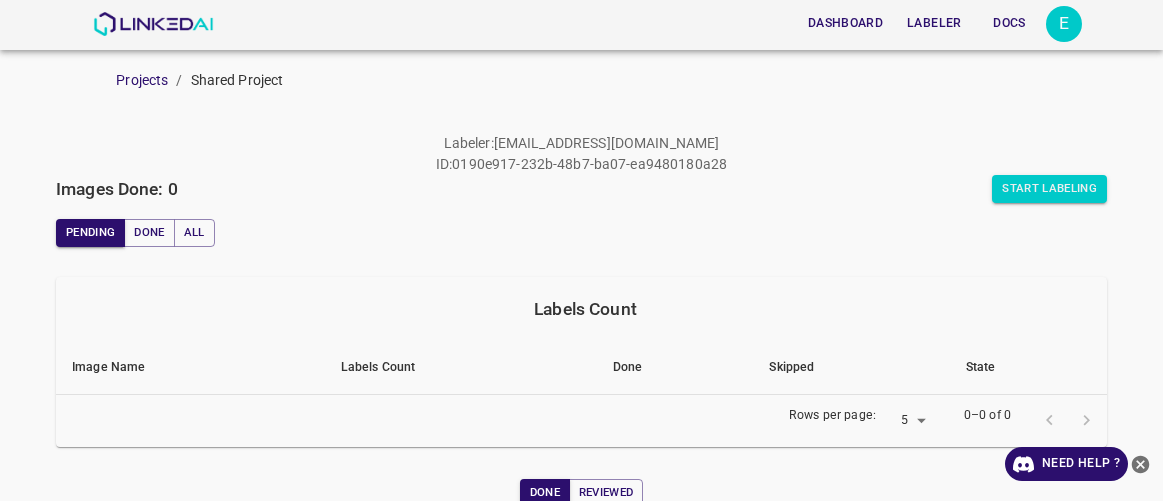 scroll, scrollTop: 0, scrollLeft: 0, axis: both 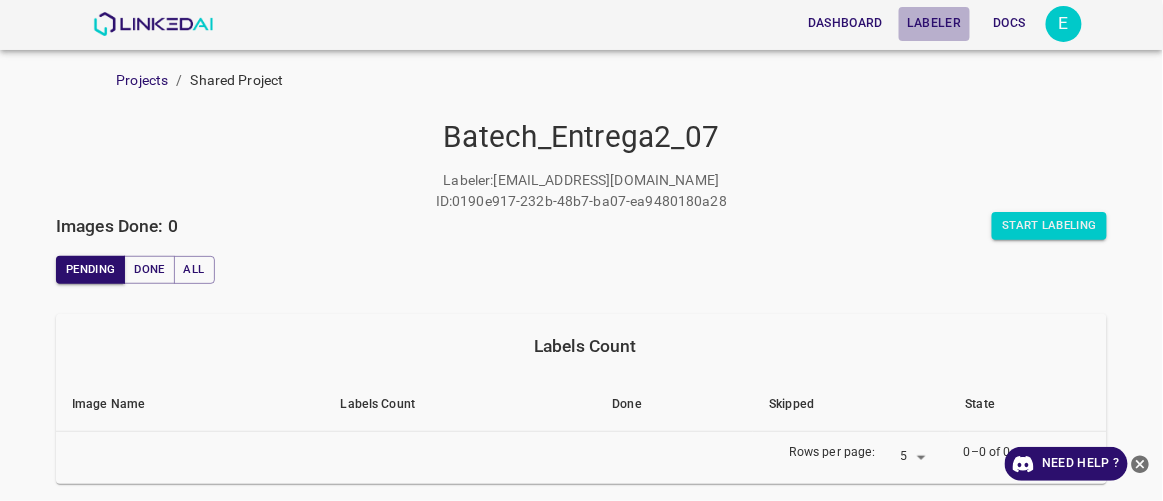 click on "Labeler" at bounding box center [934, 23] 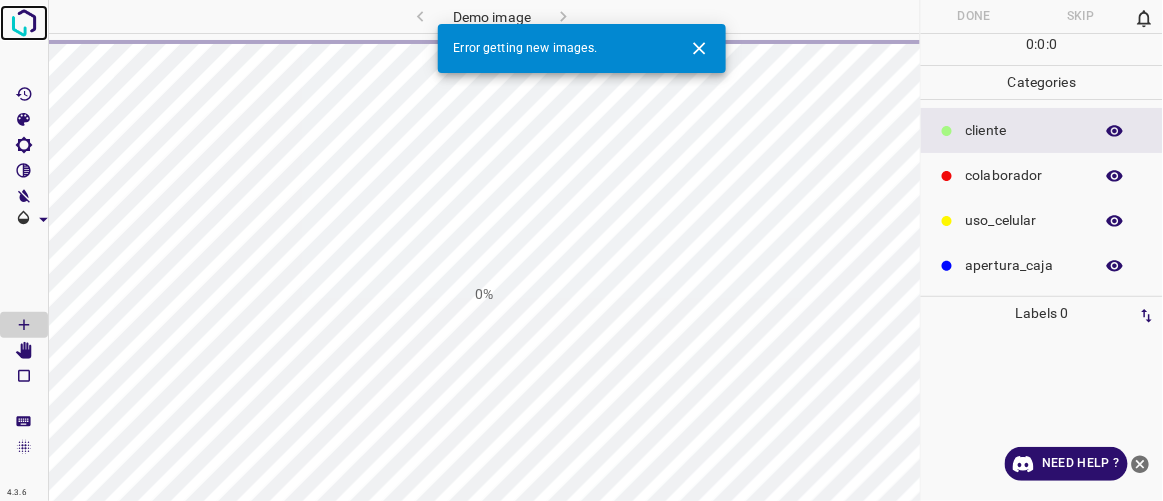 click at bounding box center [24, 23] 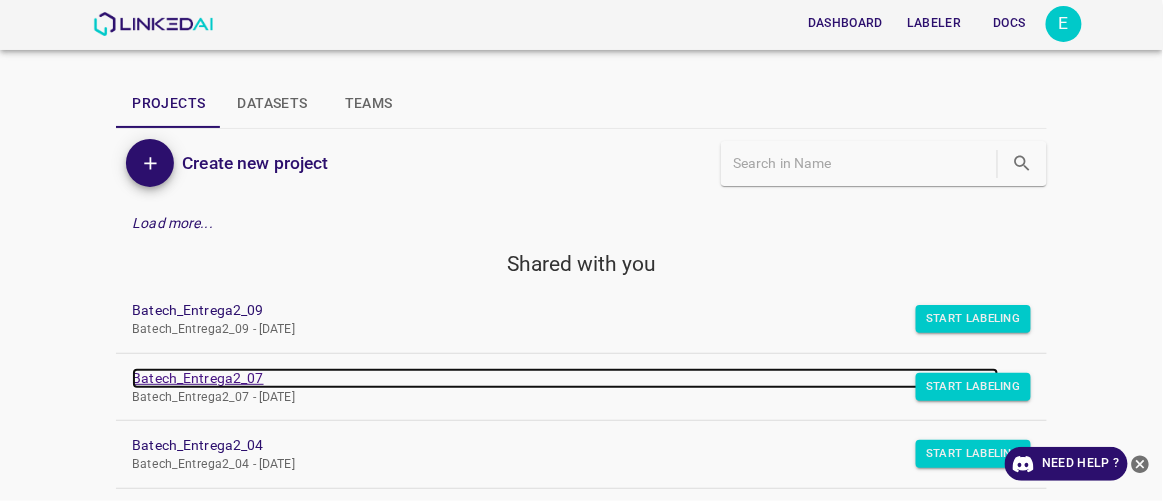 click on "Batech_Entrega2_07" at bounding box center (565, 378) 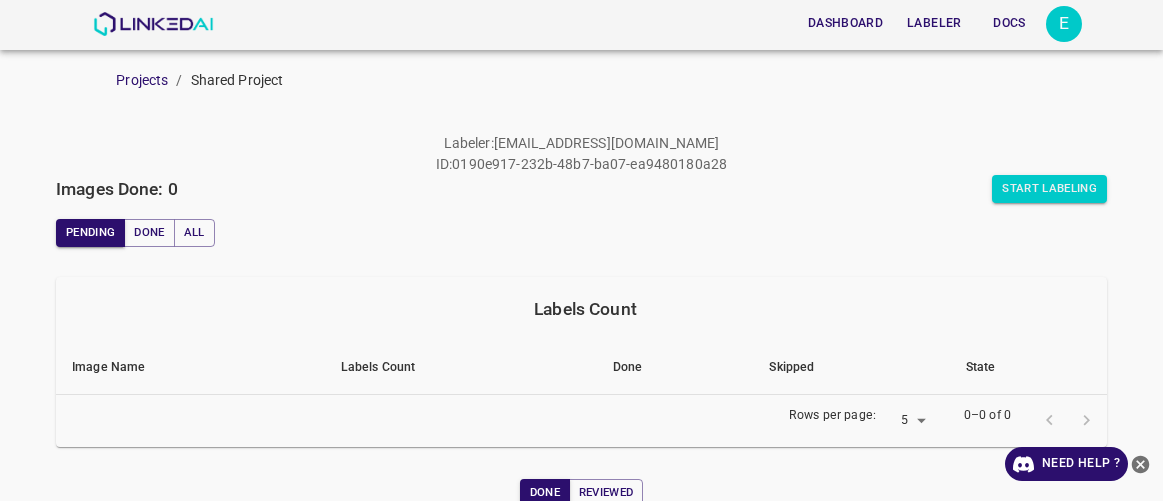 scroll, scrollTop: 0, scrollLeft: 0, axis: both 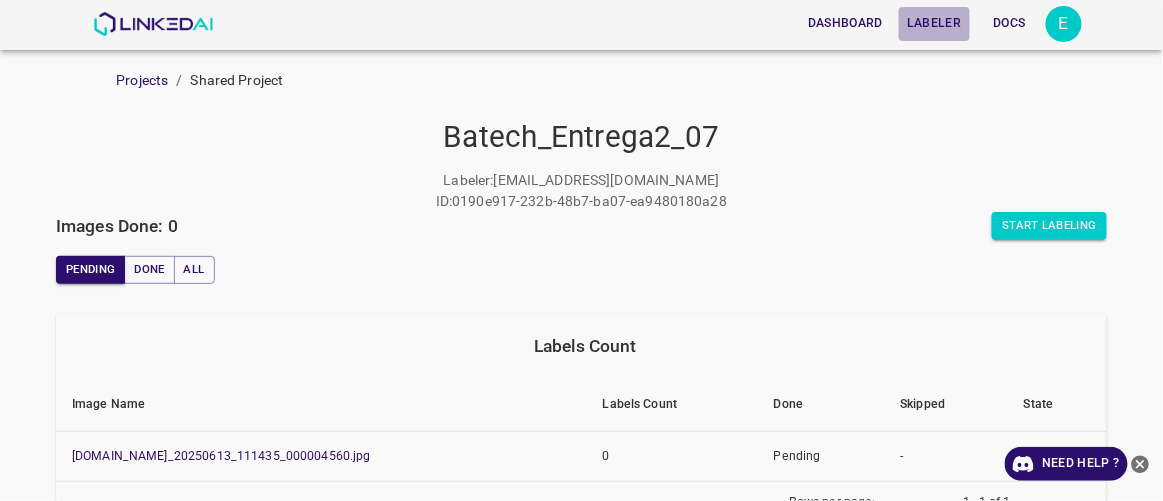 click on "Labeler" at bounding box center [934, 23] 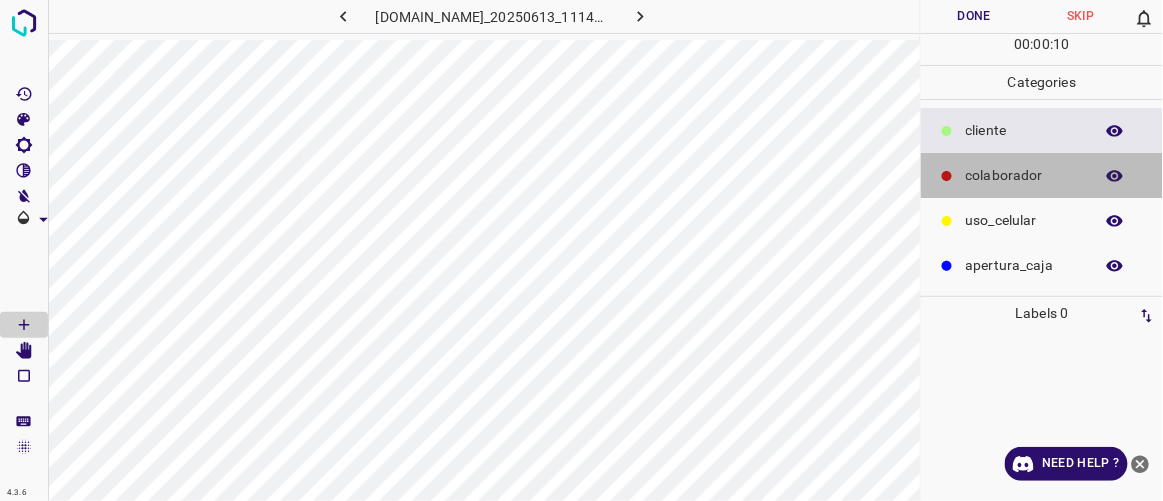 click on "colaborador" at bounding box center [1024, 175] 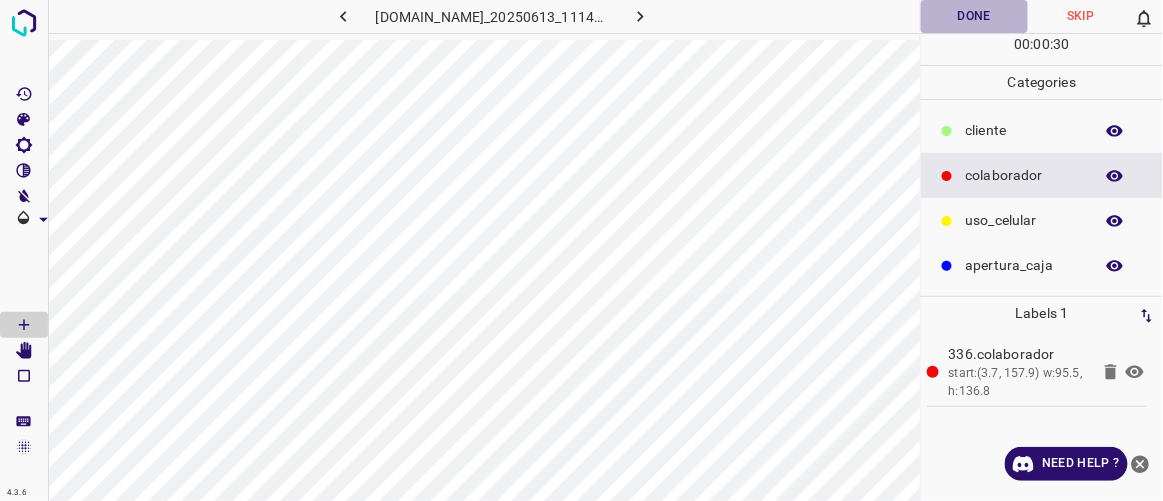 click on "Done" at bounding box center (974, 16) 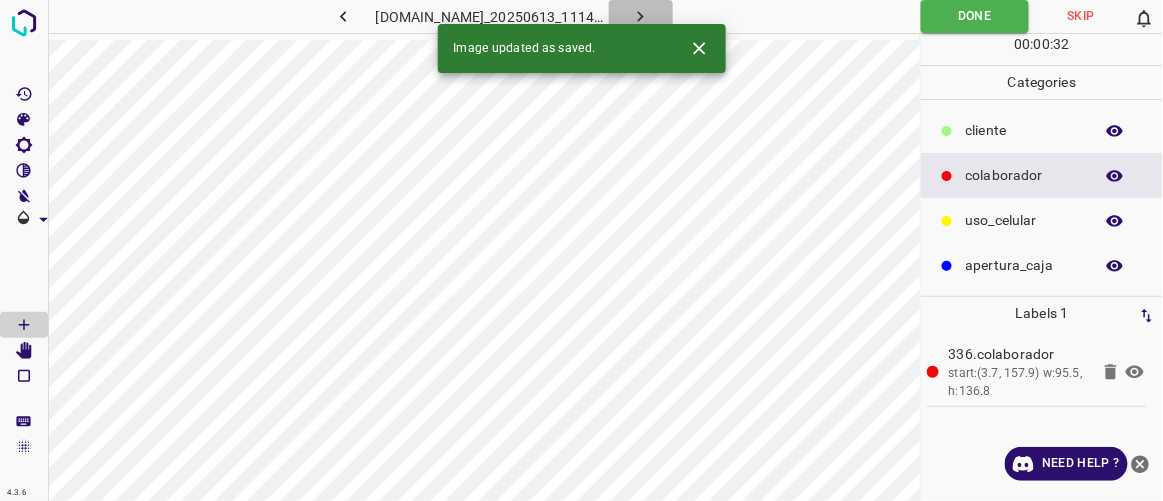 click at bounding box center (641, 16) 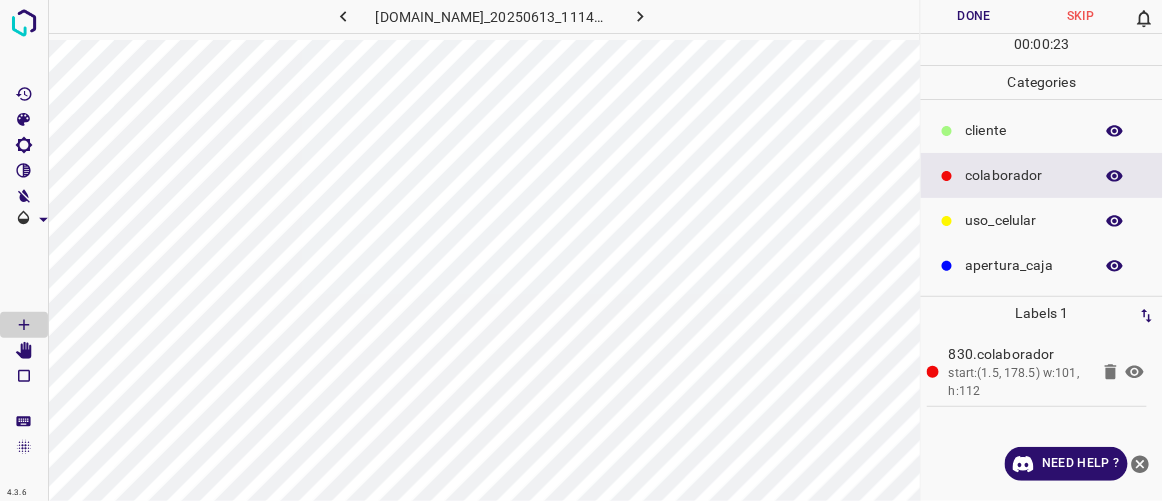 click on "Done" at bounding box center (974, 16) 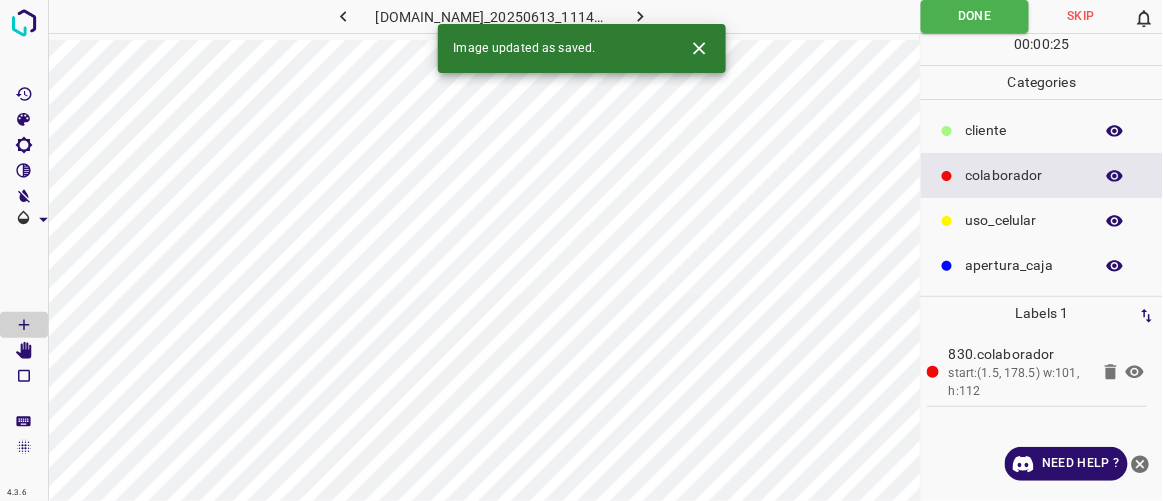 click 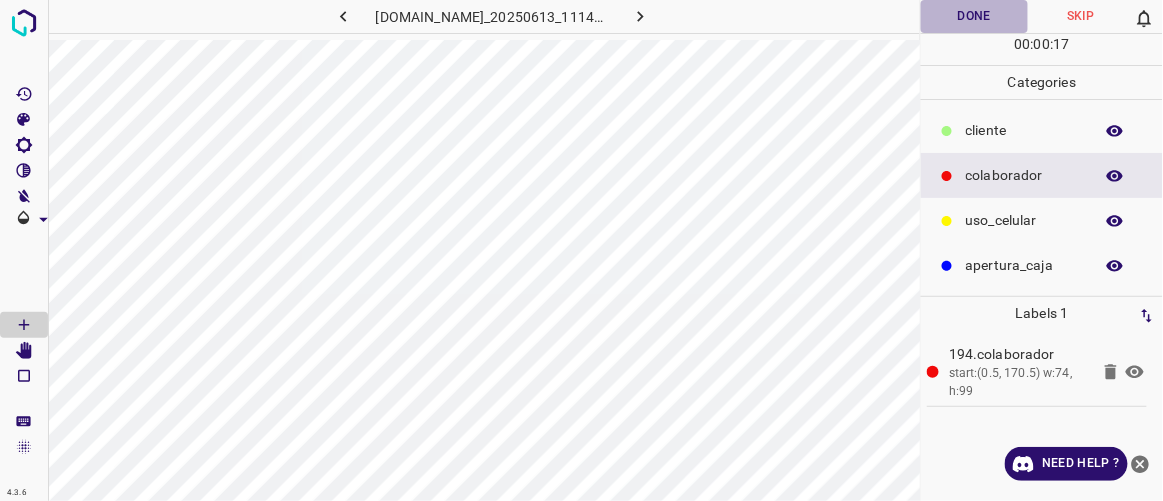 drag, startPoint x: 955, startPoint y: 12, endPoint x: 929, endPoint y: 15, distance: 26.172504 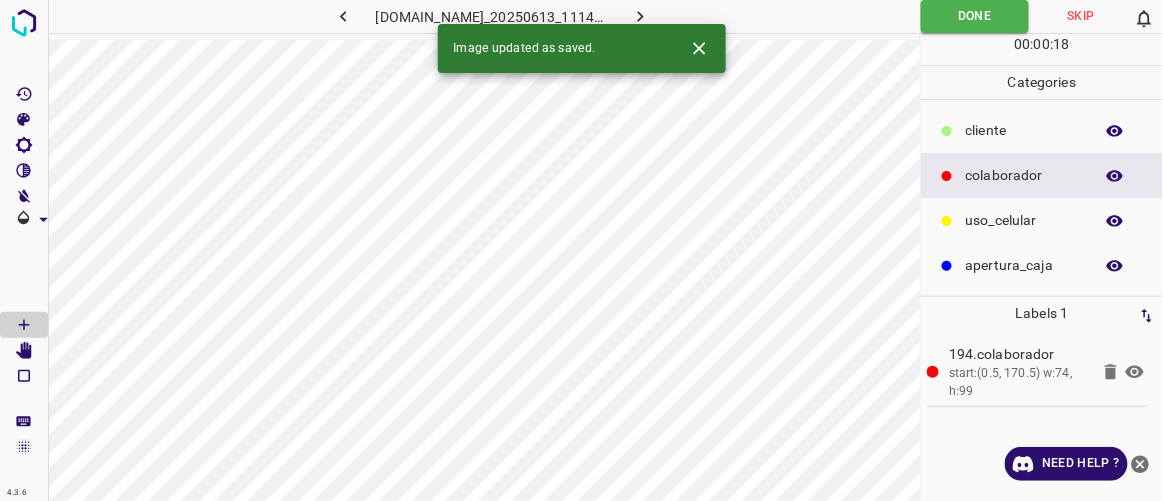 click 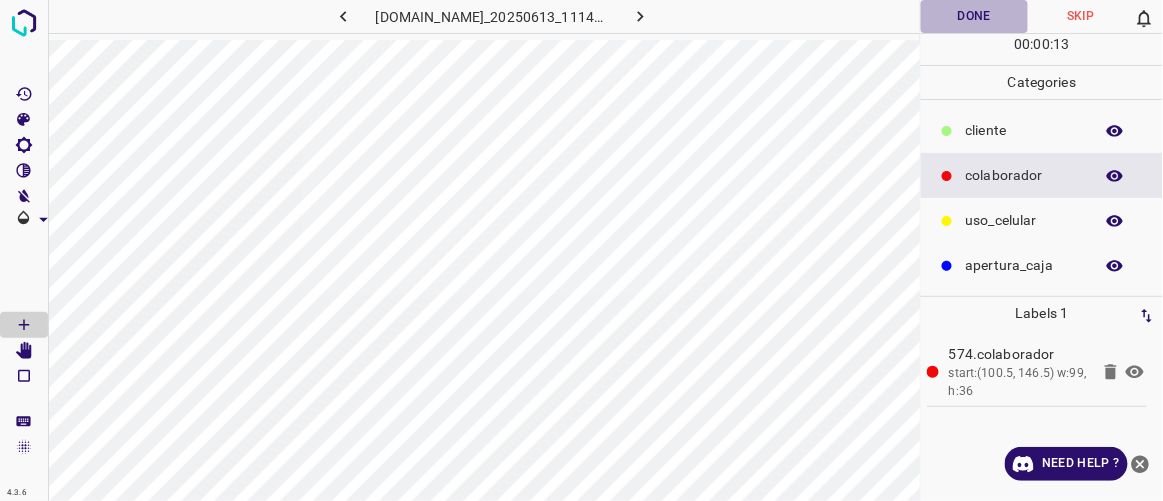 click on "Done" at bounding box center [974, 16] 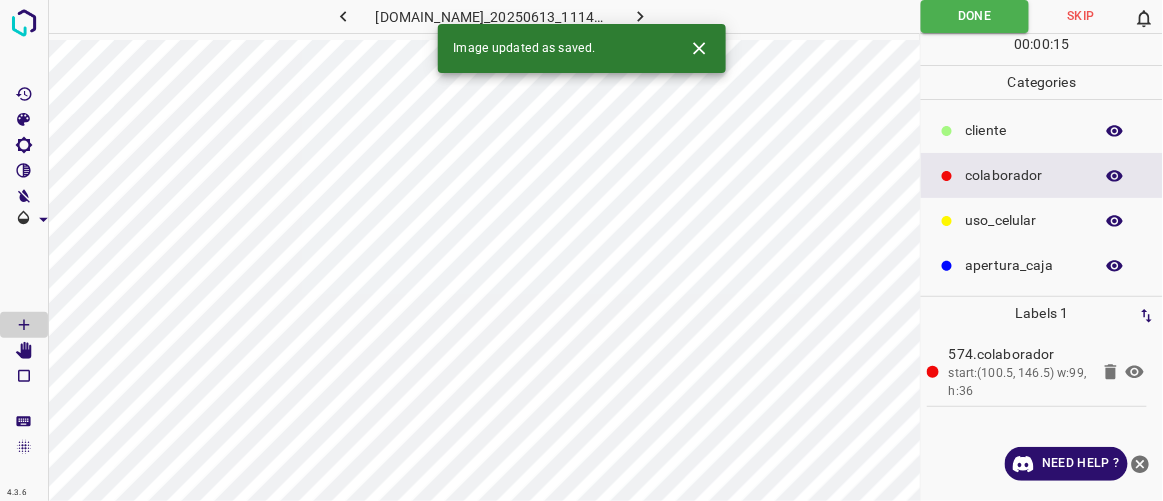 click 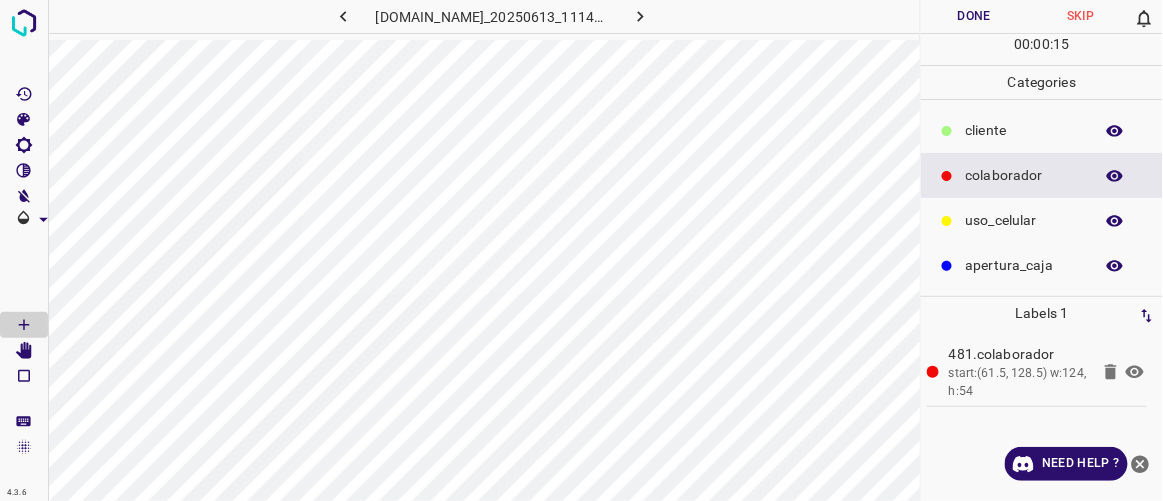 click on "Done" at bounding box center [974, 16] 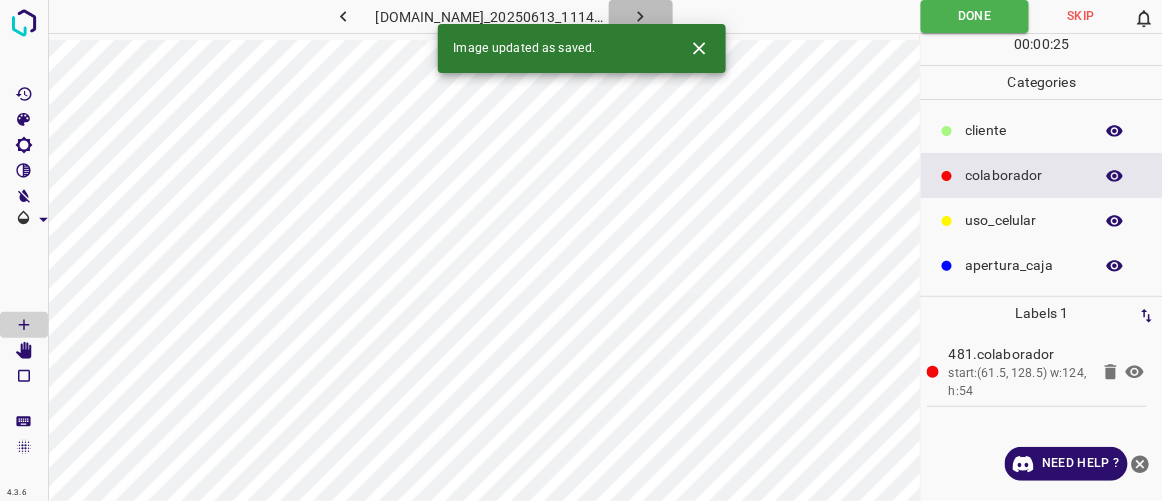 click 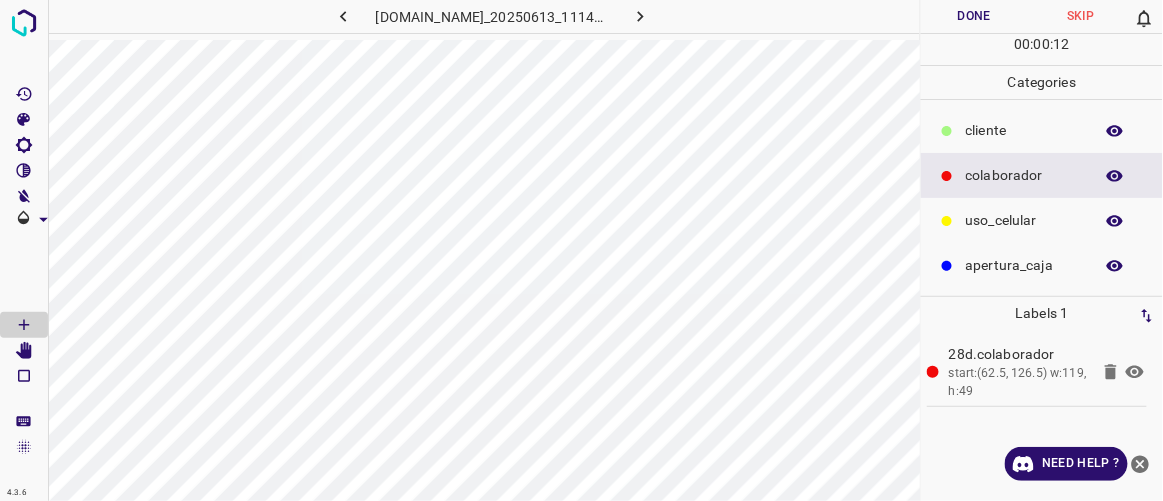 click on "Done" at bounding box center (974, 16) 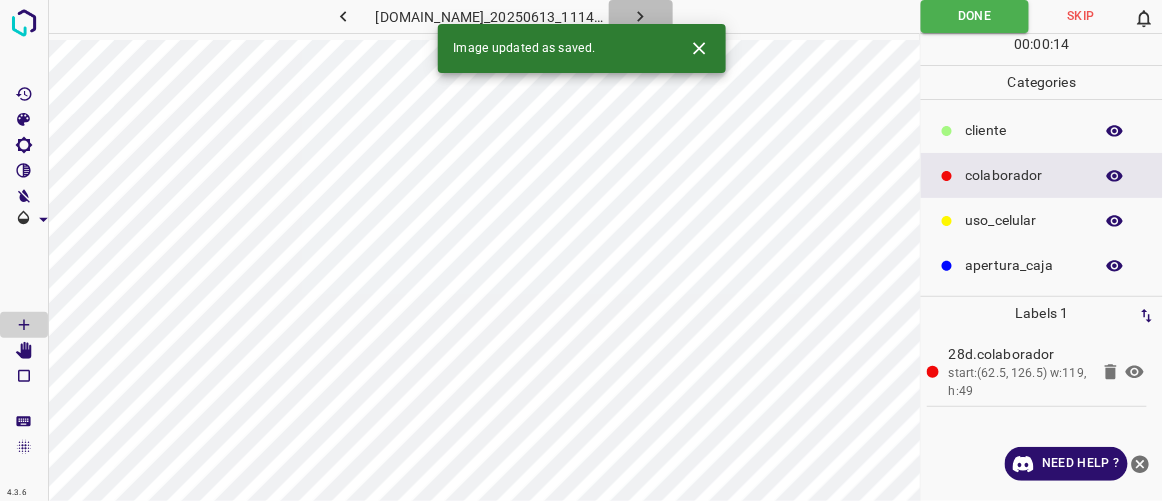 click 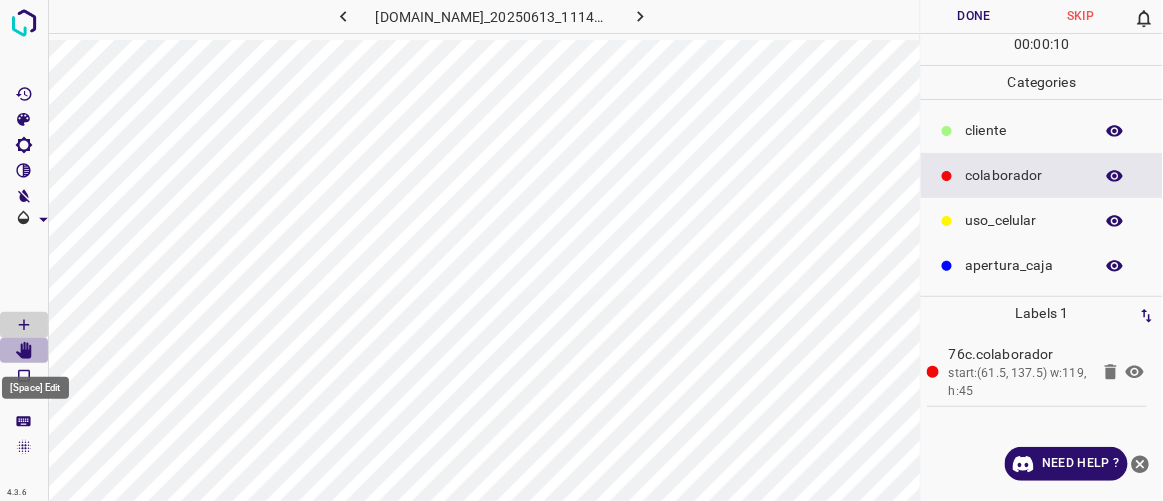 click 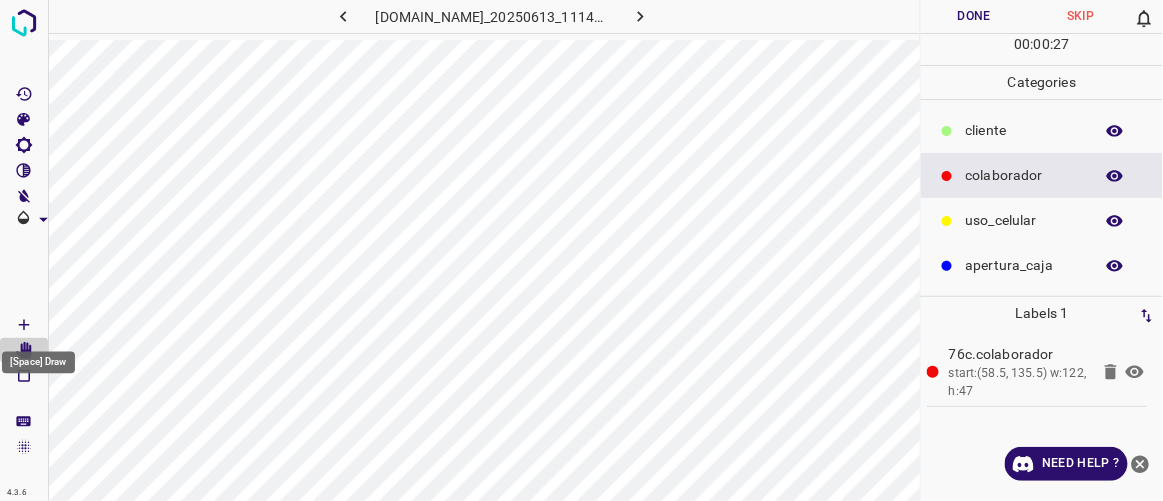 click 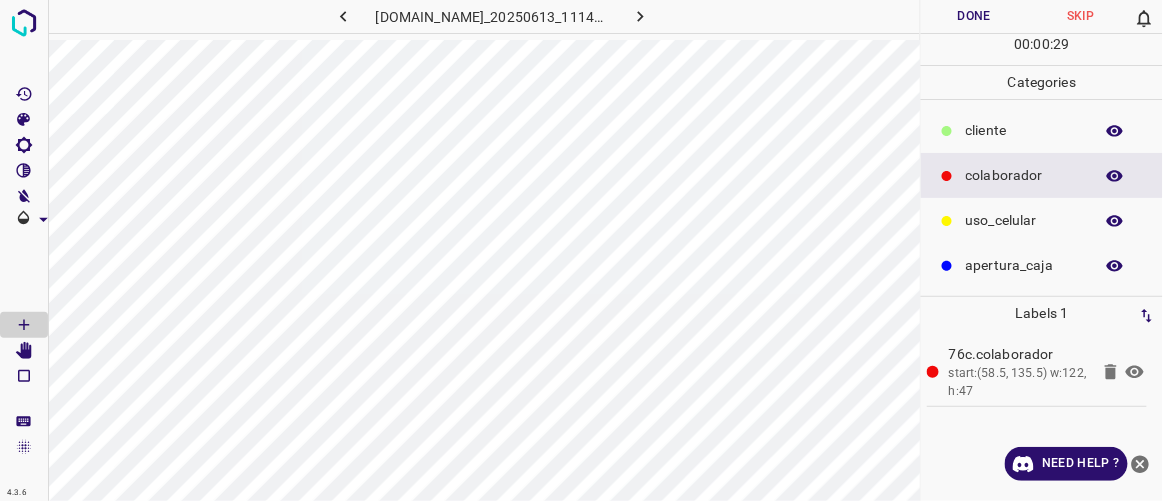 click on "Done" at bounding box center (974, 16) 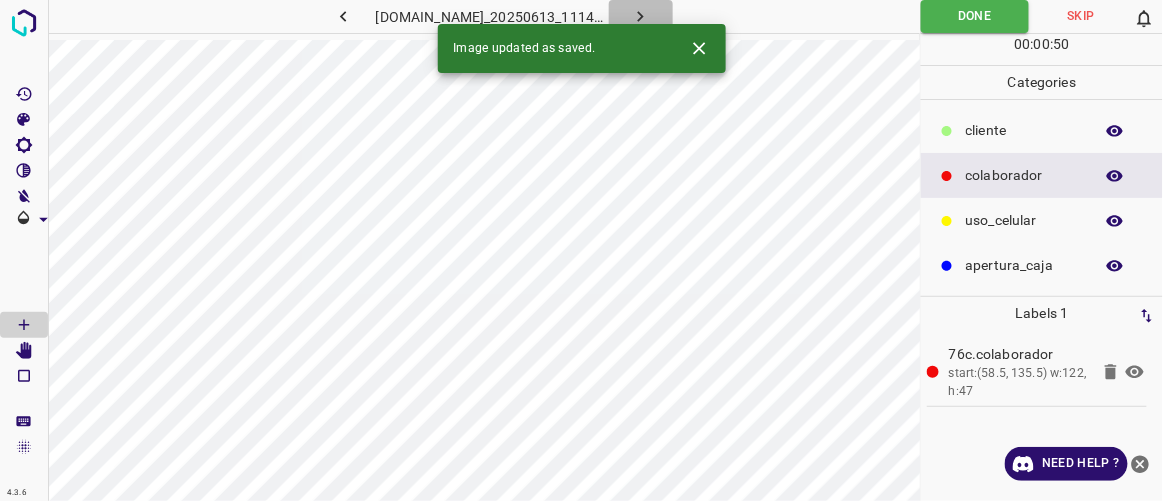 drag, startPoint x: 668, startPoint y: 13, endPoint x: 676, endPoint y: 37, distance: 25.298222 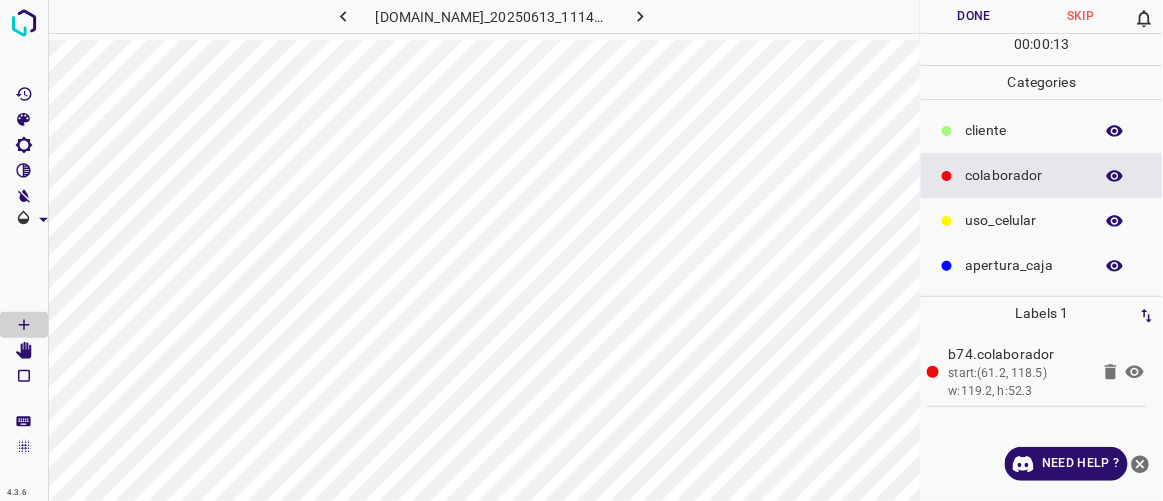 click on "Done" at bounding box center [974, 16] 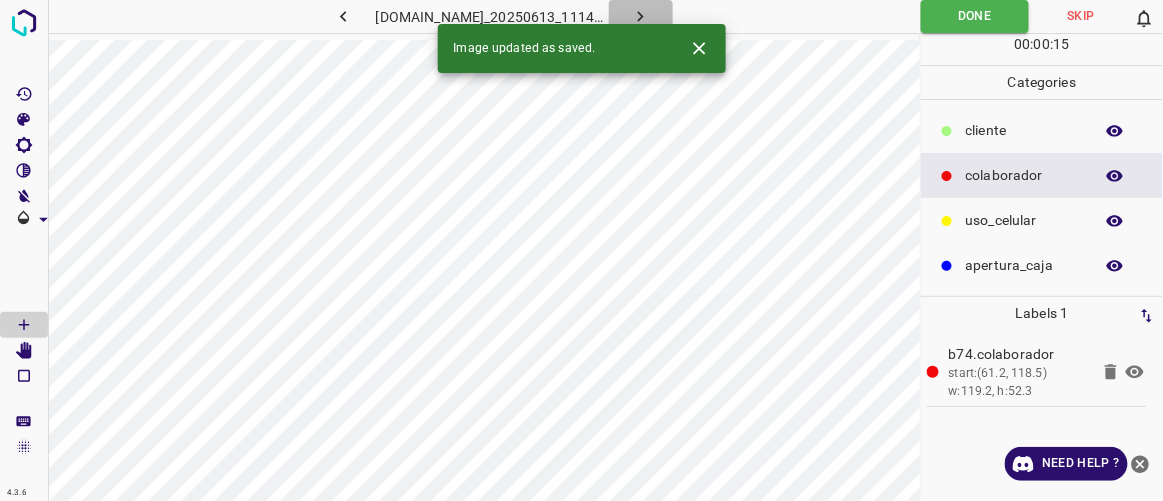 click at bounding box center (641, 16) 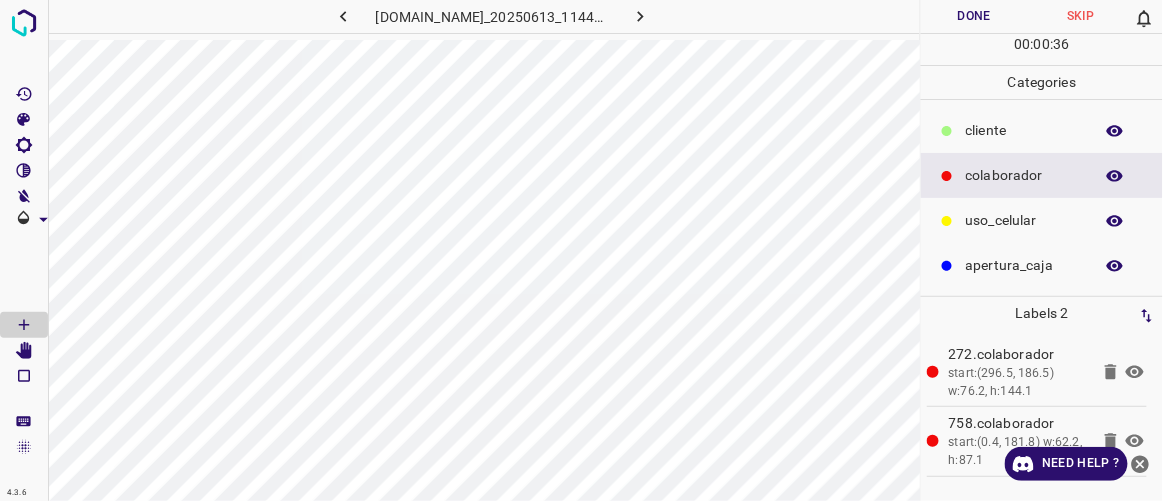click on "Done" at bounding box center (974, 16) 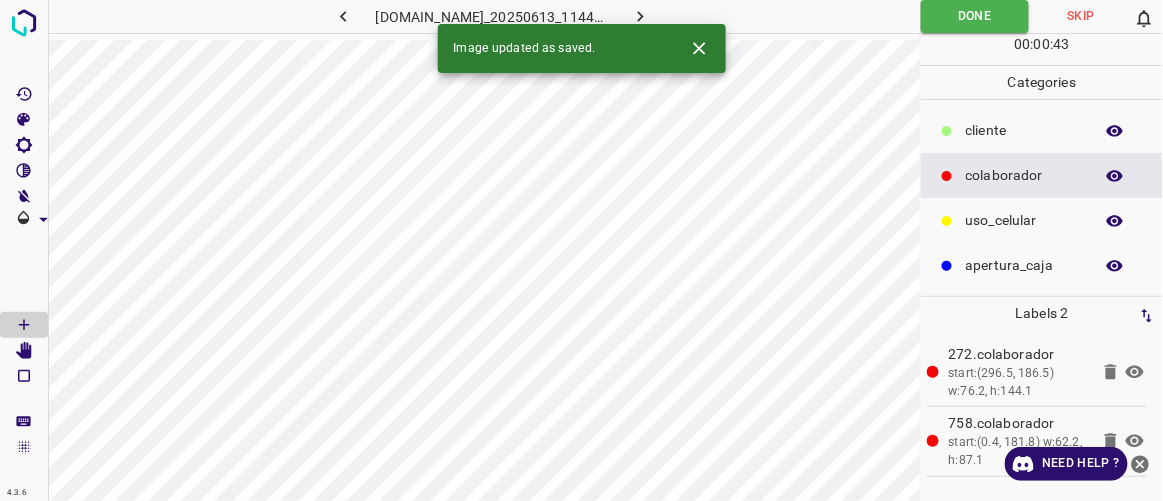 click on "​​cliente" at bounding box center (1024, 130) 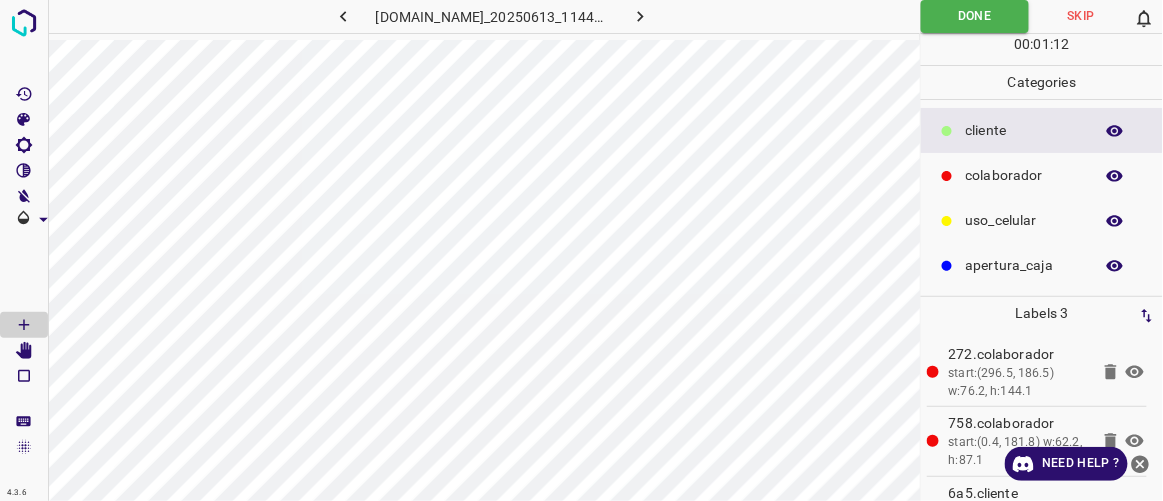 click 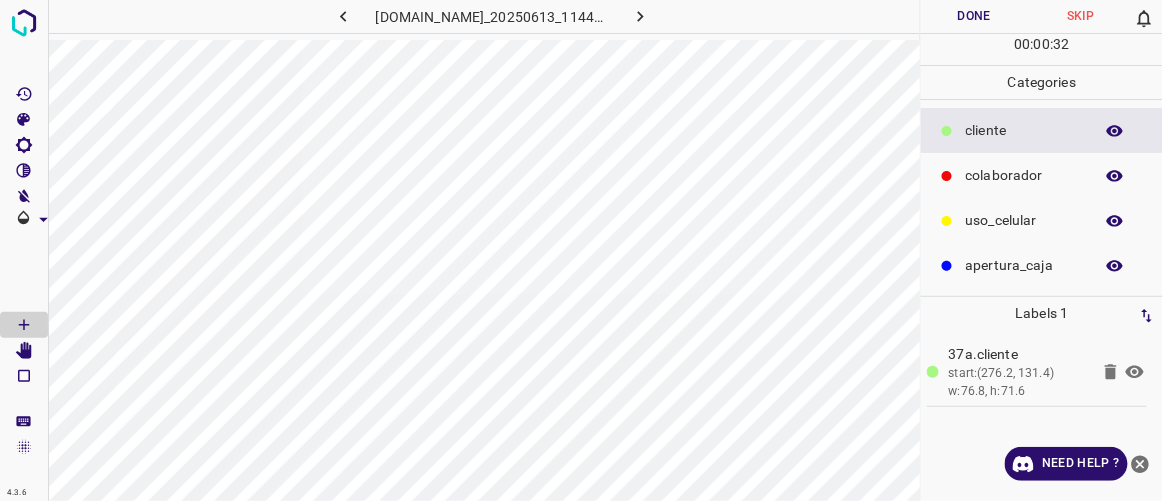 click on "colaborador" at bounding box center [1024, 175] 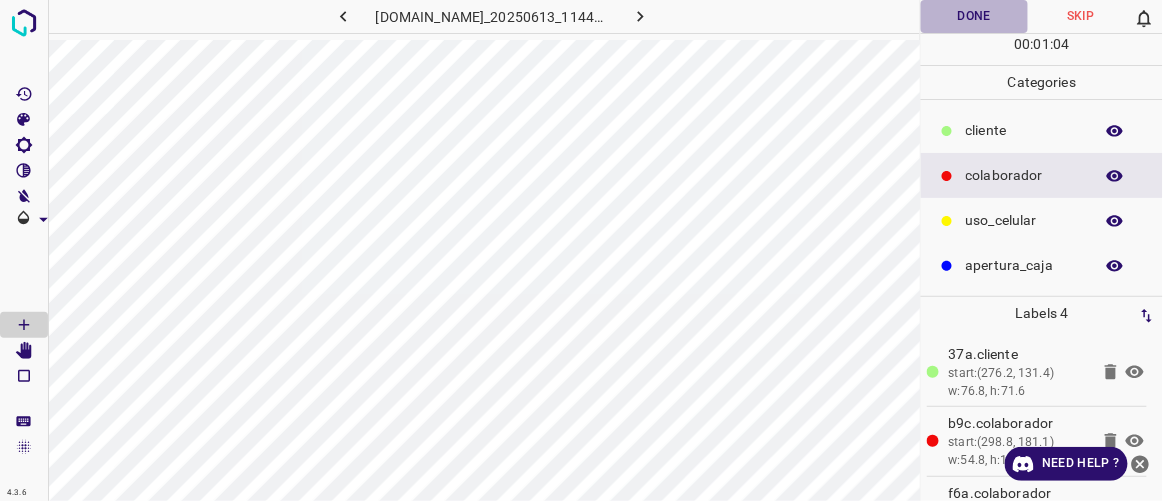 click on "Done" at bounding box center (974, 16) 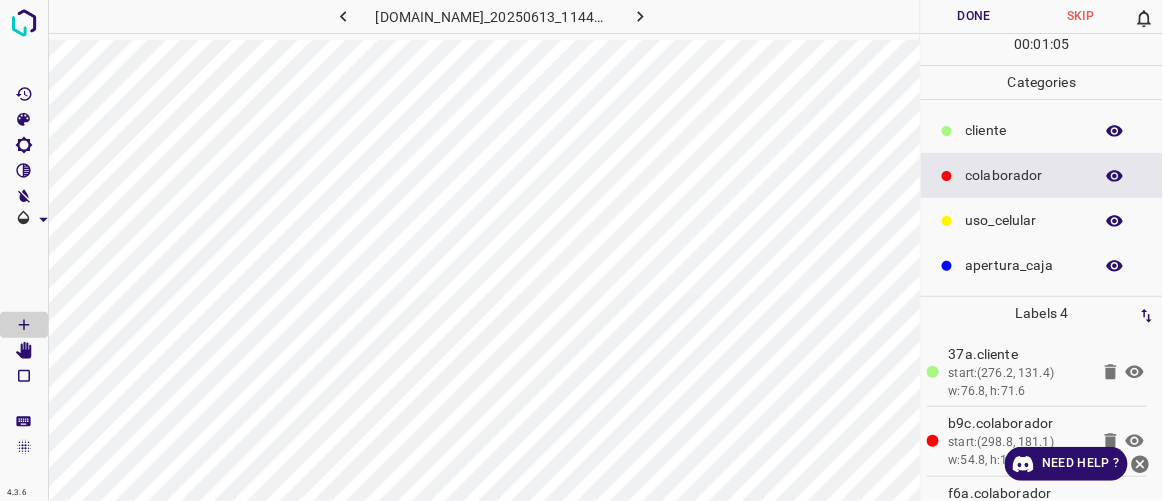 click 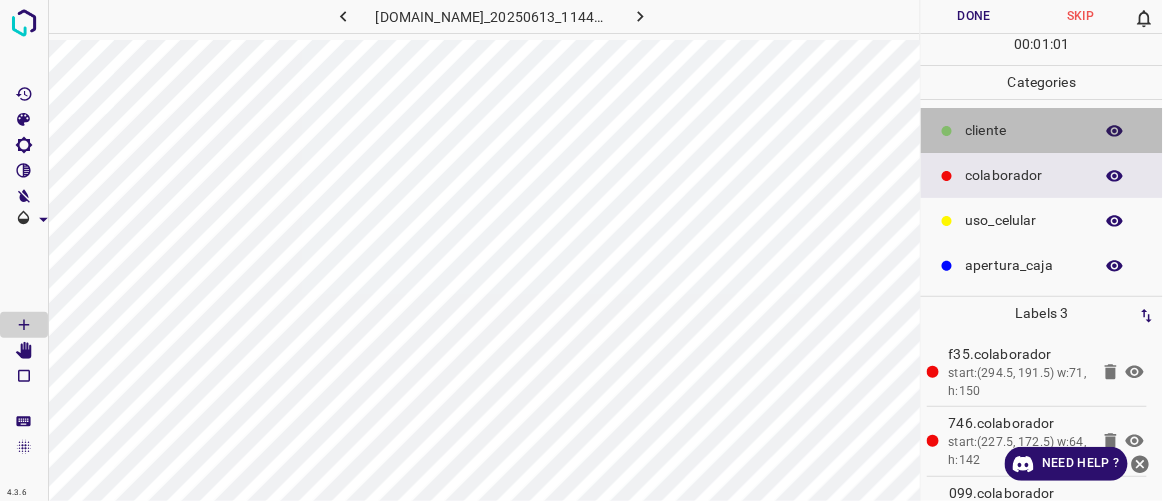 click on "​​cliente" at bounding box center (1042, 130) 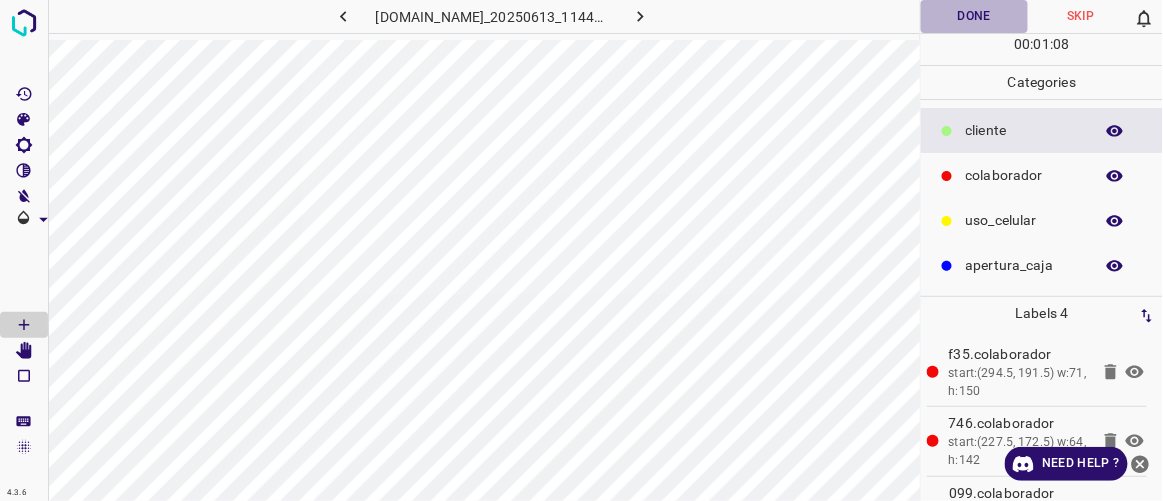 click on "Done" at bounding box center [974, 16] 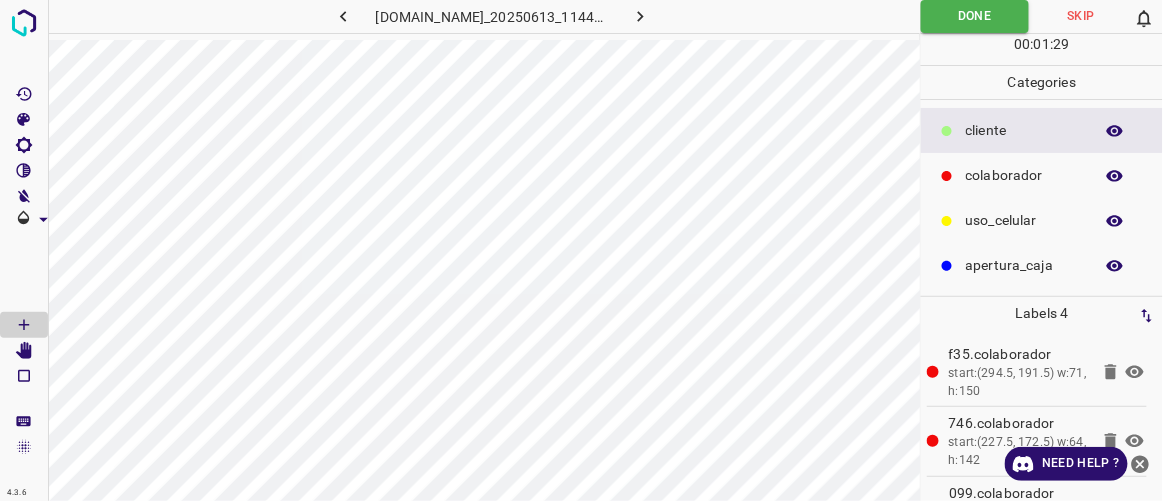 click at bounding box center (641, 16) 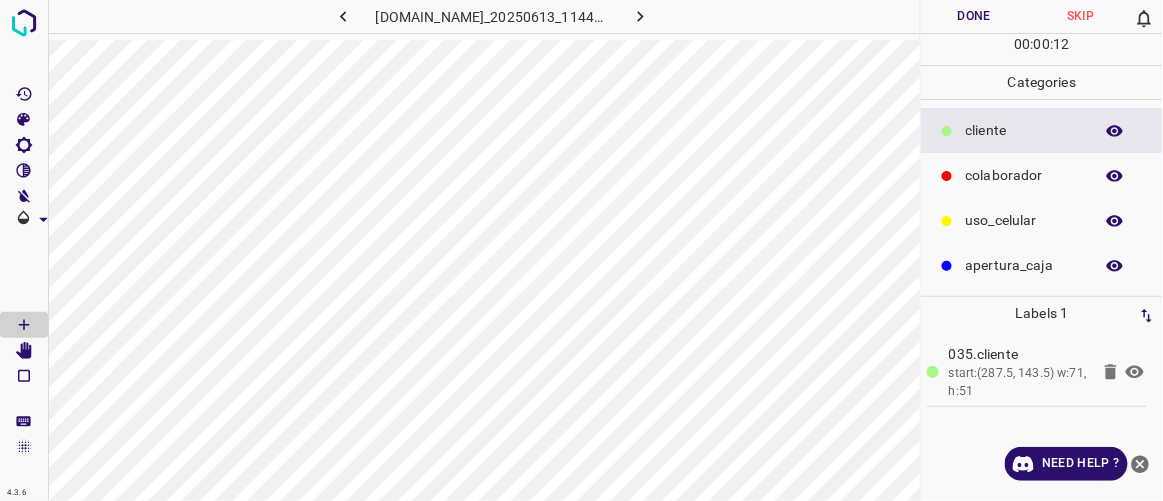 click on "colaborador" at bounding box center [1024, 175] 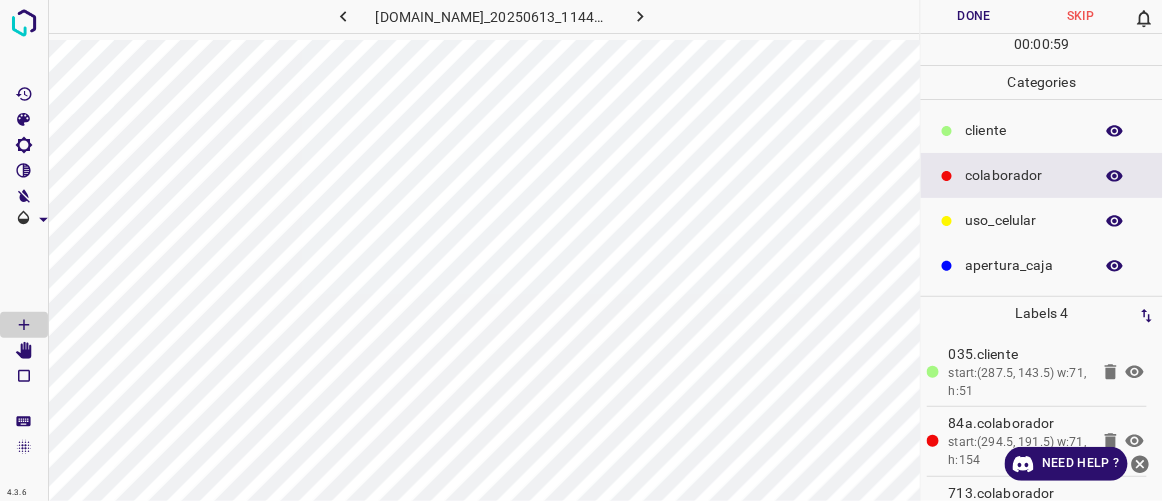 click on "Done" at bounding box center [974, 16] 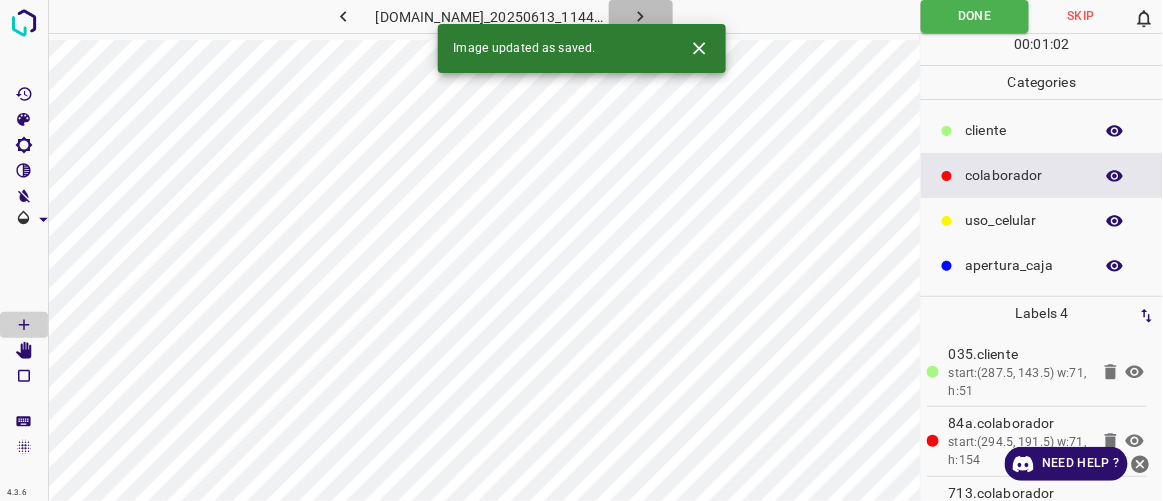 click 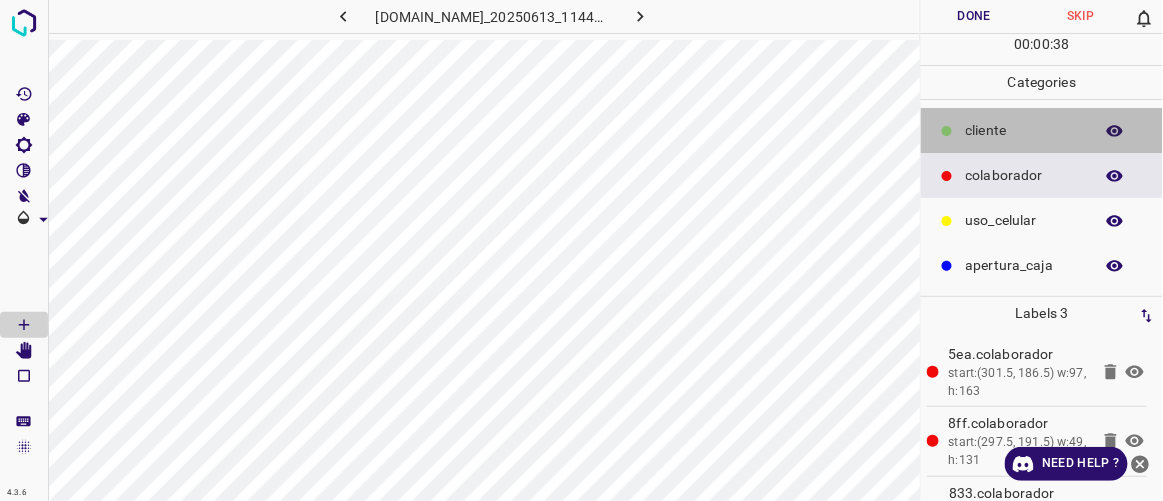 drag, startPoint x: 998, startPoint y: 119, endPoint x: 958, endPoint y: 137, distance: 43.863426 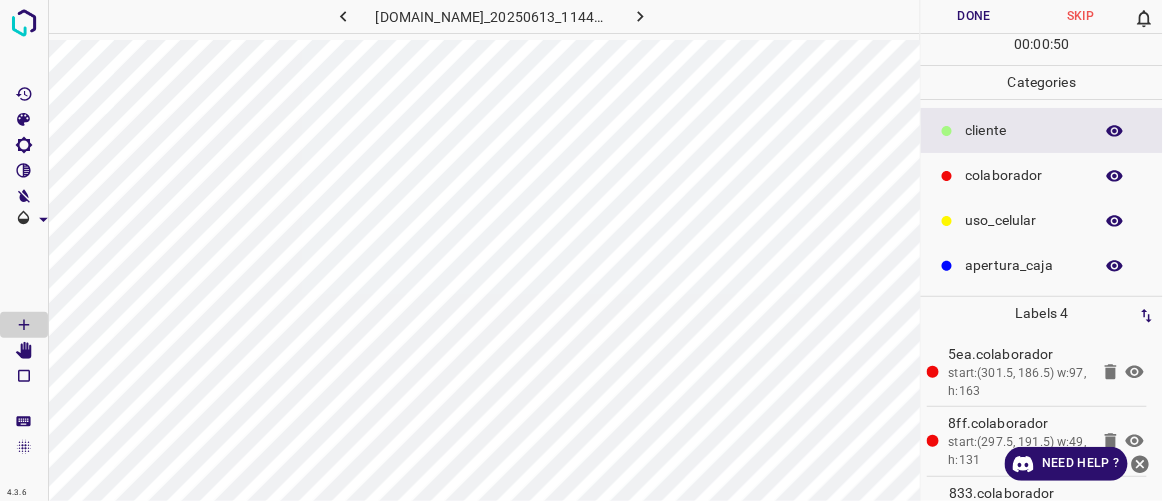 click on "Done" at bounding box center [974, 16] 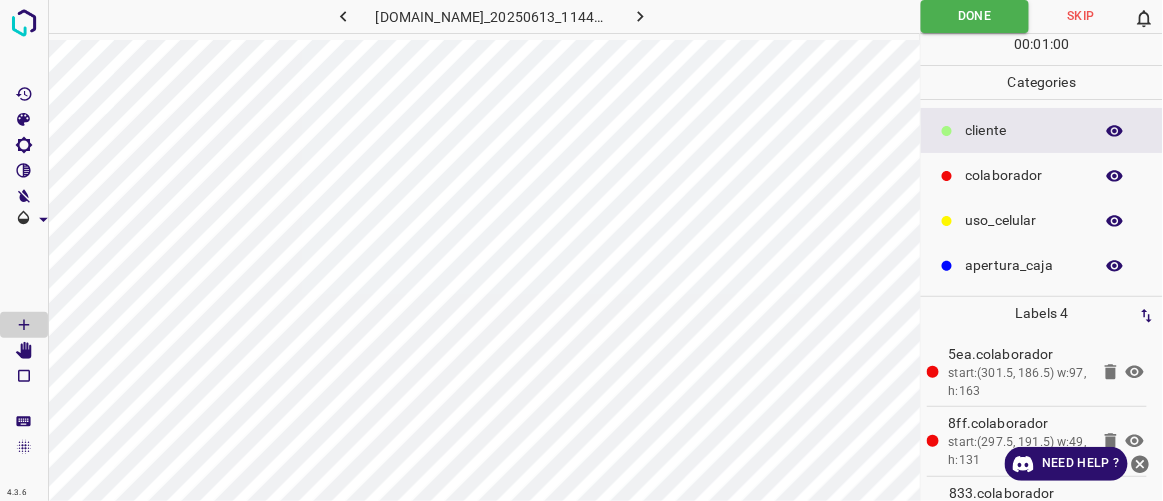 click 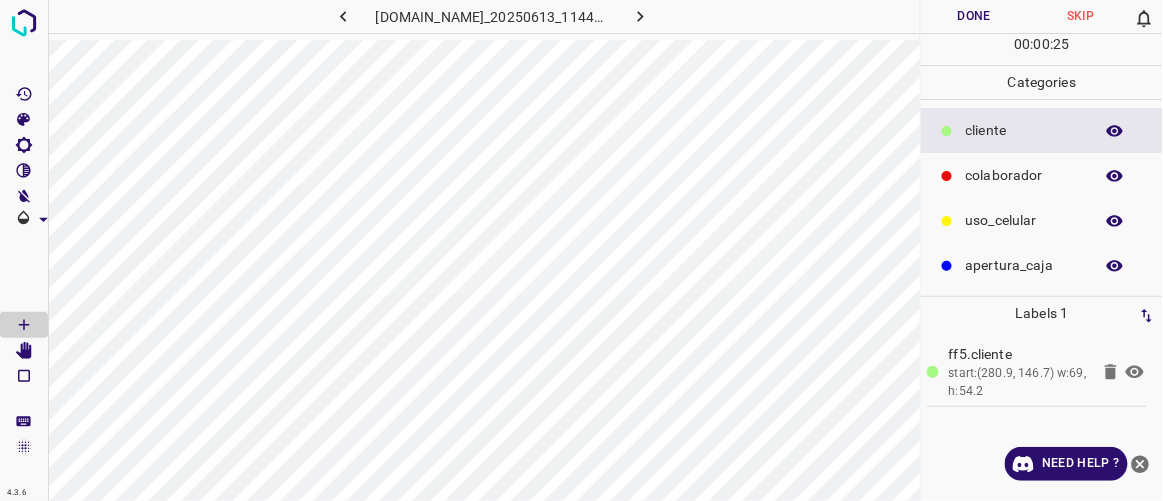 click on "colaborador" at bounding box center (1024, 175) 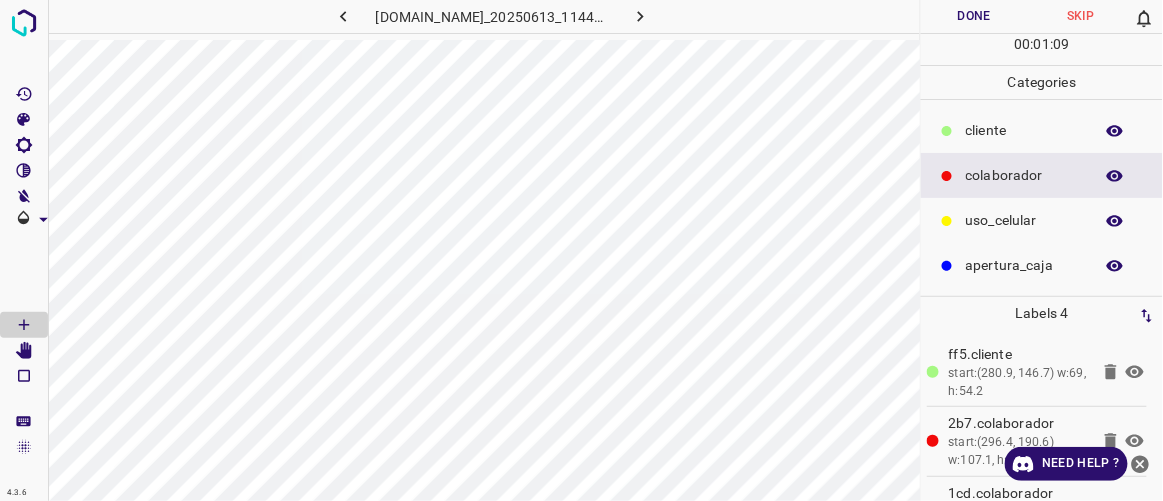 click on "Done" at bounding box center [974, 16] 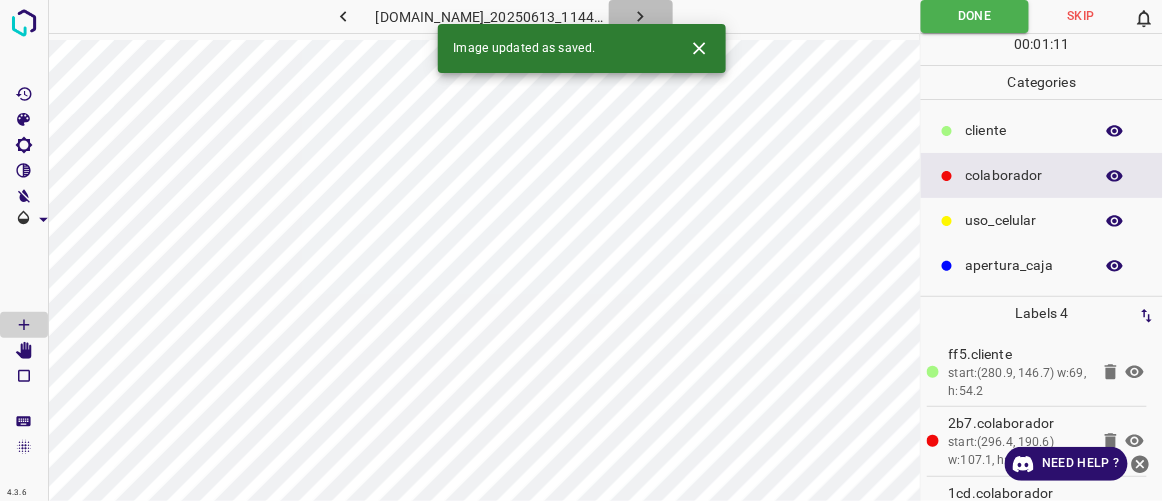 click 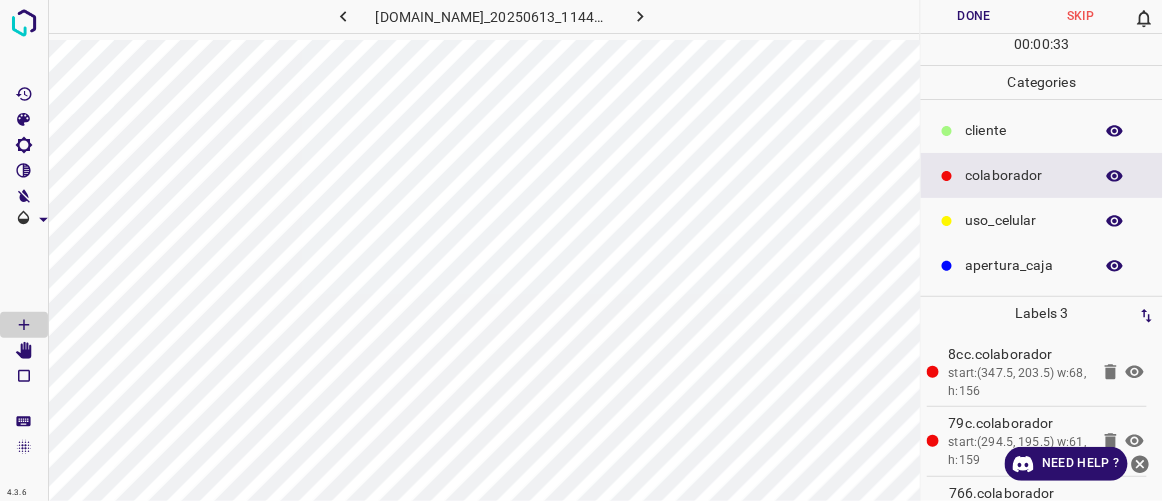 drag, startPoint x: 970, startPoint y: 126, endPoint x: 938, endPoint y: 140, distance: 34.928497 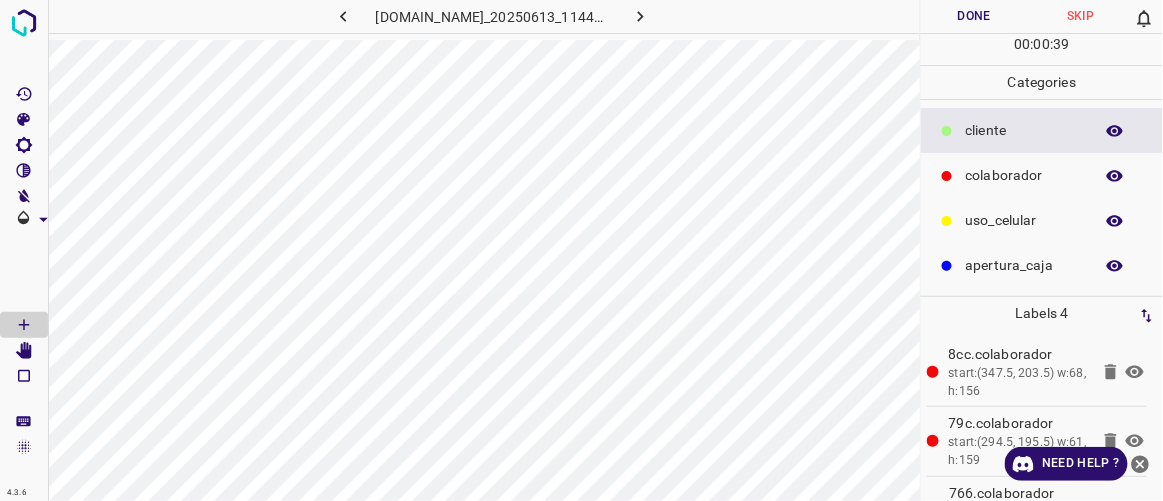 click on "Done" at bounding box center (974, 16) 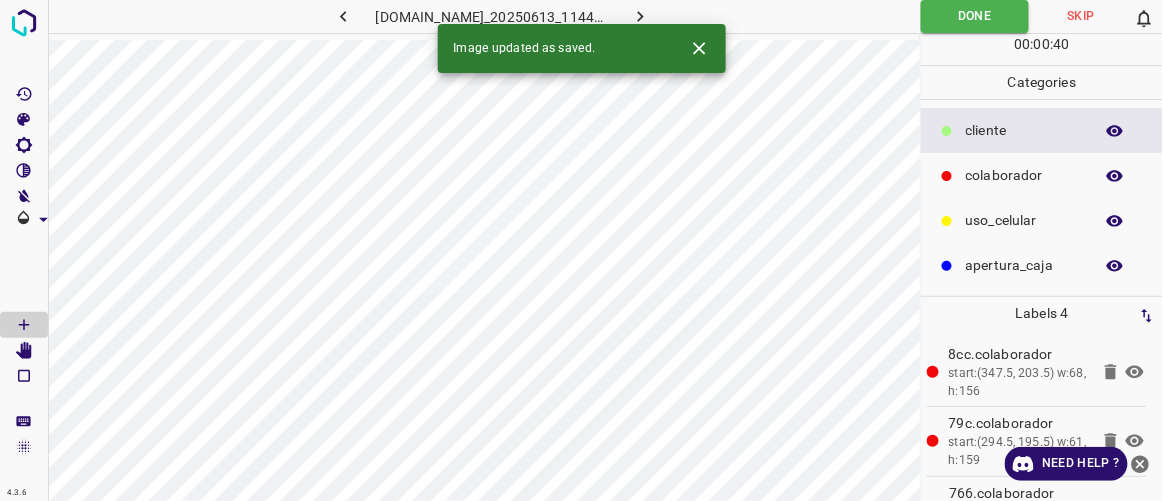 click at bounding box center (641, 16) 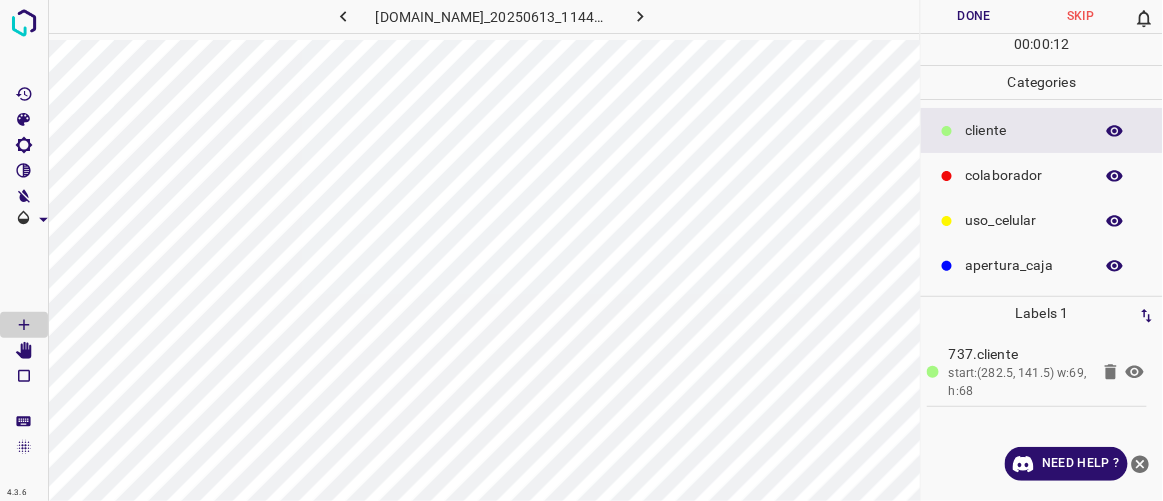 click on "colaborador" at bounding box center [1042, 175] 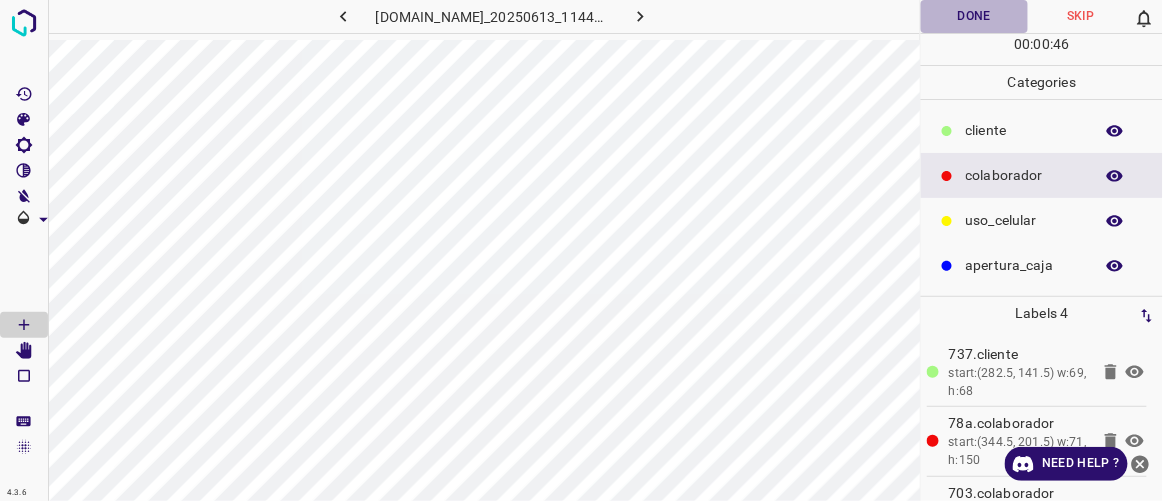 click on "Done" at bounding box center [974, 16] 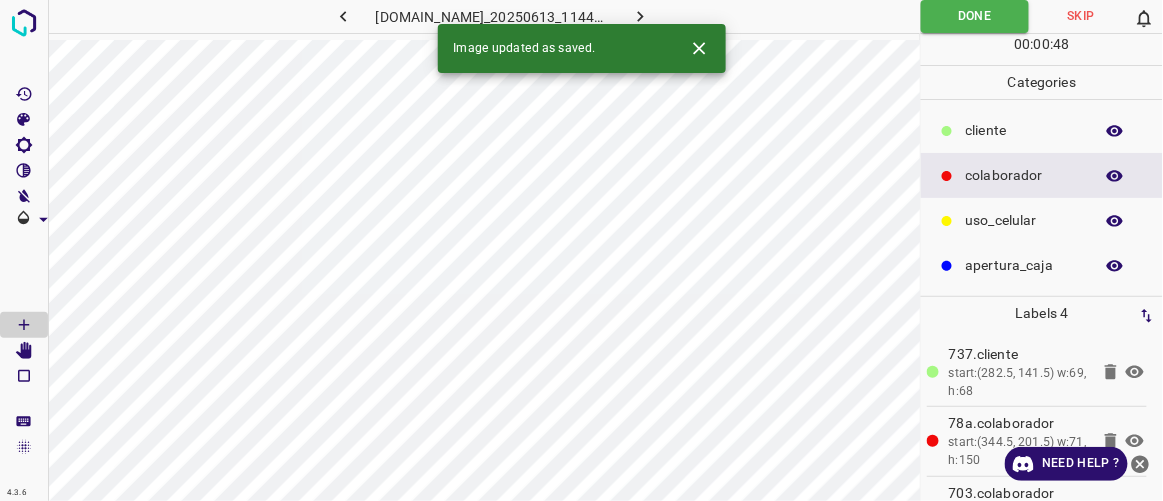 click 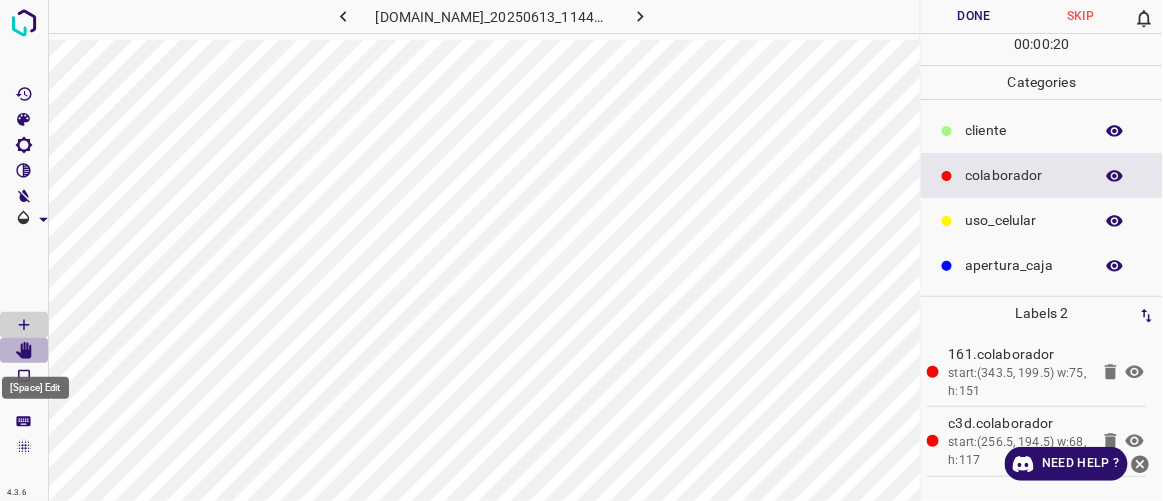click 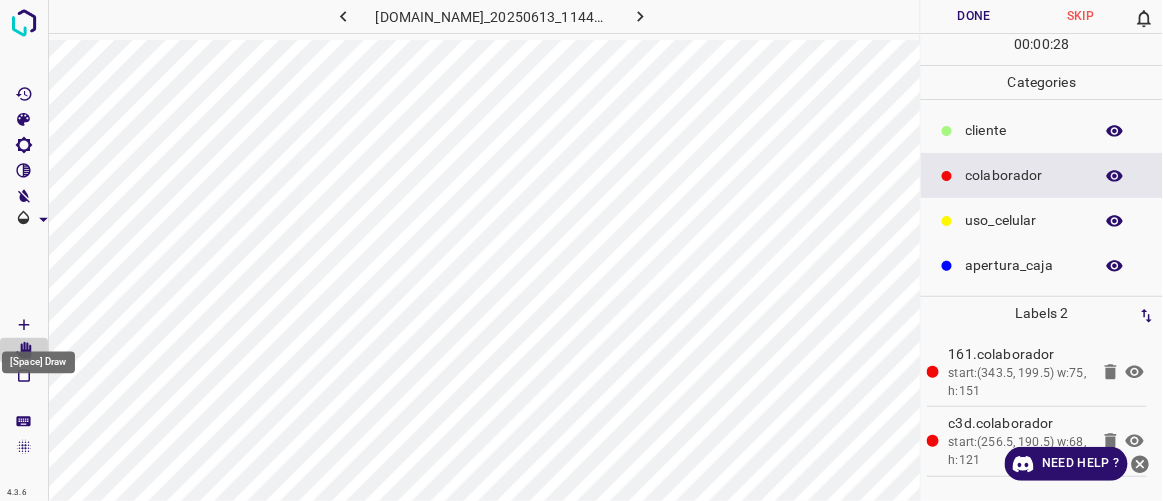 click 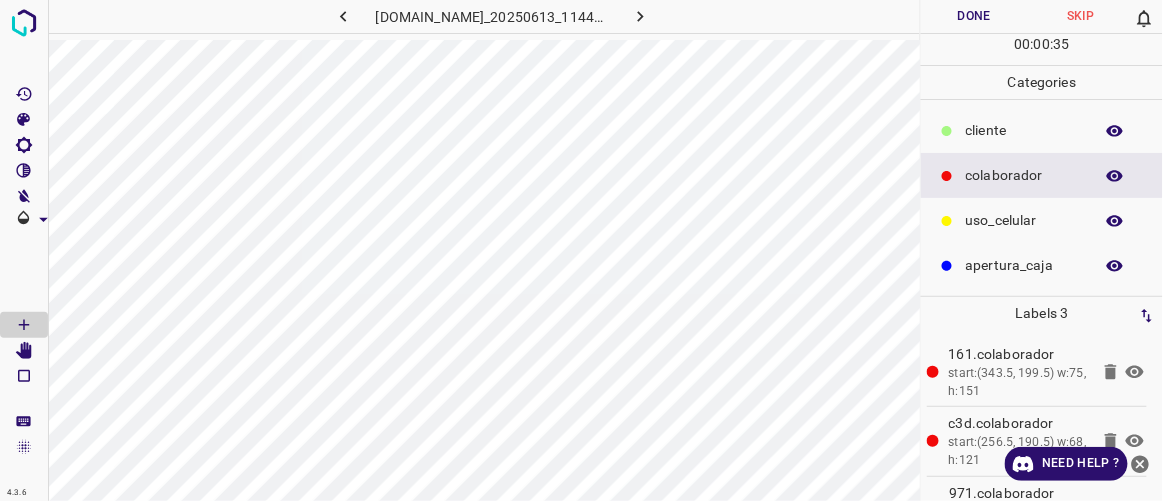 click on "​​cliente" at bounding box center [1024, 130] 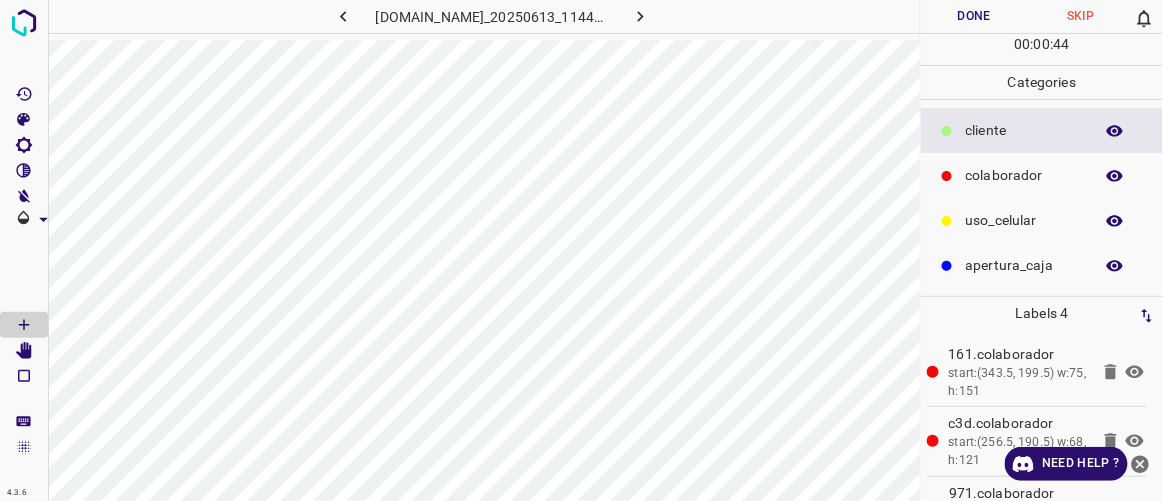 click on "Done" at bounding box center (974, 16) 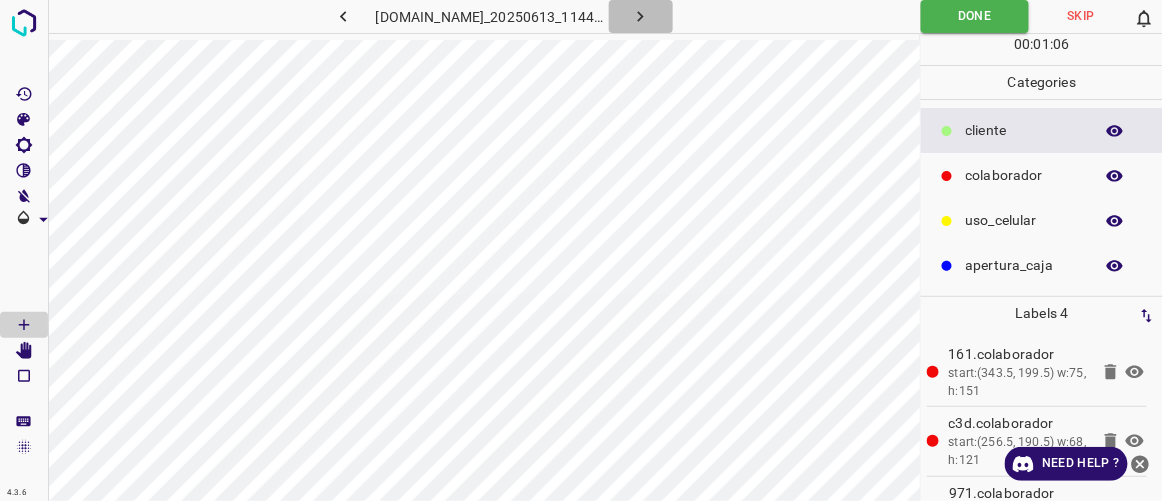 click 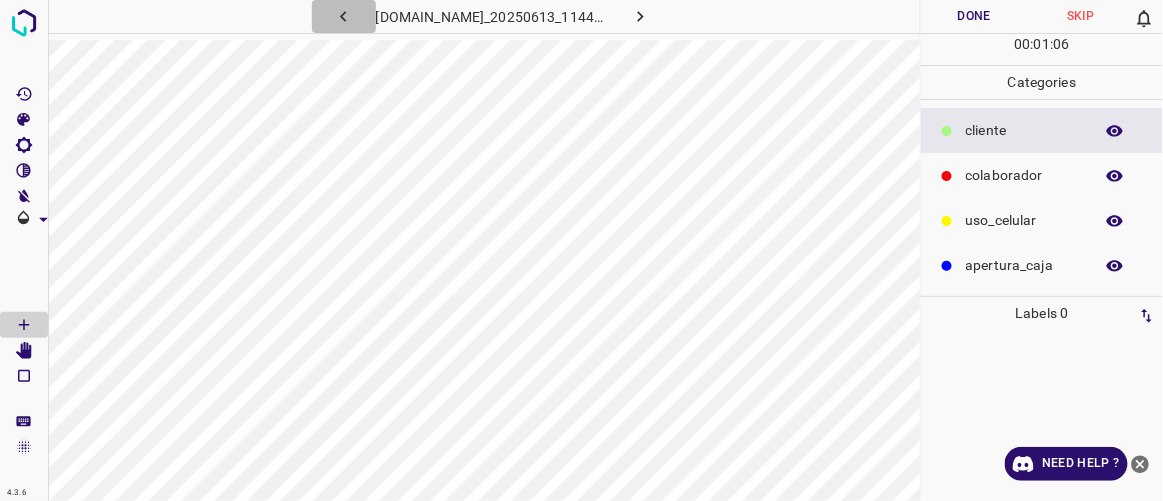 click 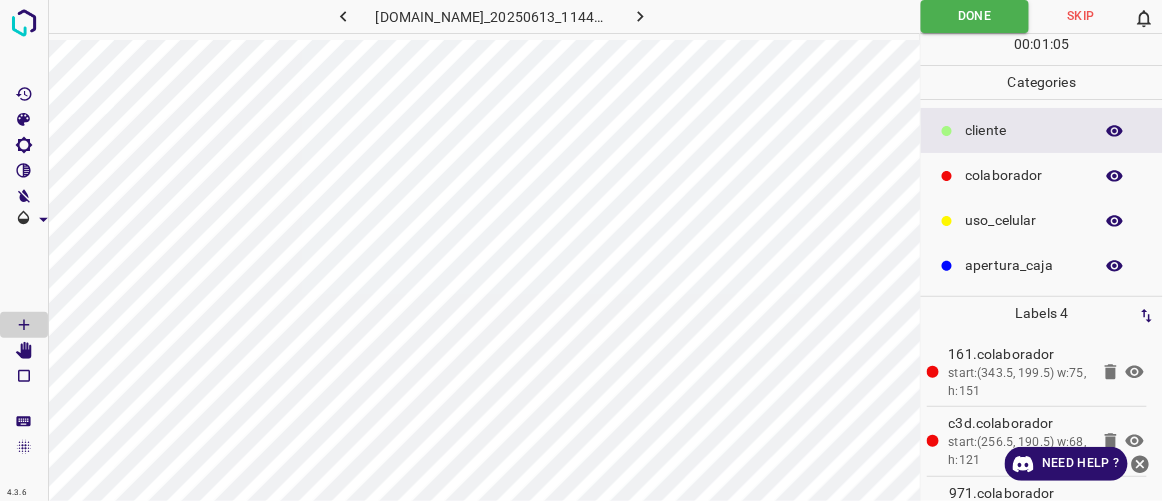 click 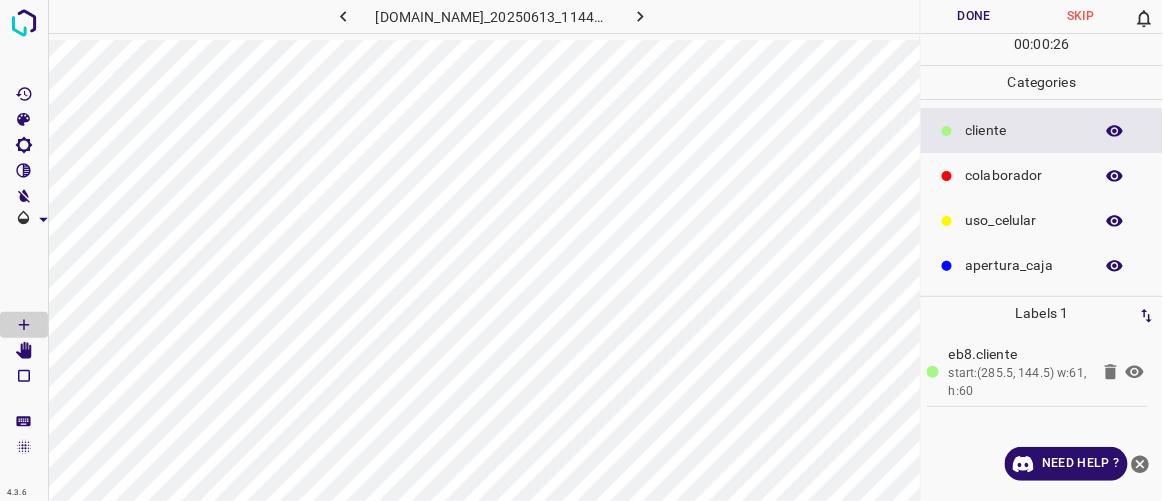 click on "colaborador" at bounding box center (1024, 175) 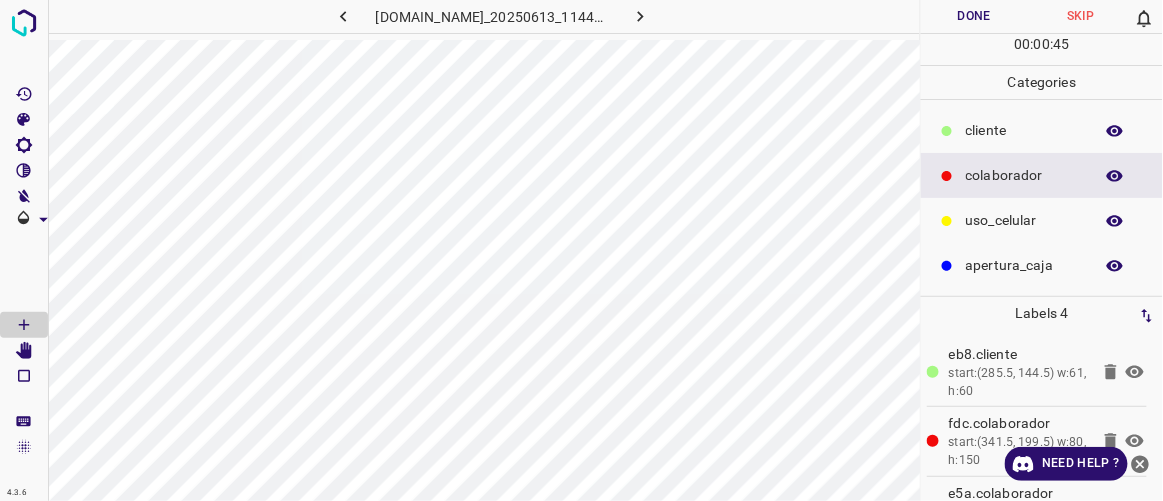 click on "uso_celular" at bounding box center [1024, 220] 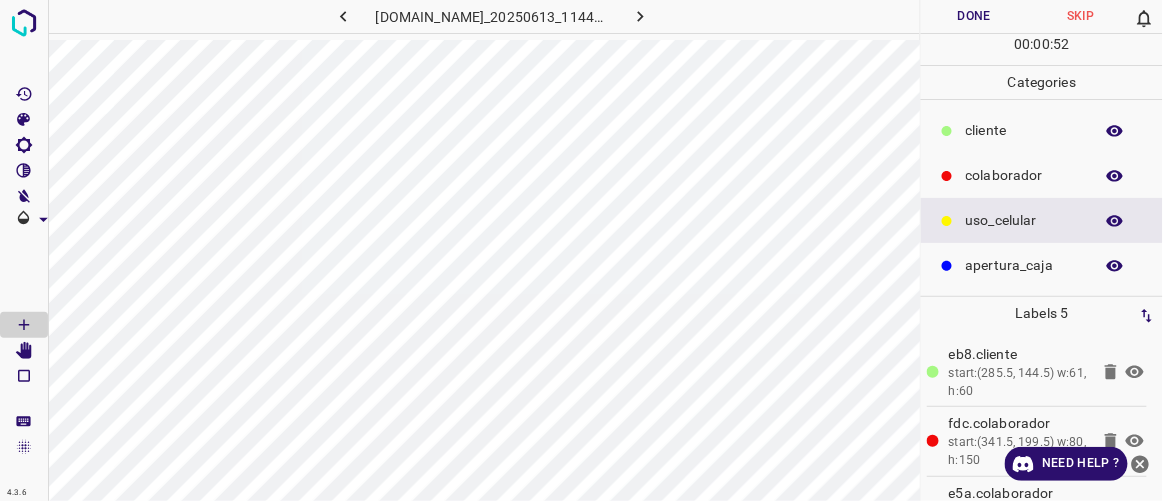 click on "Done" at bounding box center (974, 16) 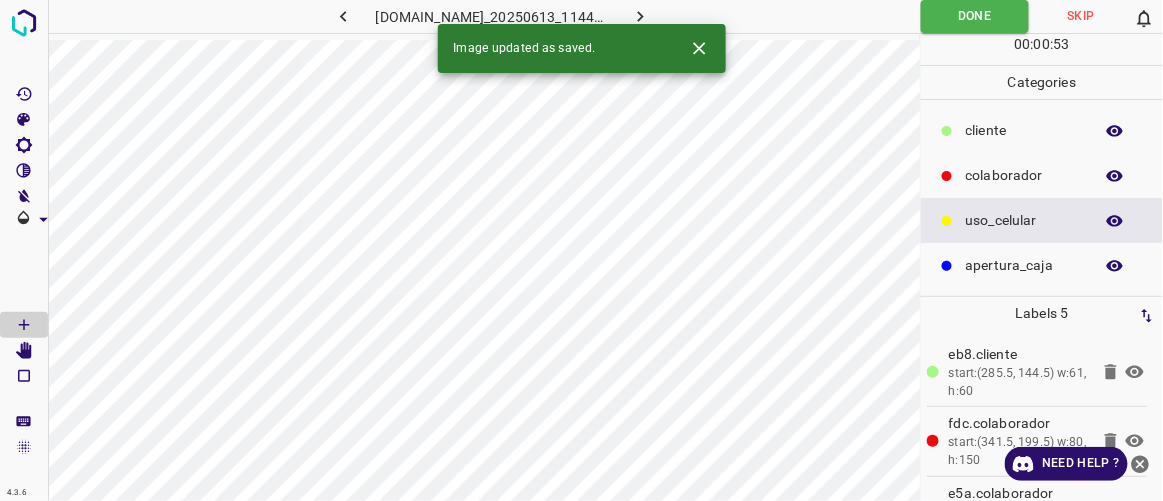 click at bounding box center [641, 16] 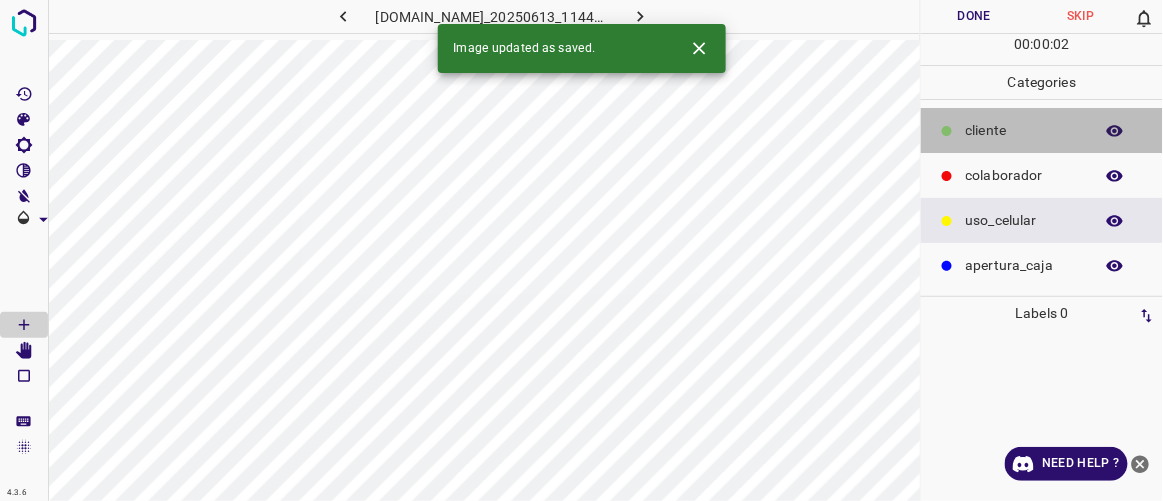 click on "​​cliente" at bounding box center [1024, 130] 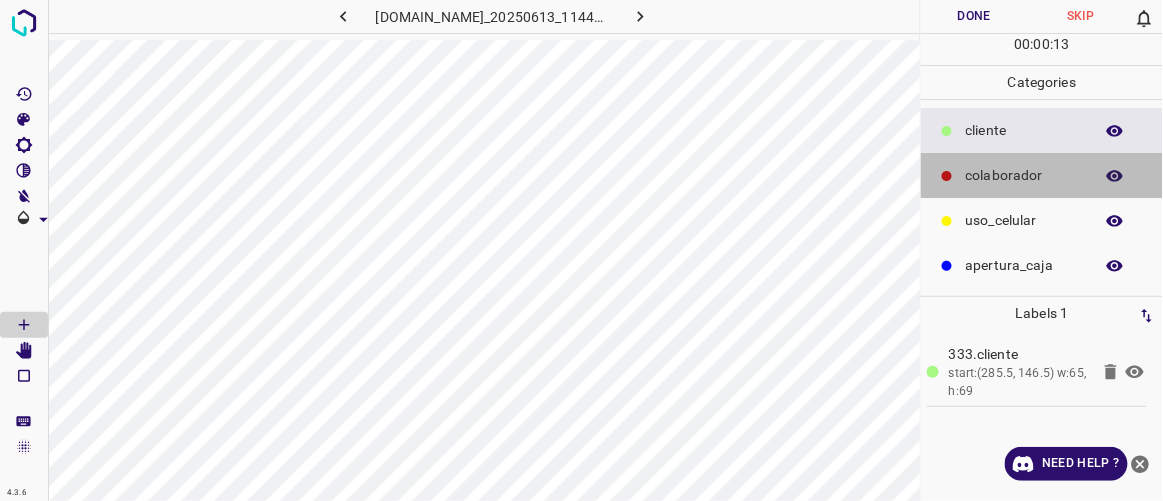 click on "colaborador" at bounding box center (1024, 175) 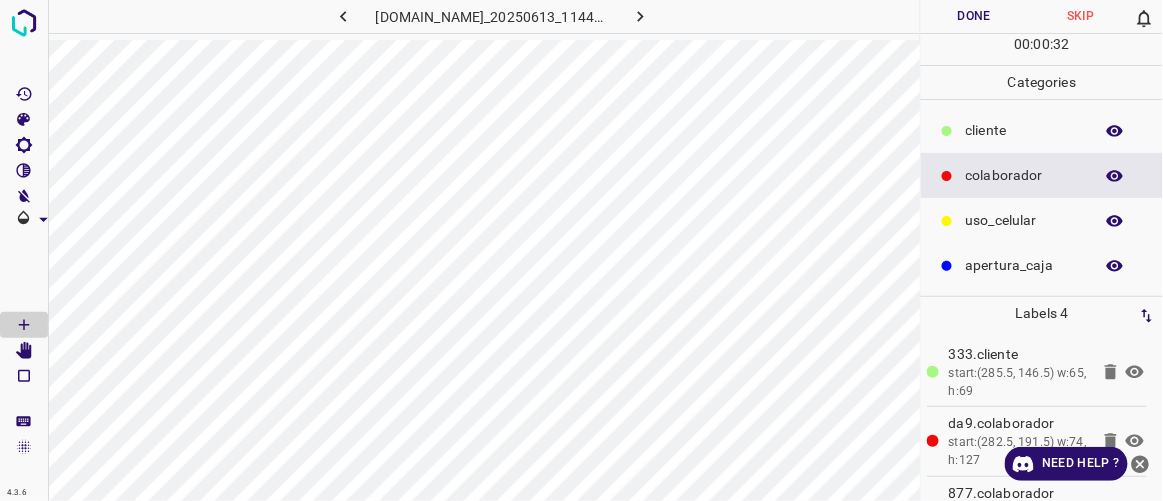 click on "uso_celular" at bounding box center (1024, 220) 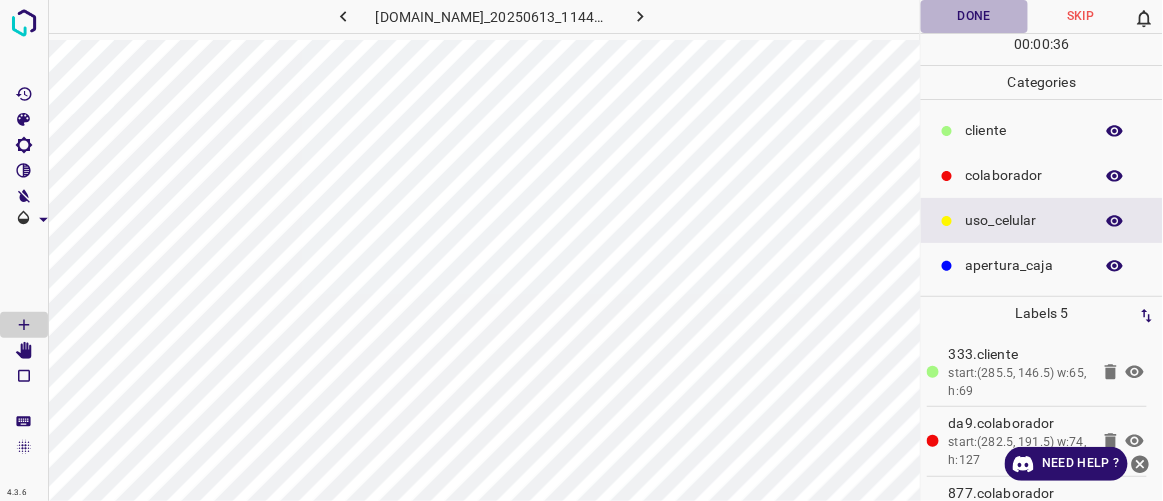 click on "Done" at bounding box center [974, 16] 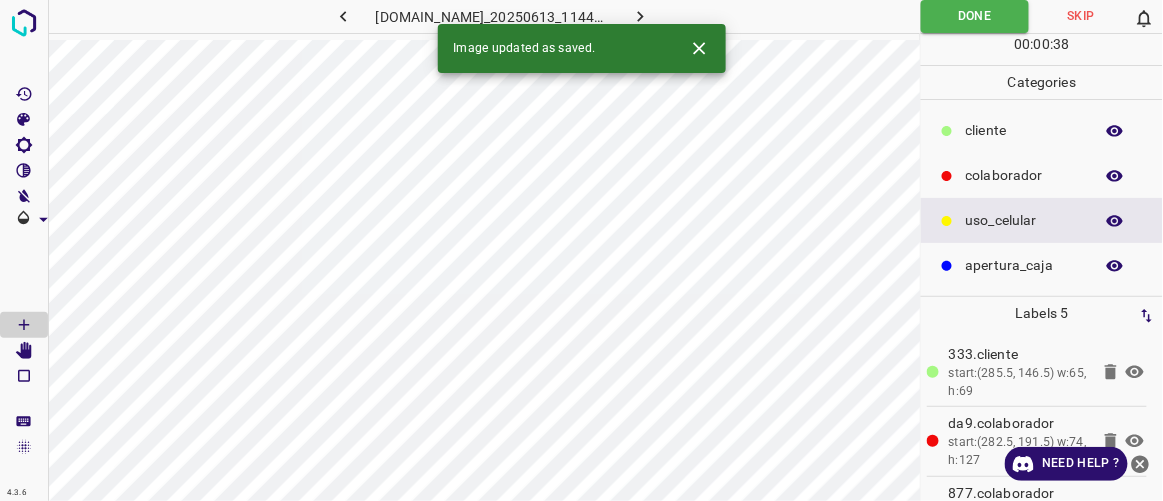 click 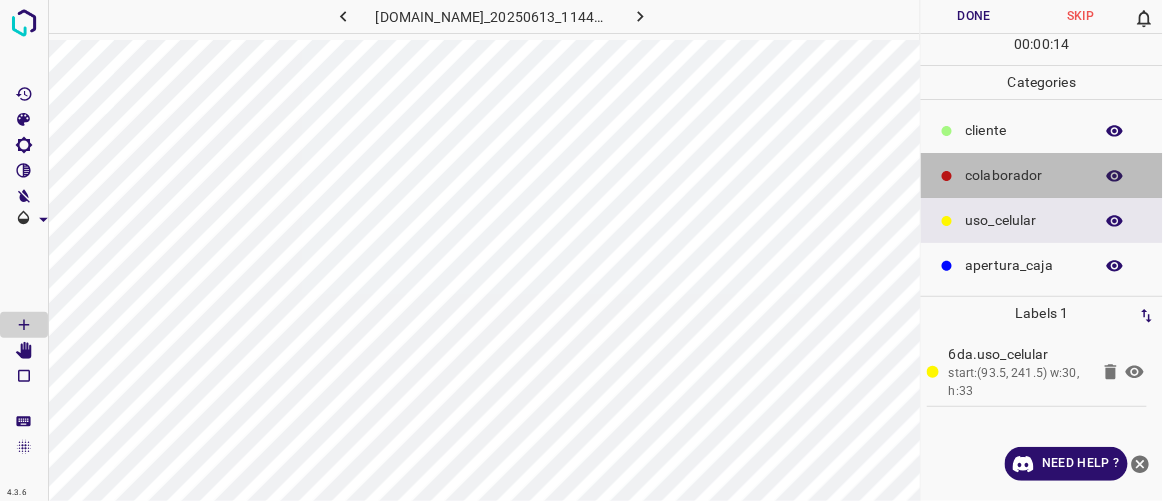 click on "colaborador" at bounding box center (1042, 175) 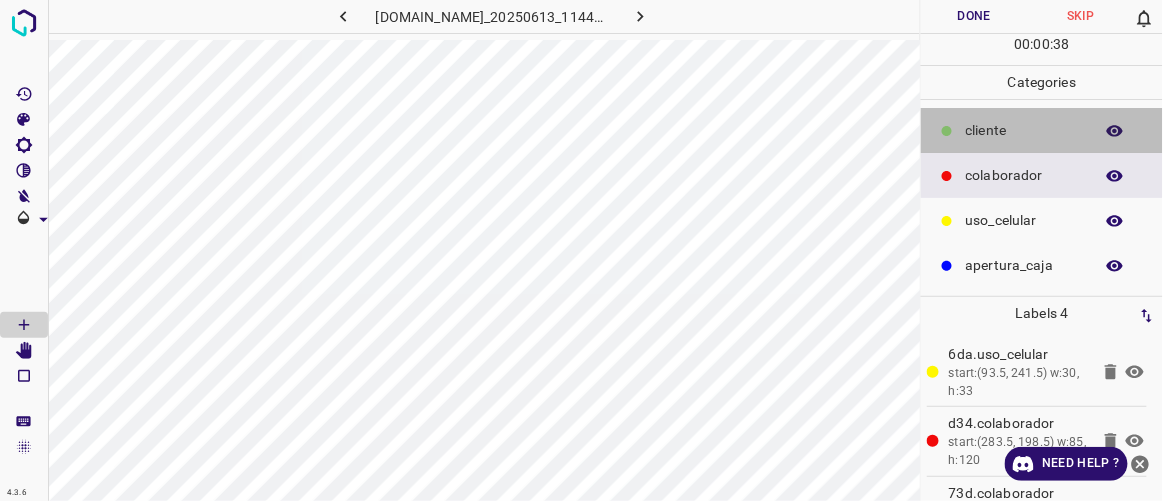 click at bounding box center (947, 131) 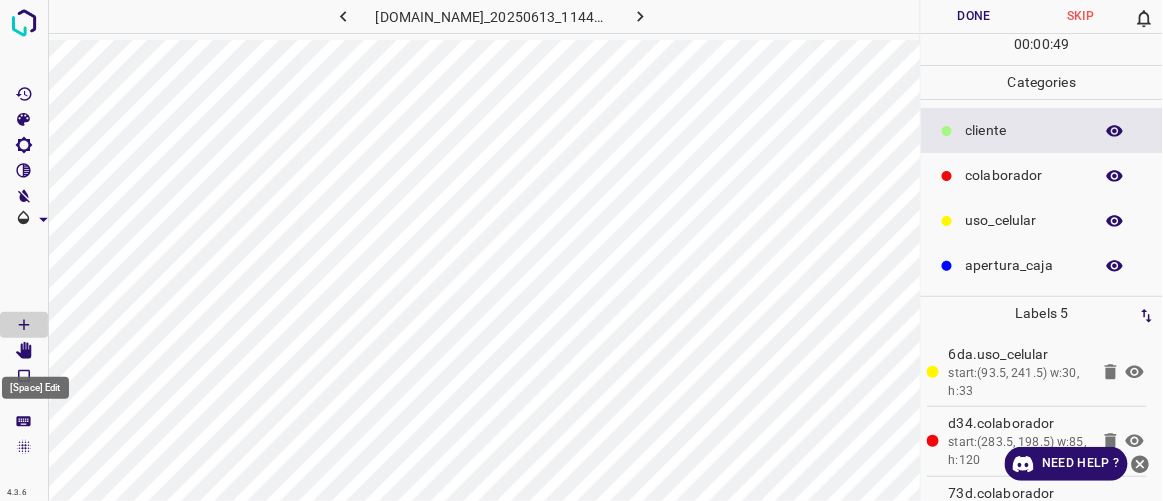 click 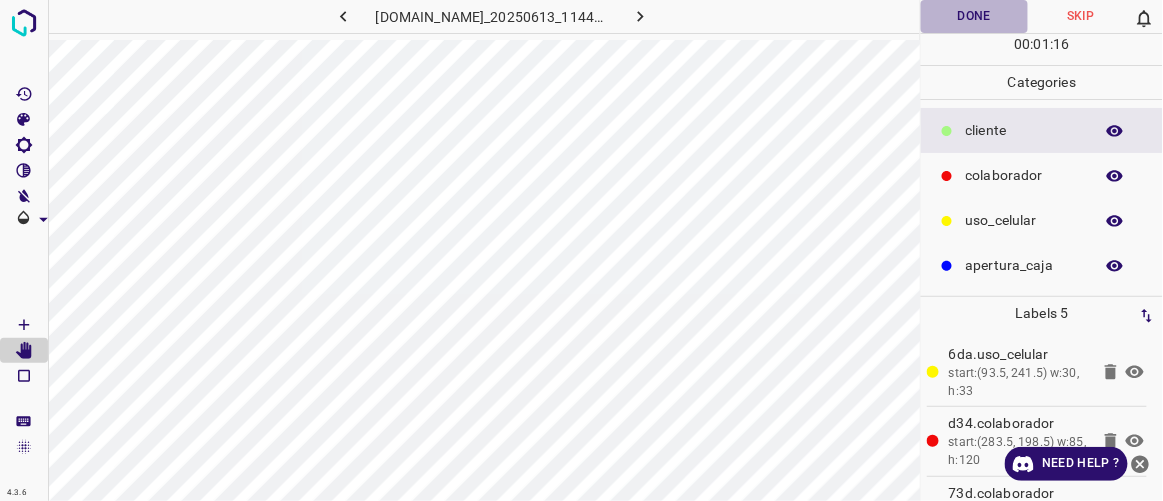 click on "Done" at bounding box center (974, 16) 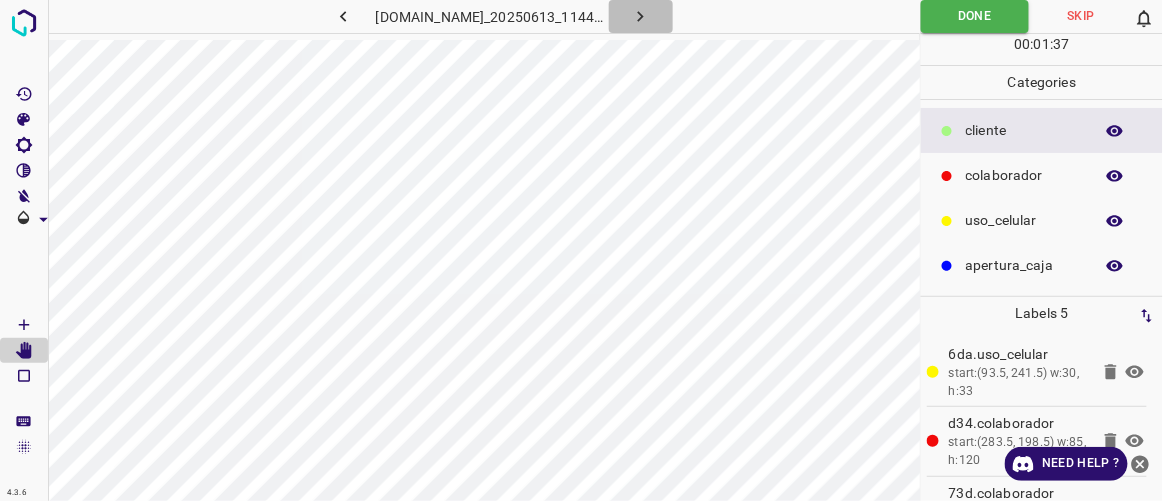 click 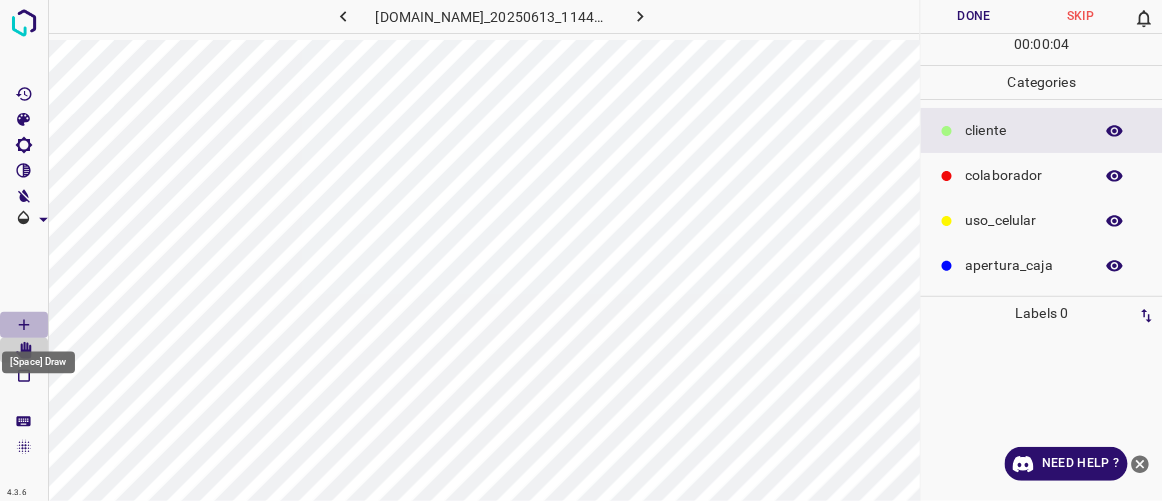 click 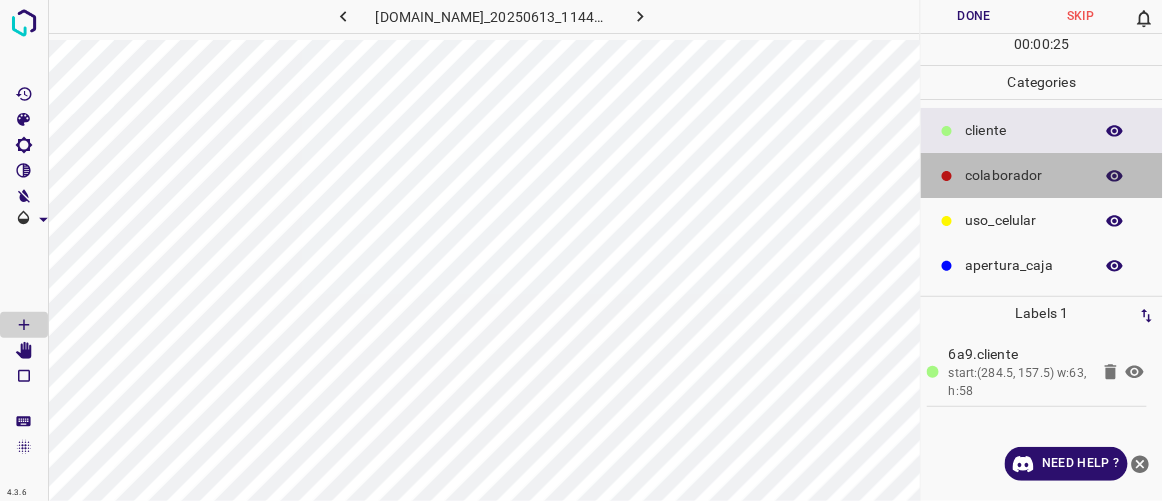 click 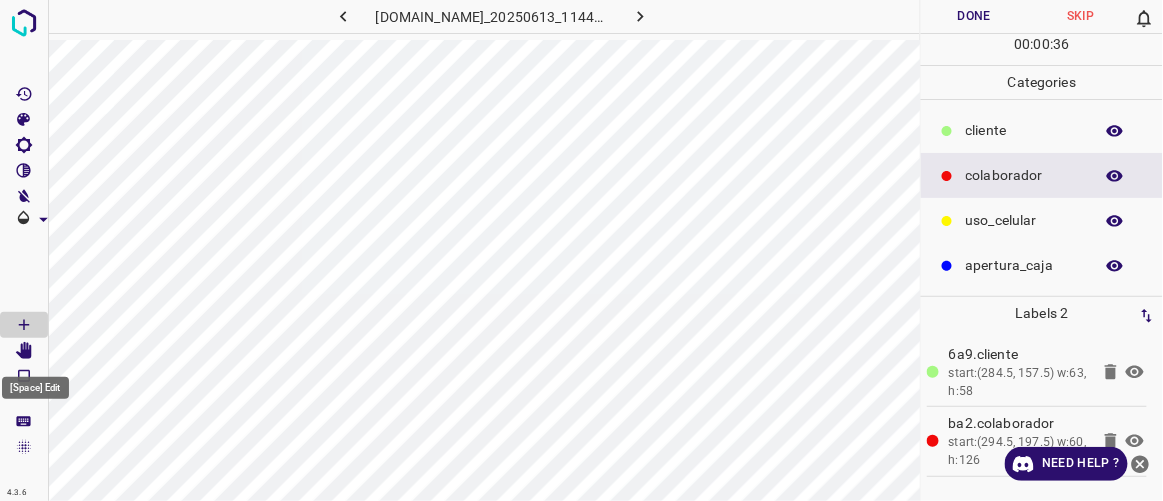 click at bounding box center [24, 351] 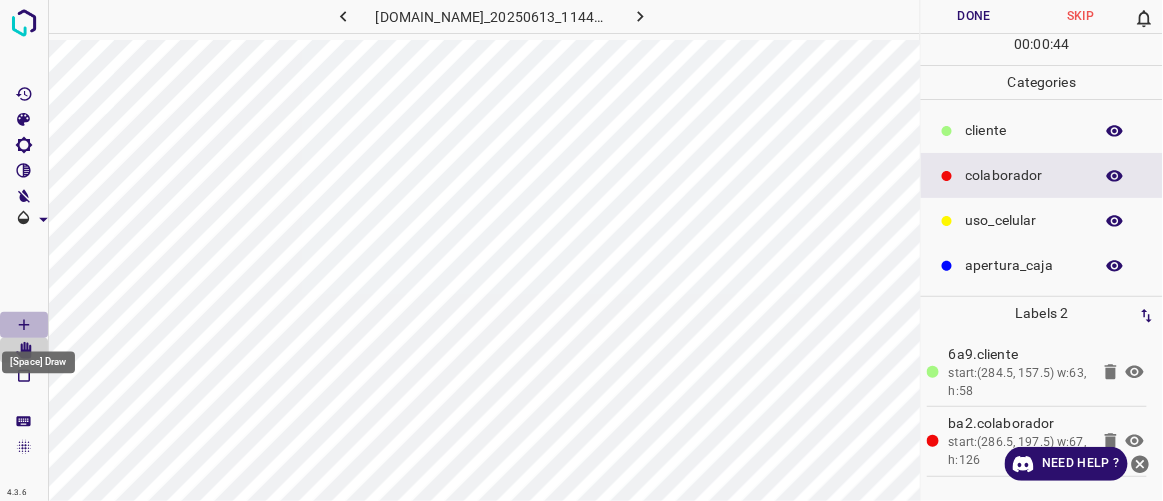 click 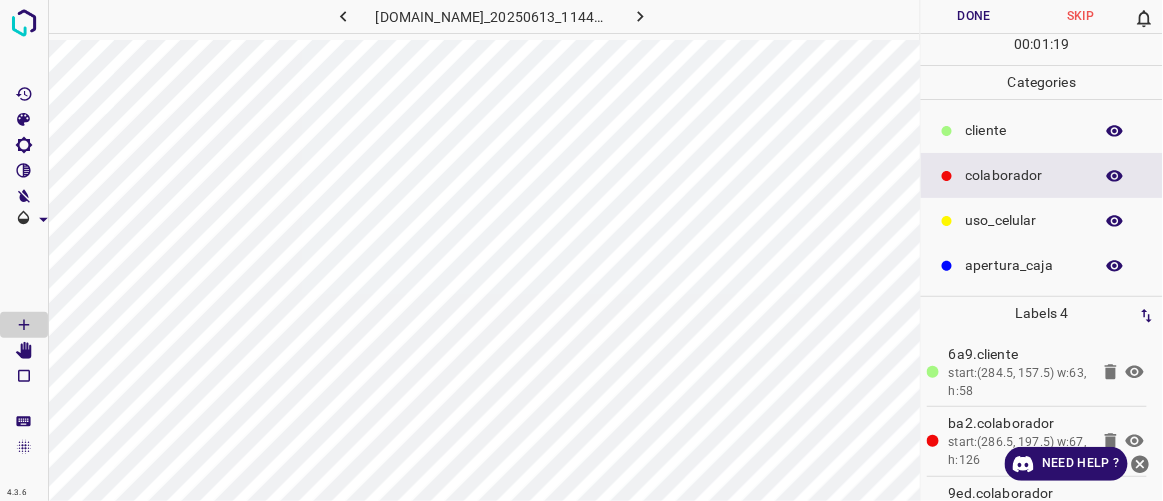 click on "Done" at bounding box center [974, 16] 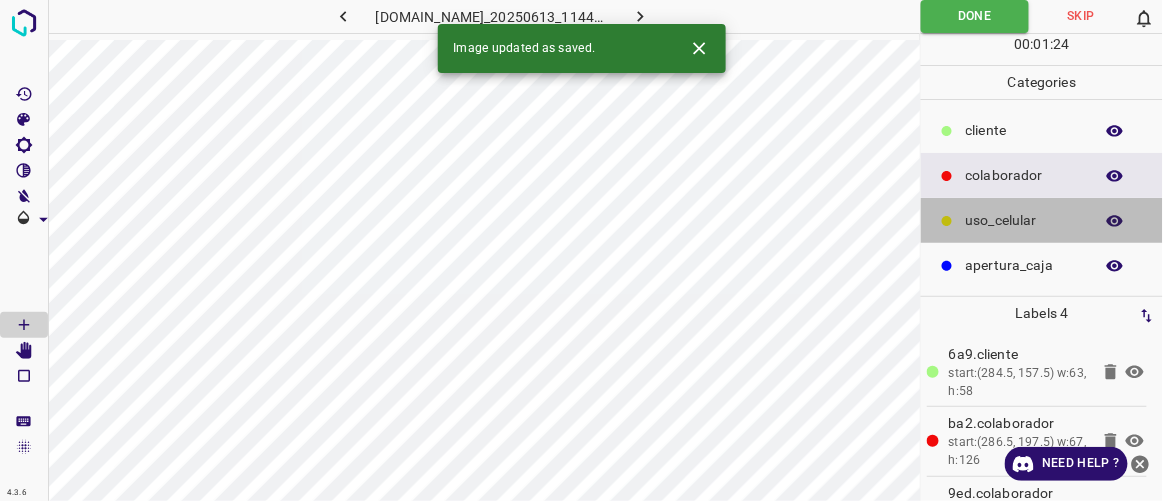 click on "uso_celular" at bounding box center [1042, 220] 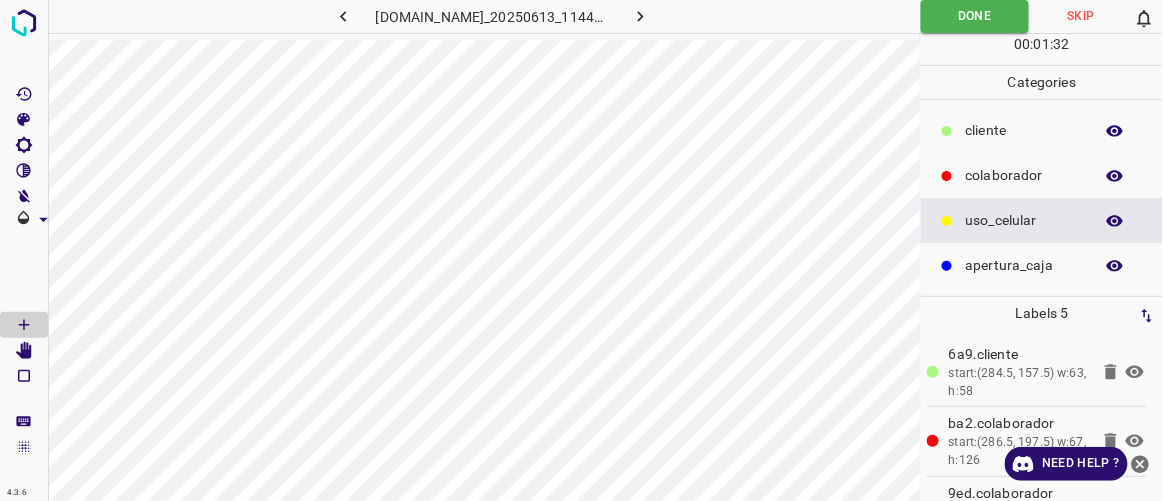click 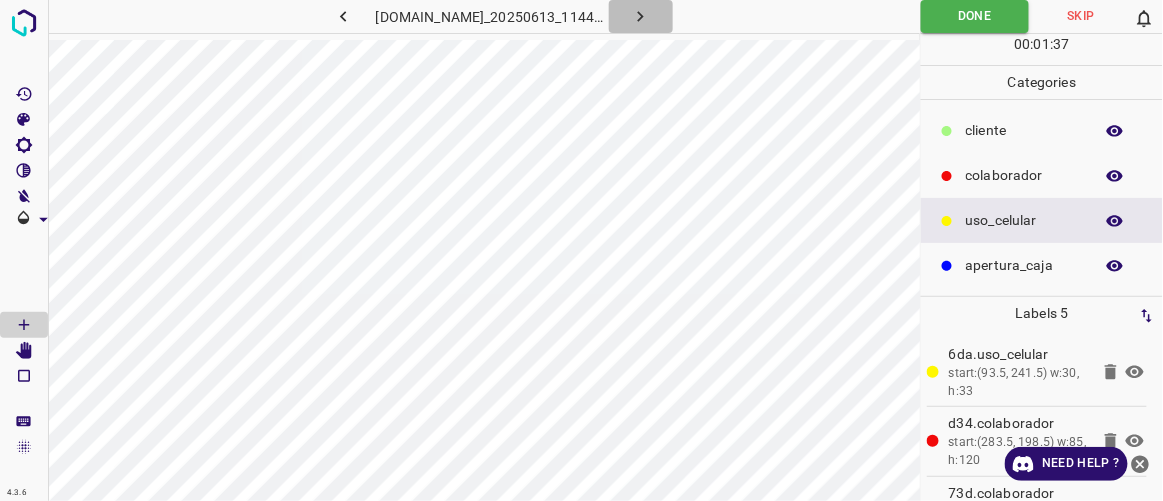 click 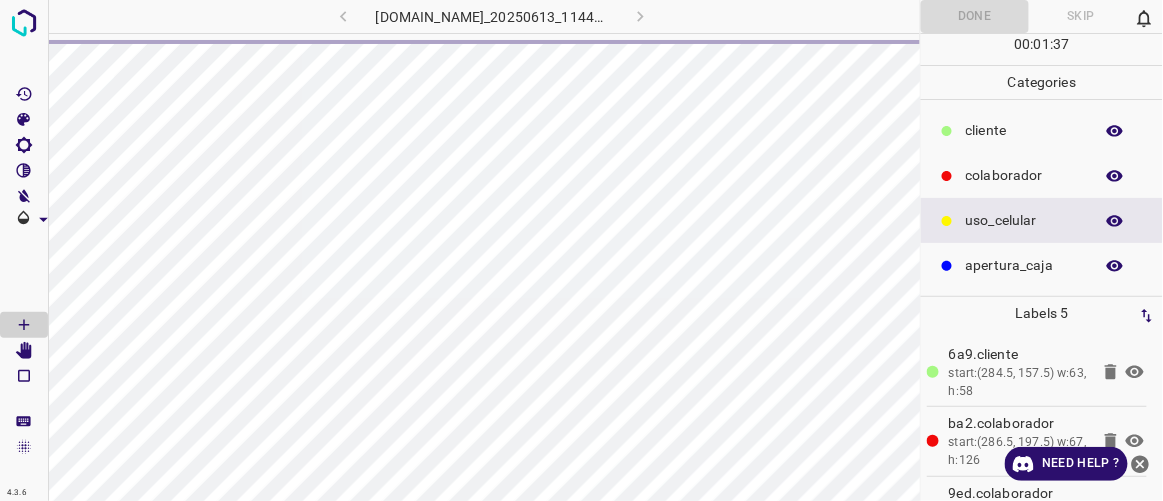 click on "819-doggis-las-americas.ddns.me_20250613_114435_000004590.jpg" at bounding box center [492, 16] 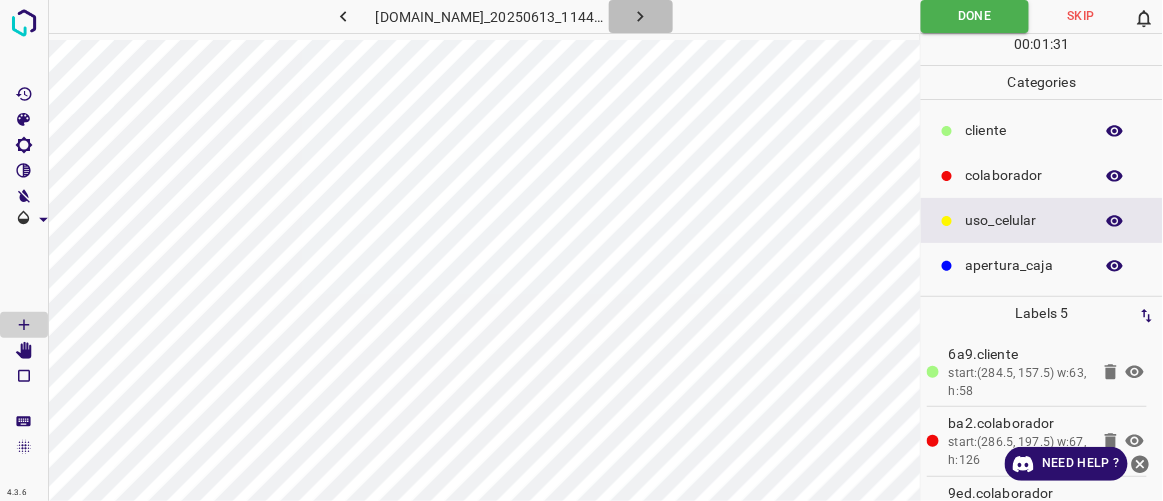 click 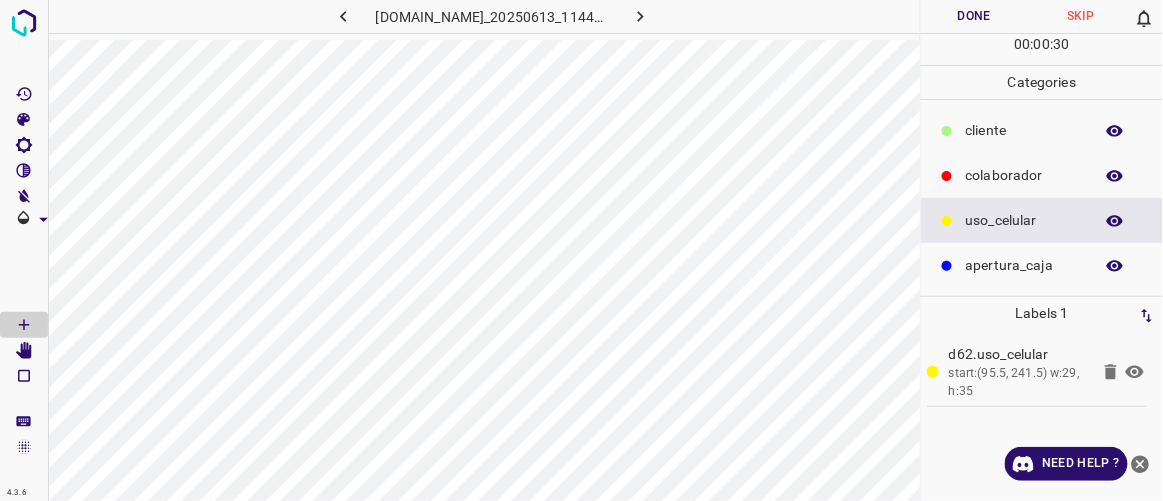 click on "colaborador" at bounding box center (1024, 175) 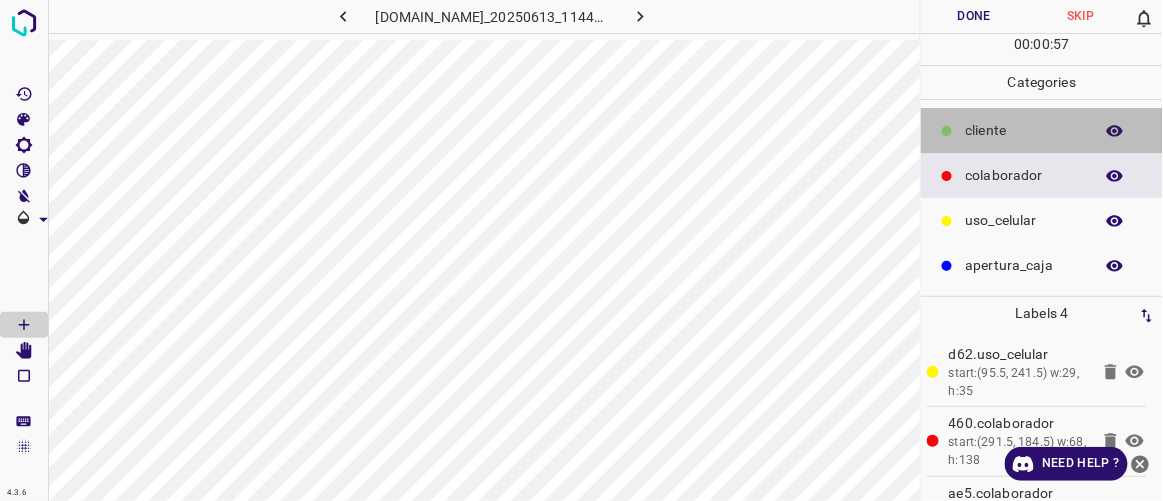 click on "​​cliente" at bounding box center (1024, 130) 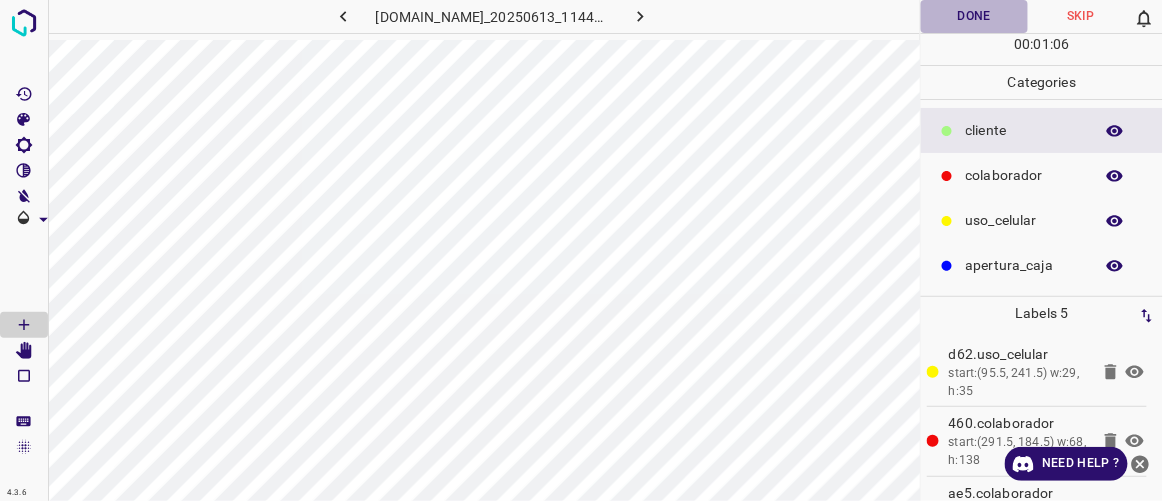 click on "4.3.6  819-doggis-las-americas.ddns.me_20250613_114435_000004950.jpg Done Skip 0 00   : 01   : 06   Categories ​​cliente colaborador uso_celular apertura_caja Labels   5 d62.uso_celular
start:(95.5, 241.5)
w:29, h:35
460.colaborador
start:(291.5, 184.5)
w:68, h:138
ae5.colaborador
start:(59.5, 230.5)
w:132, h:119
397.colaborador
start:(0, 172.5)
w:67.5, h:102
e1f.​​cliente
start:(282.5, 144.5)
w:65, h:53
Categories 1 ​​cliente 2 colaborador 3 uso_celular 4 apertura_caja Tools Space Change between modes (Draw & Edit) I Auto labeling R Restore zoom M Zoom in N Zoom out Delete Delete selecte label Filters Z Restore filters X Saturation filter C Brightness filter V Contrast filter B Gray scale filter General O Download Need Help ? - Text - Hide - Delete" at bounding box center [581, 250] 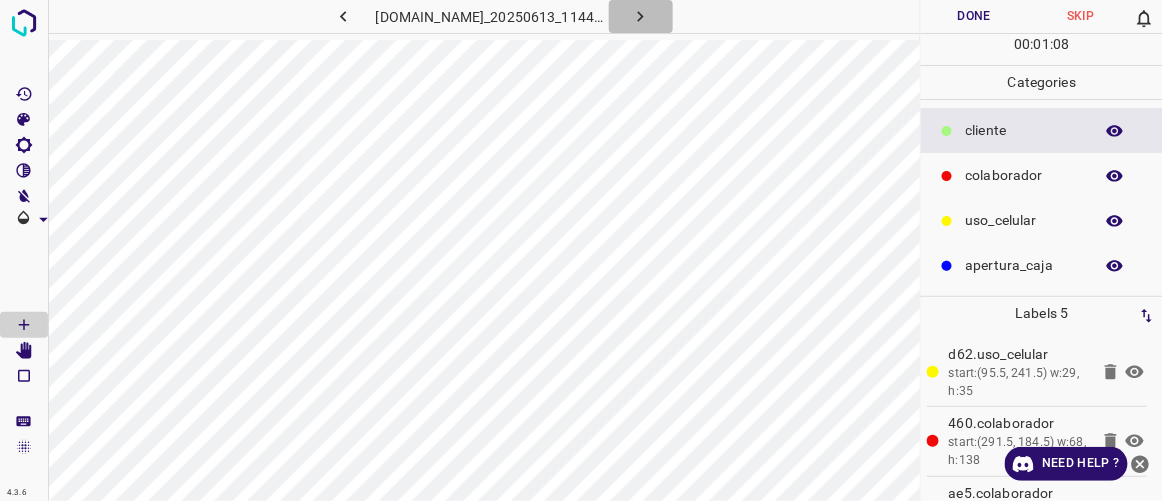 click at bounding box center [641, 16] 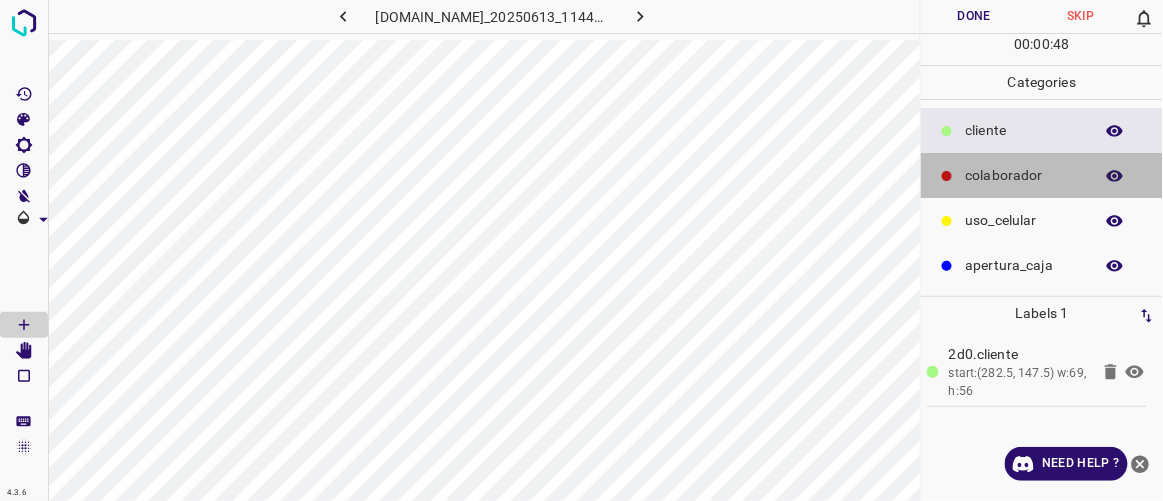 click on "colaborador" at bounding box center (1024, 175) 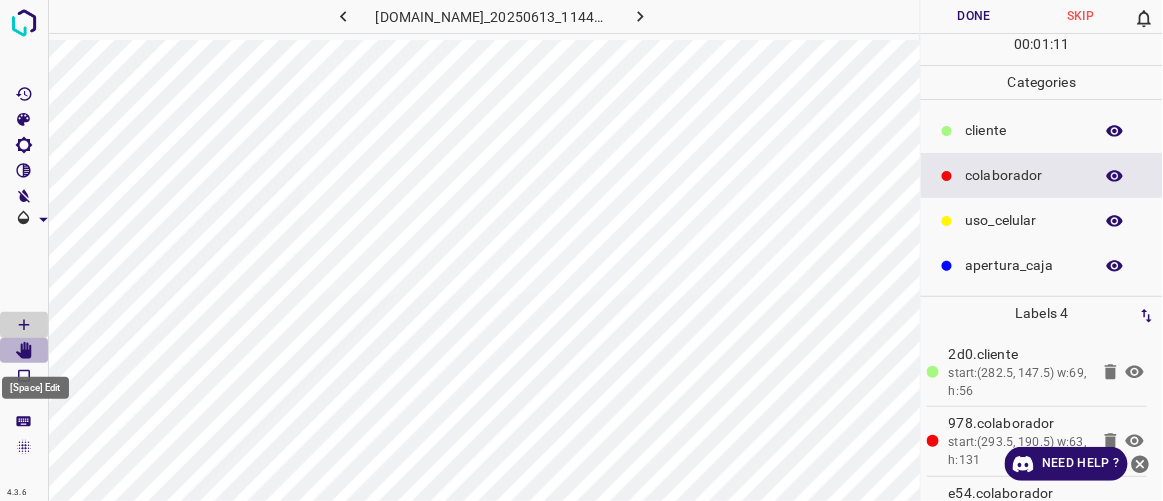 click 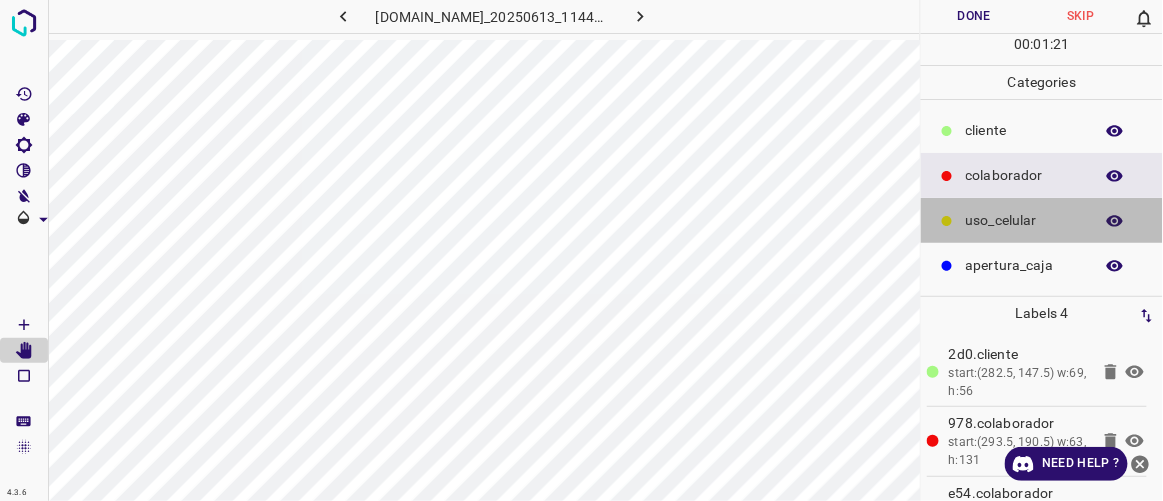 click on "uso_celular" at bounding box center [1024, 220] 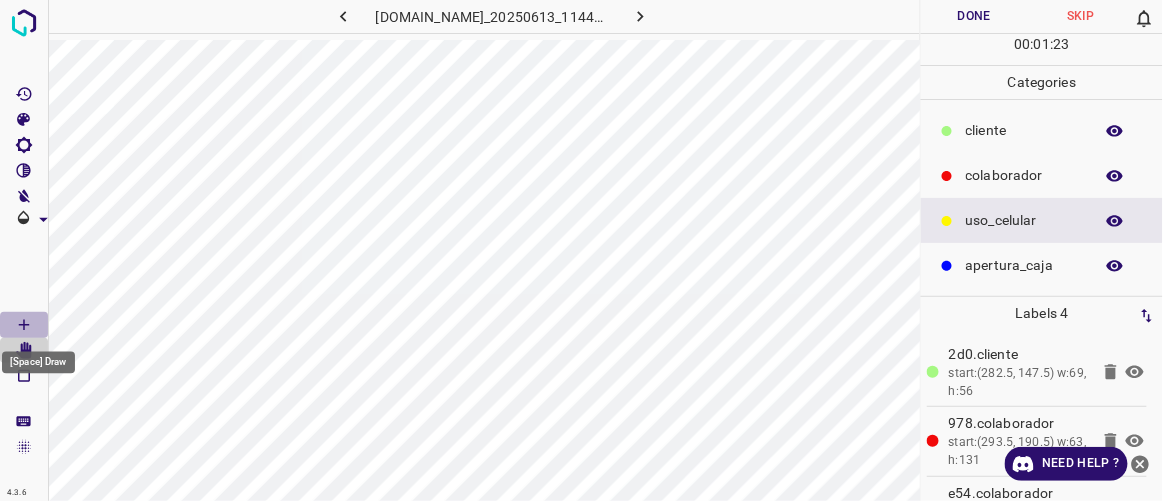 click at bounding box center (24, 325) 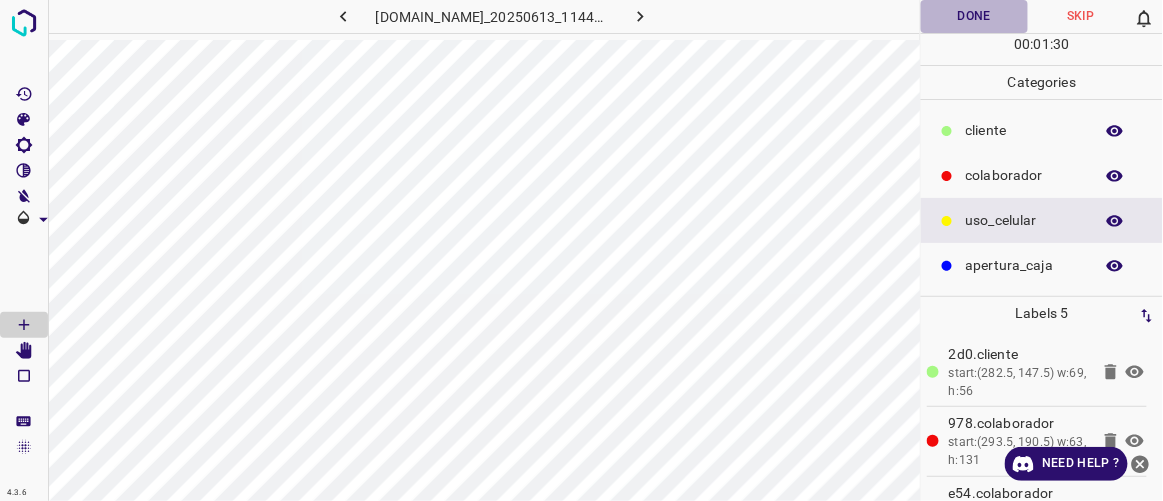 click on "Done" at bounding box center (974, 16) 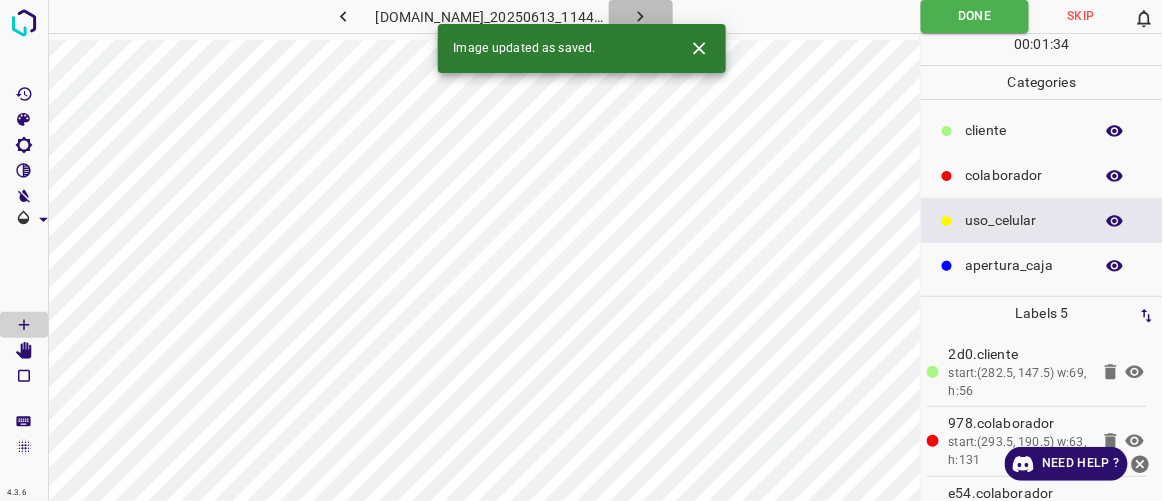 click 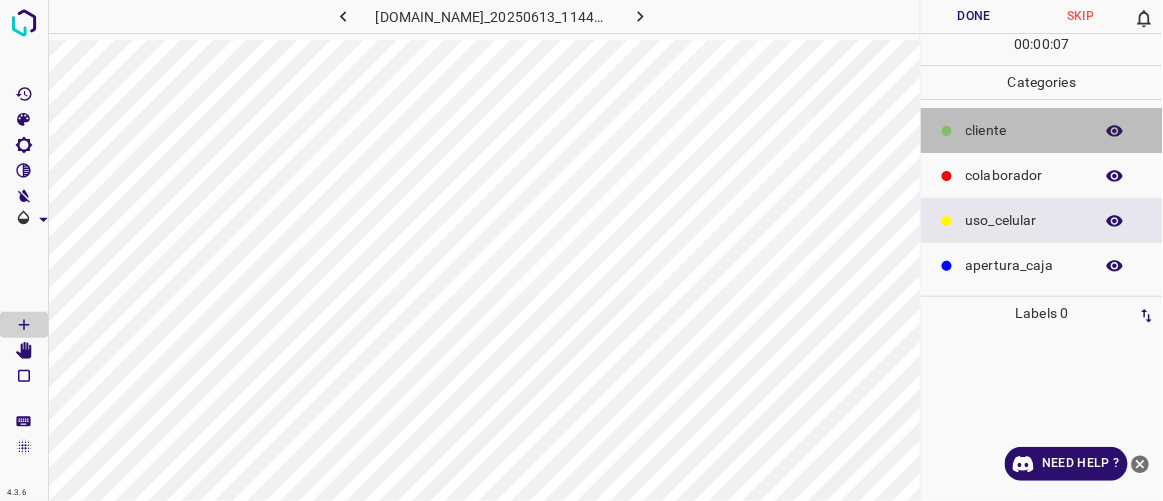 click on "​​cliente" at bounding box center [1042, 130] 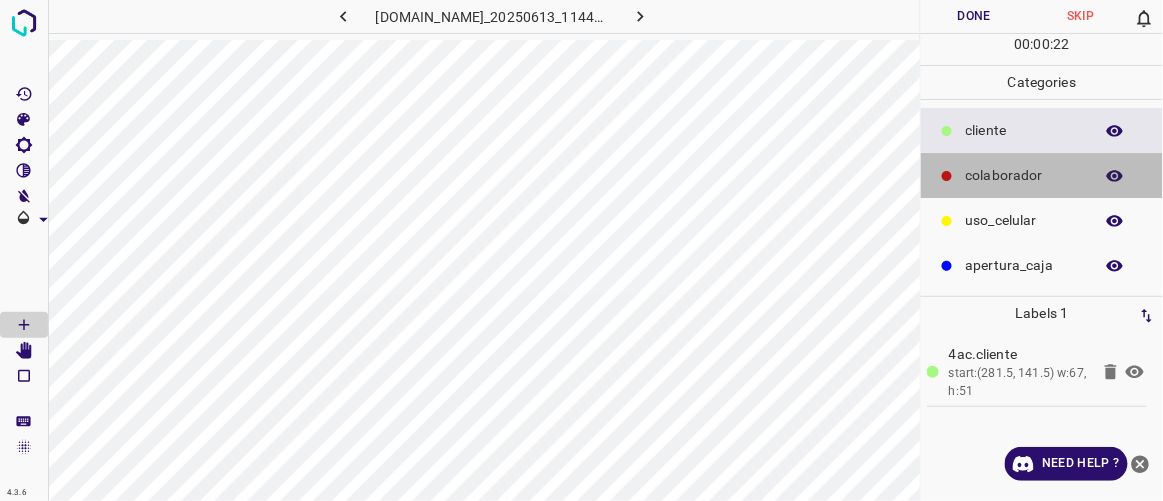 click on "colaborador" at bounding box center (1042, 175) 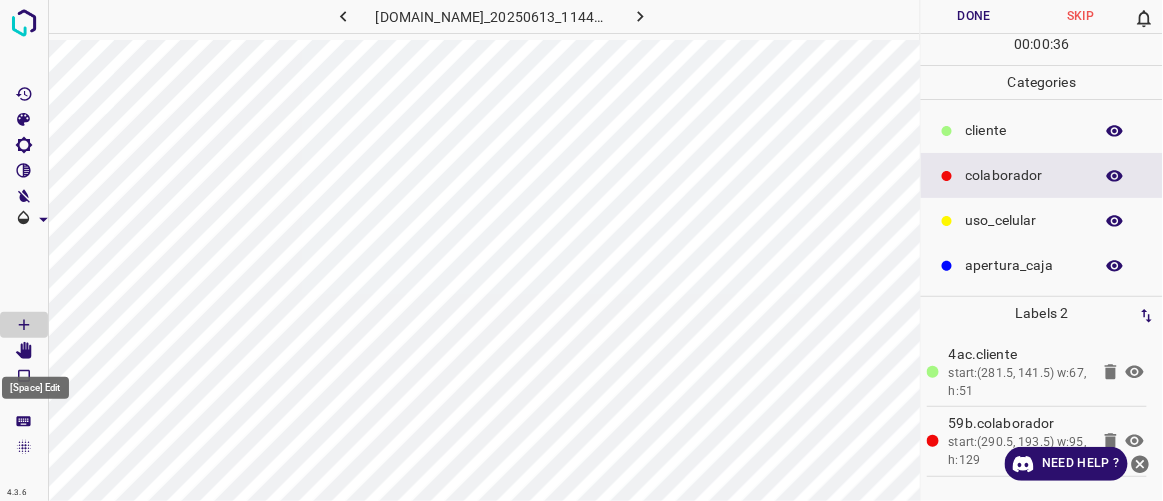 click at bounding box center (24, 351) 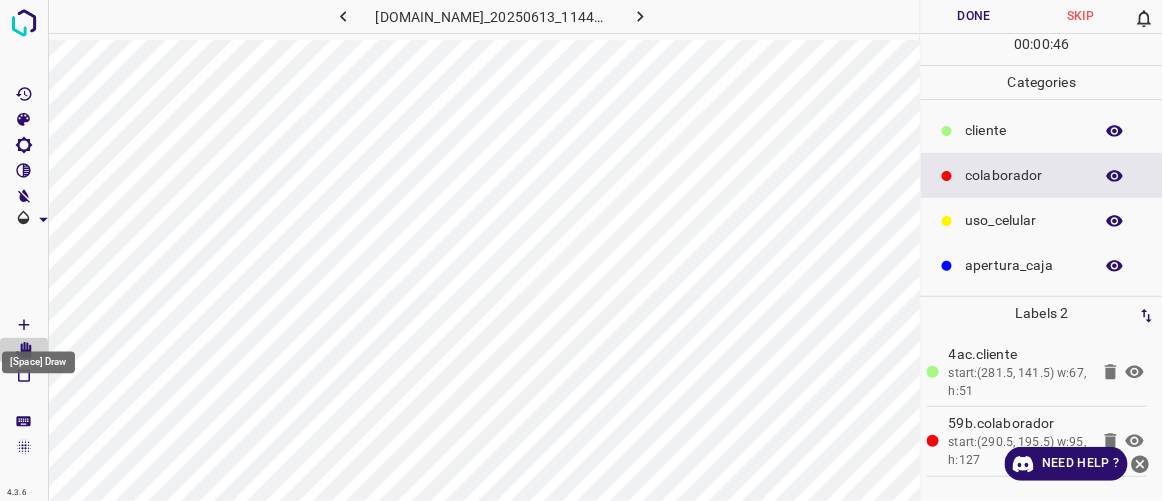 click 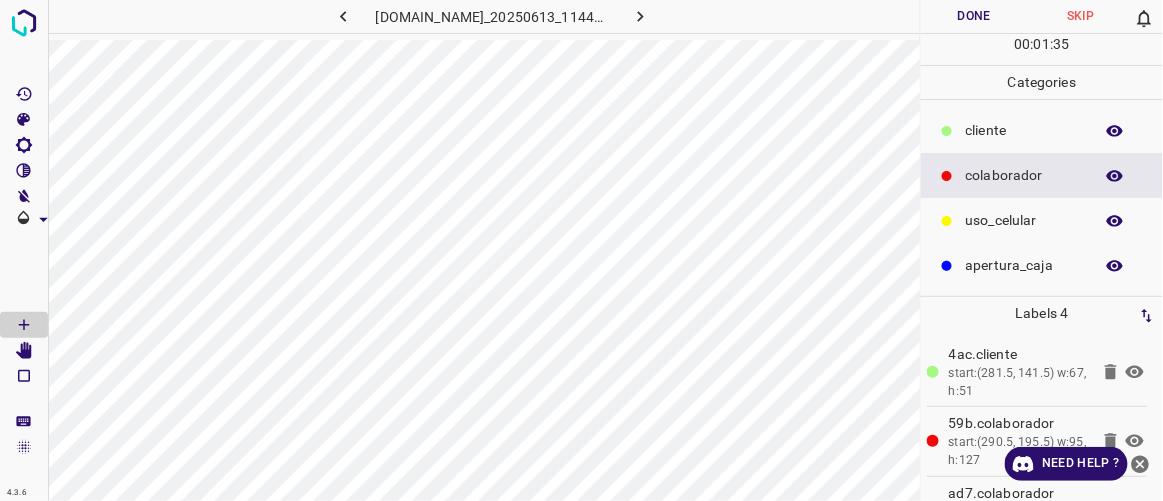 click on "Done" at bounding box center [974, 16] 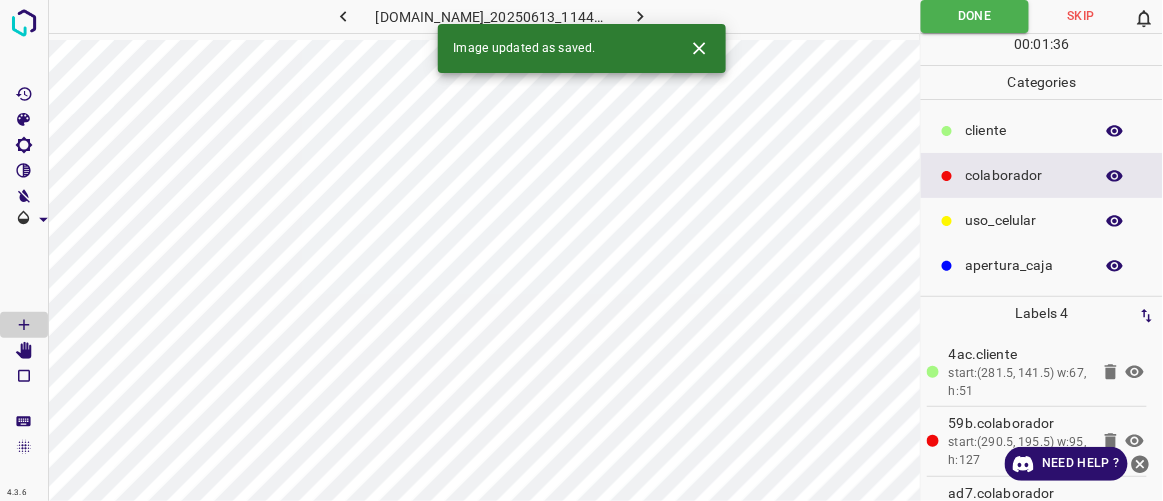 click 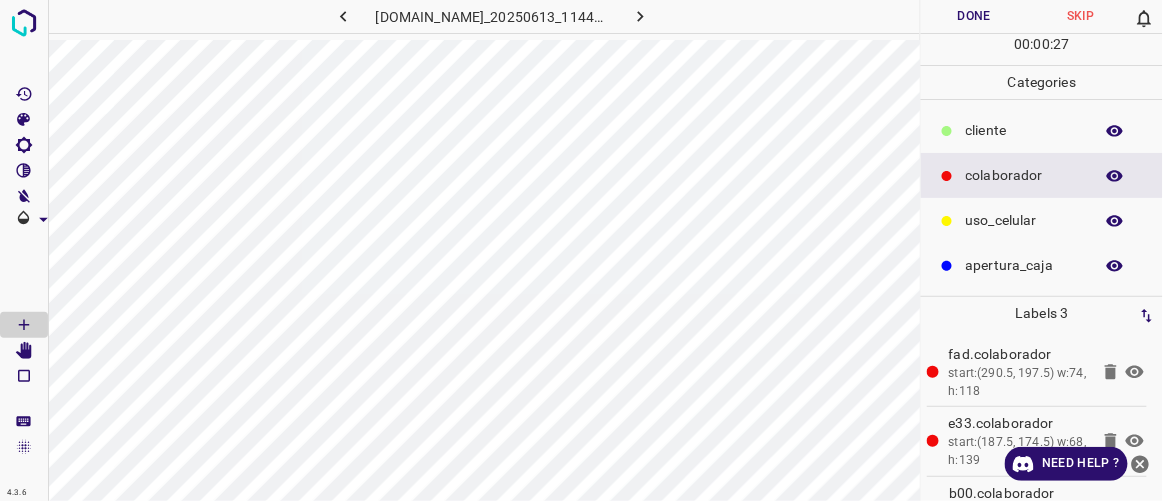 click on "​​cliente" at bounding box center [1024, 130] 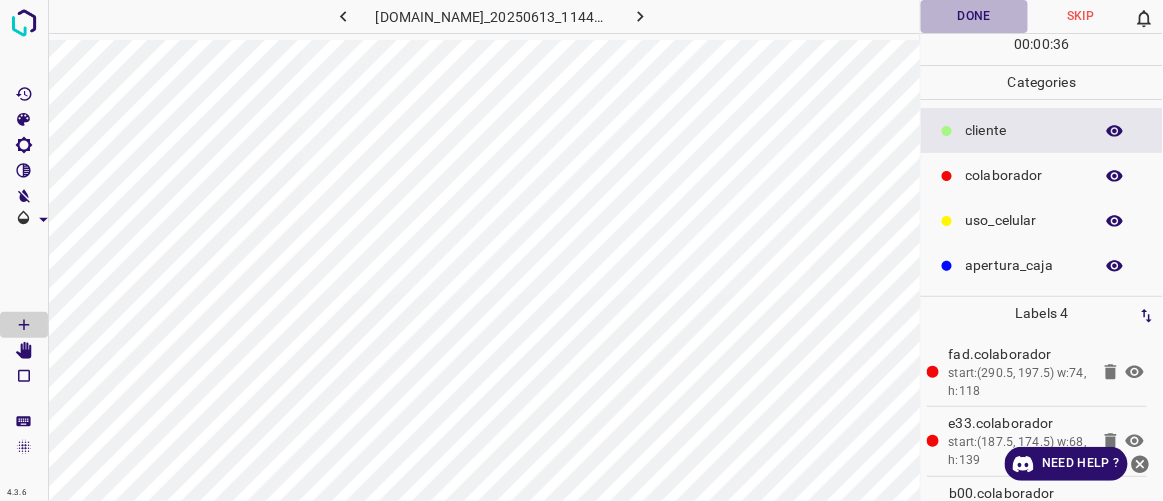 click on "Done" at bounding box center (974, 16) 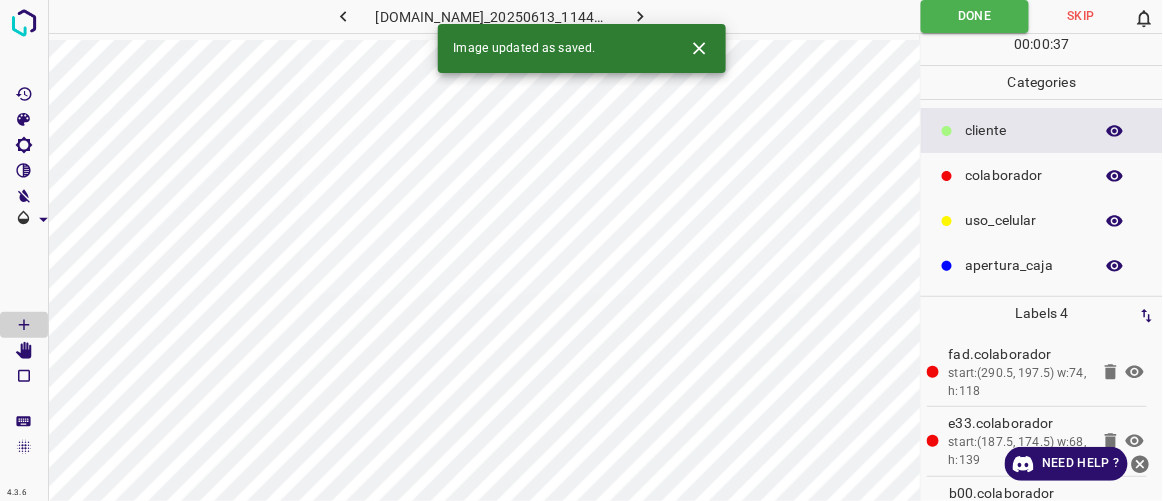 click at bounding box center [641, 16] 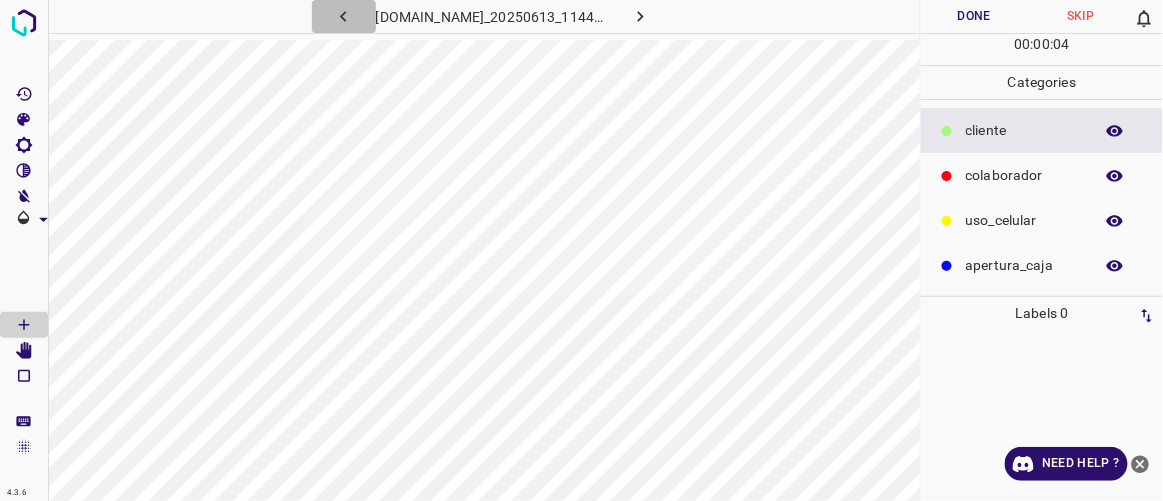 click 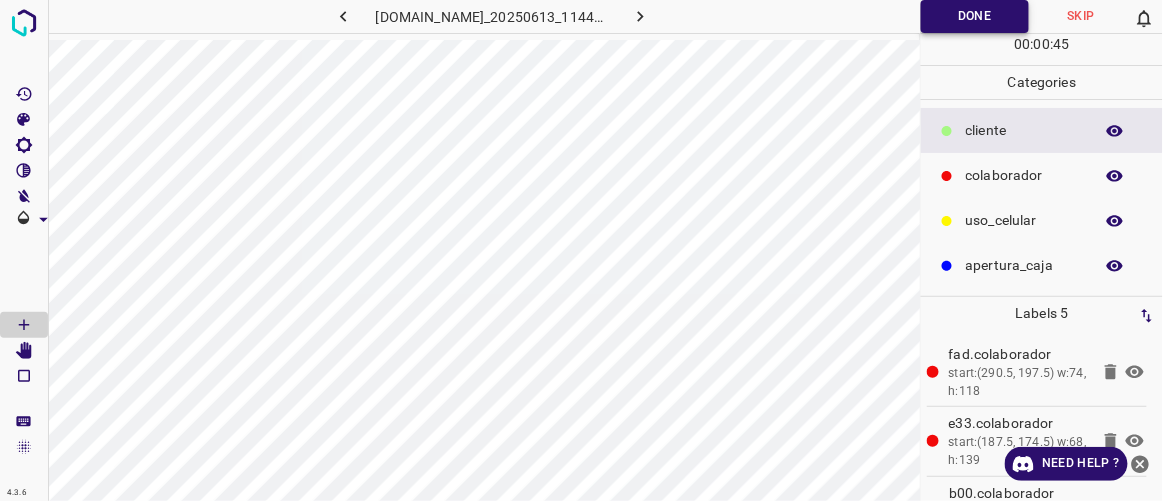 click on "Done" at bounding box center (975, 16) 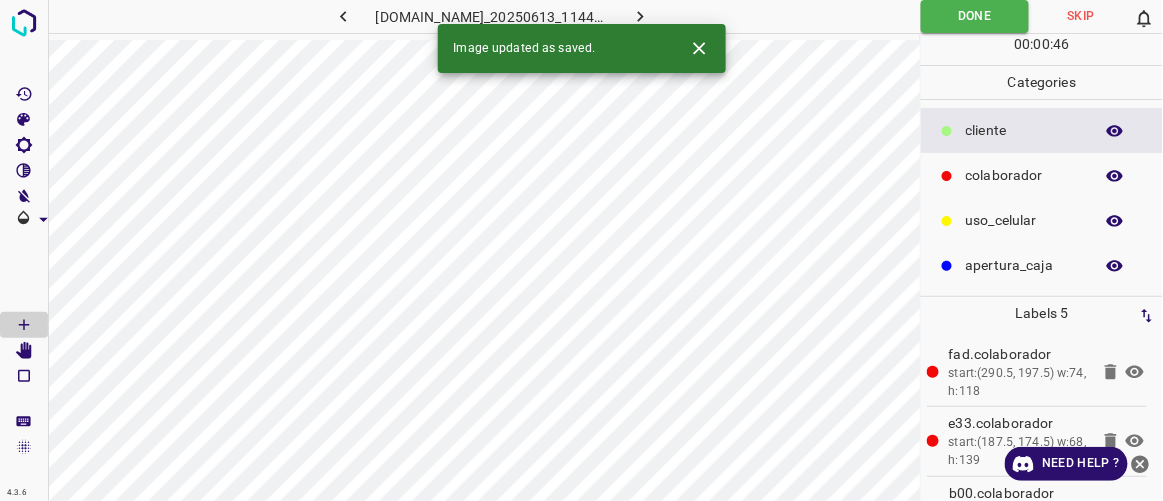 click 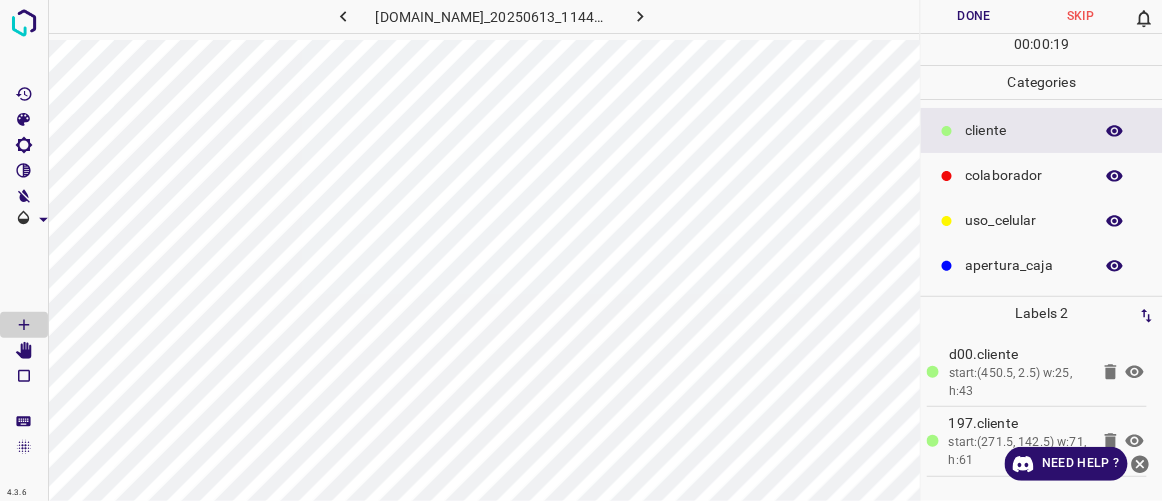 click on "colaborador" at bounding box center (1024, 175) 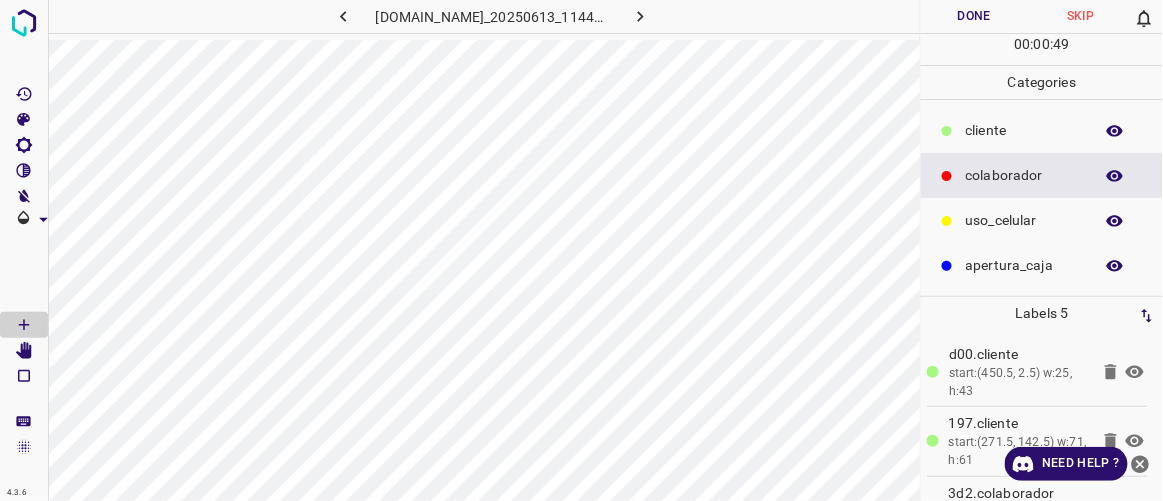 click on "Done" at bounding box center [974, 16] 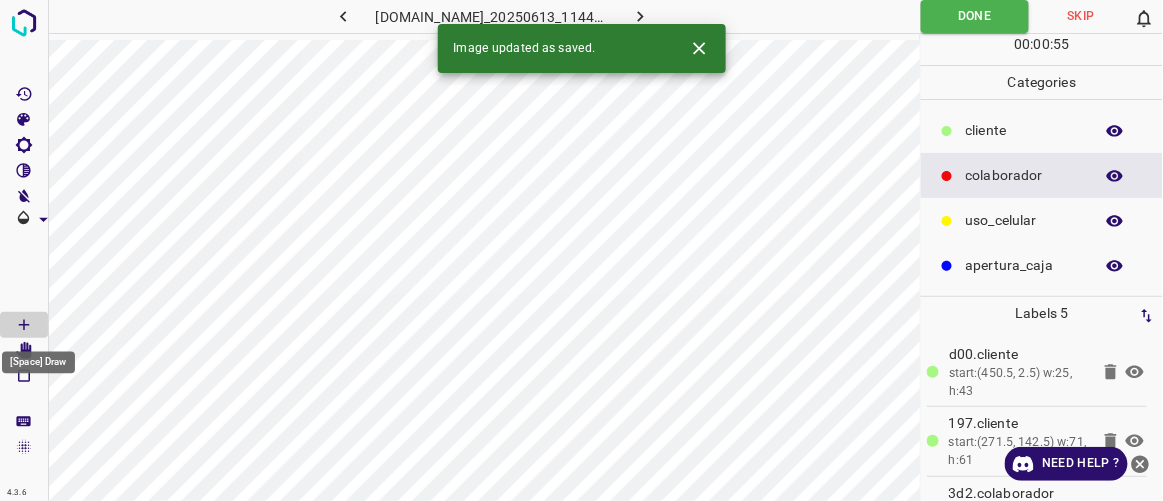click on "[Space] Draw" at bounding box center (38, 357) 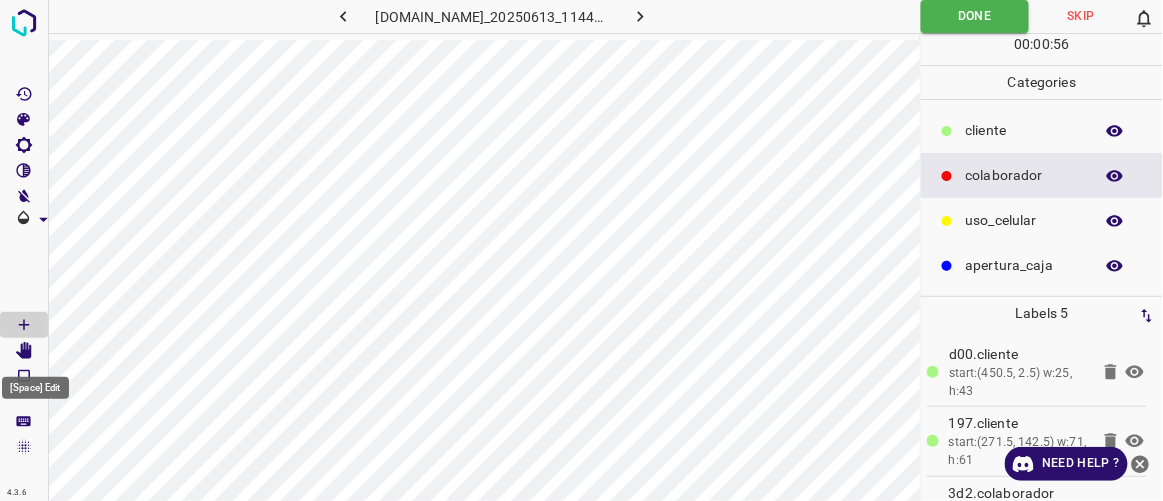 click 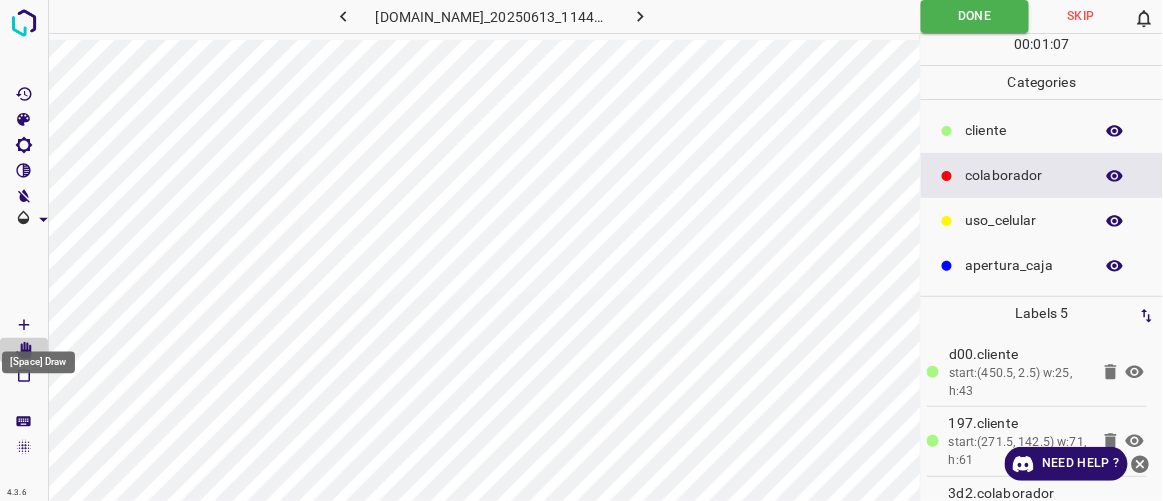 click at bounding box center [24, 325] 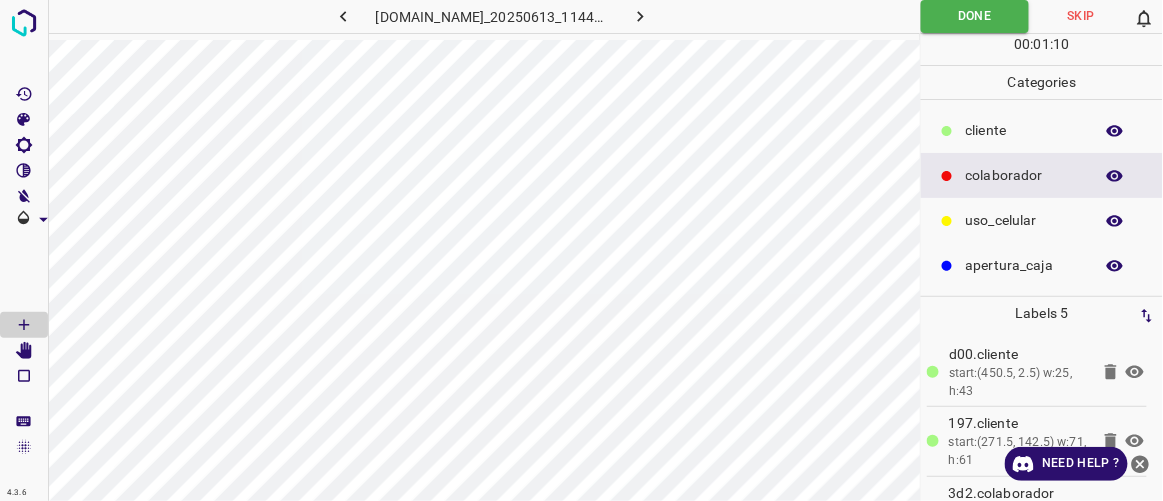 click at bounding box center [641, 16] 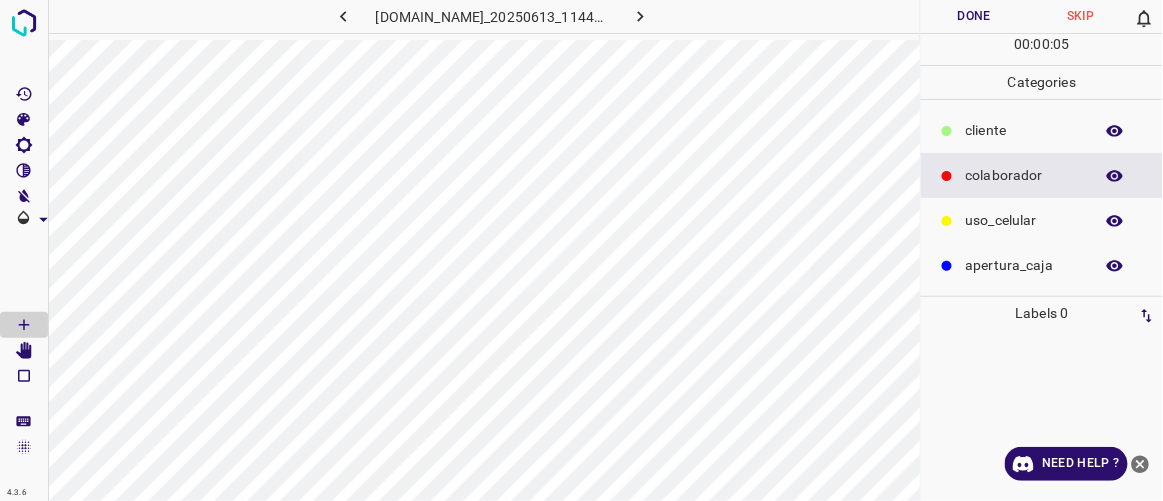click on "​​cliente" at bounding box center (1024, 130) 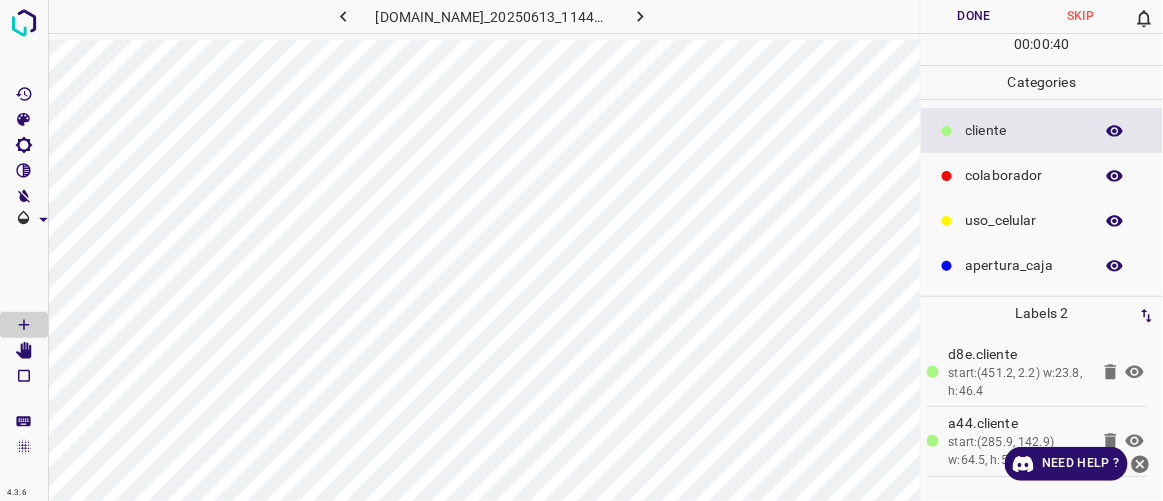 click on "colaborador" at bounding box center (1024, 175) 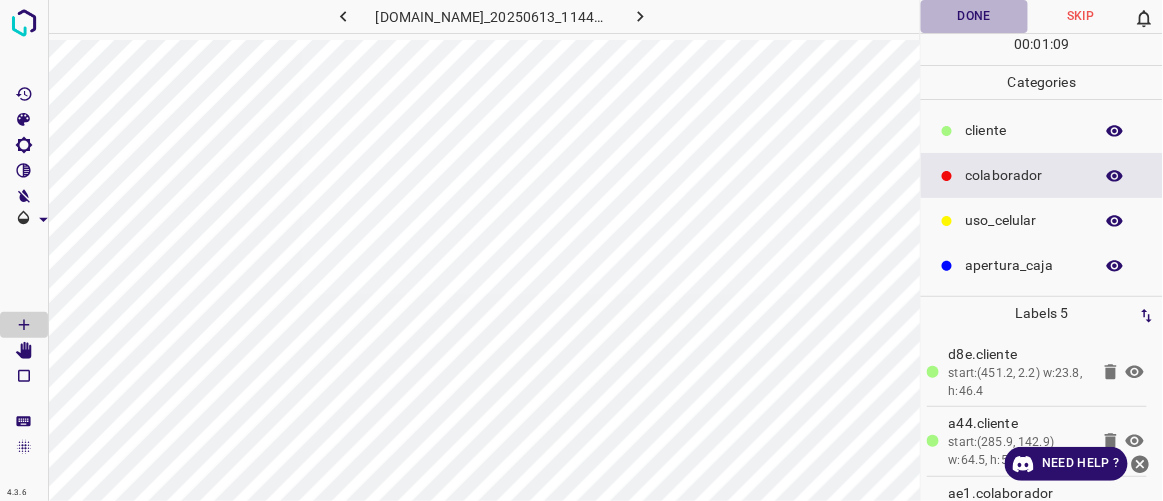 click on "Done" at bounding box center (974, 16) 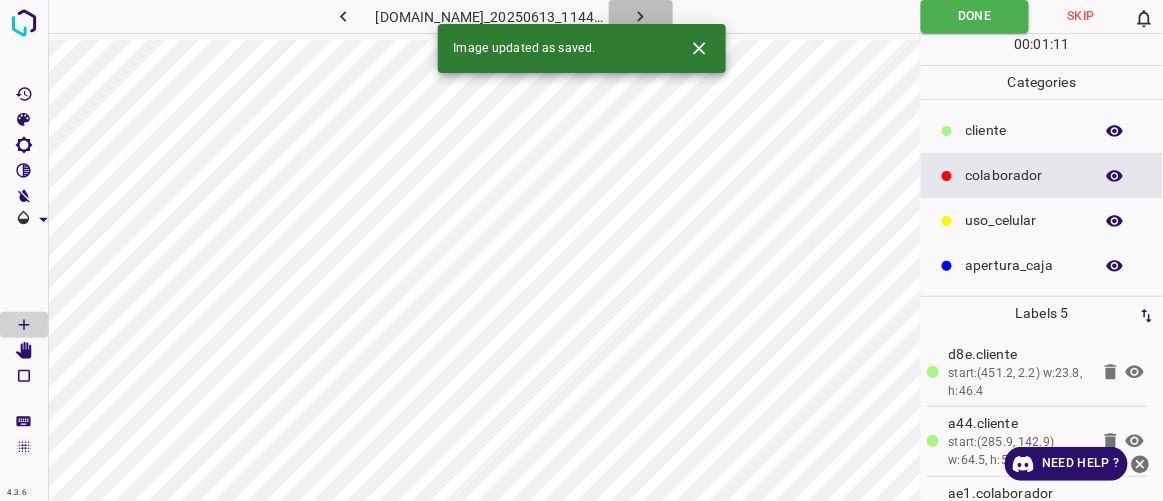 click at bounding box center (641, 16) 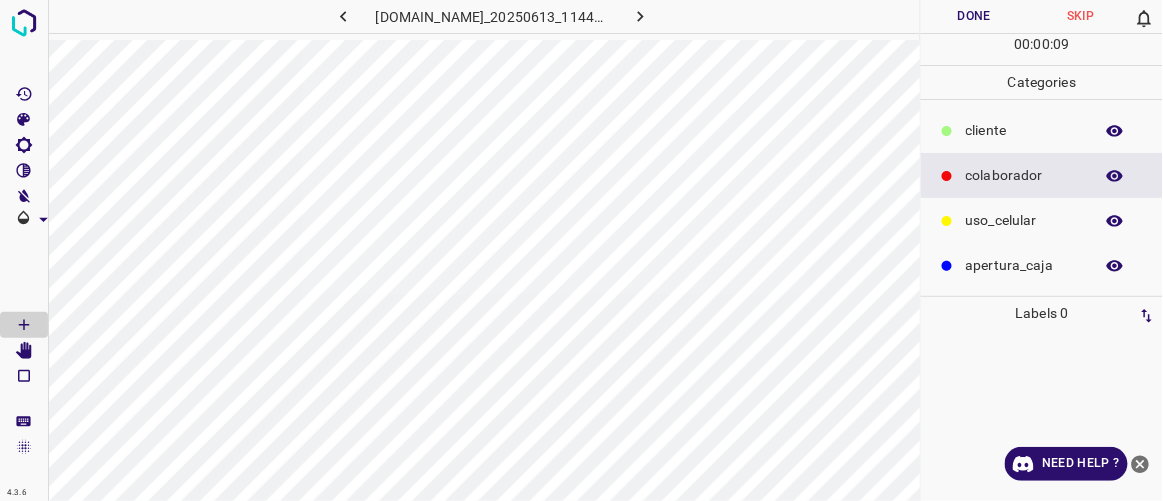 click on "​​cliente" at bounding box center [1042, 130] 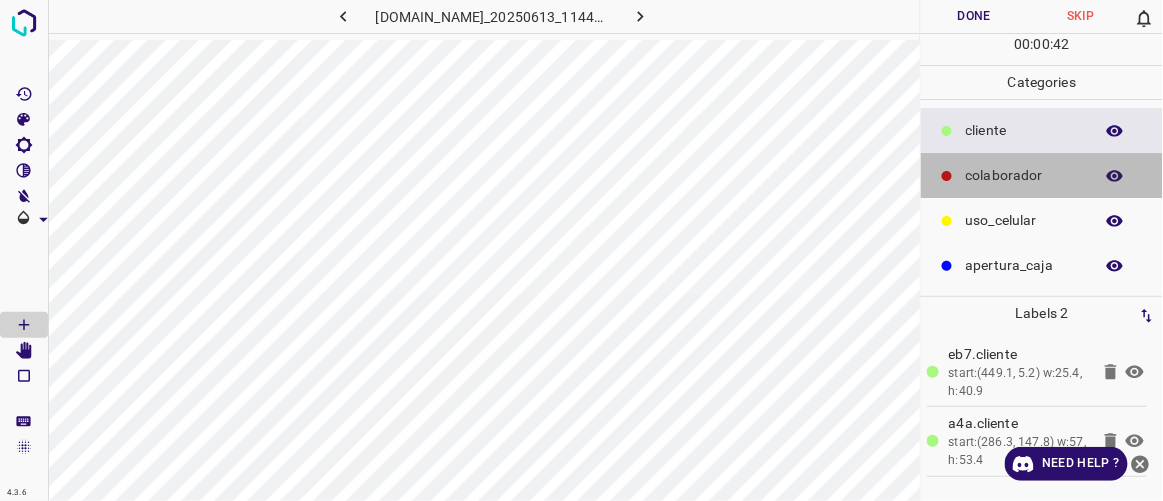 click on "colaborador" at bounding box center (1024, 175) 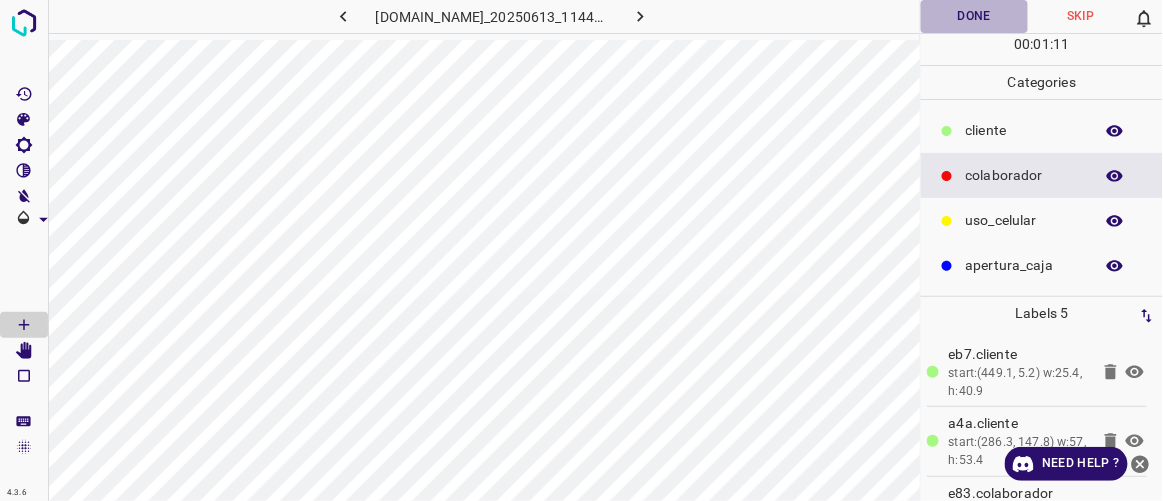 click on "Done" at bounding box center (974, 16) 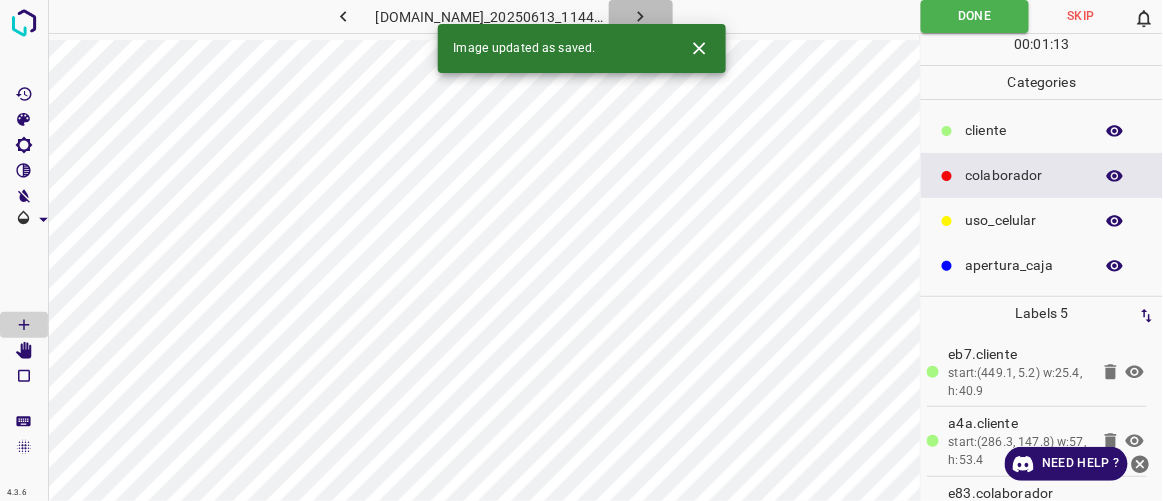 click 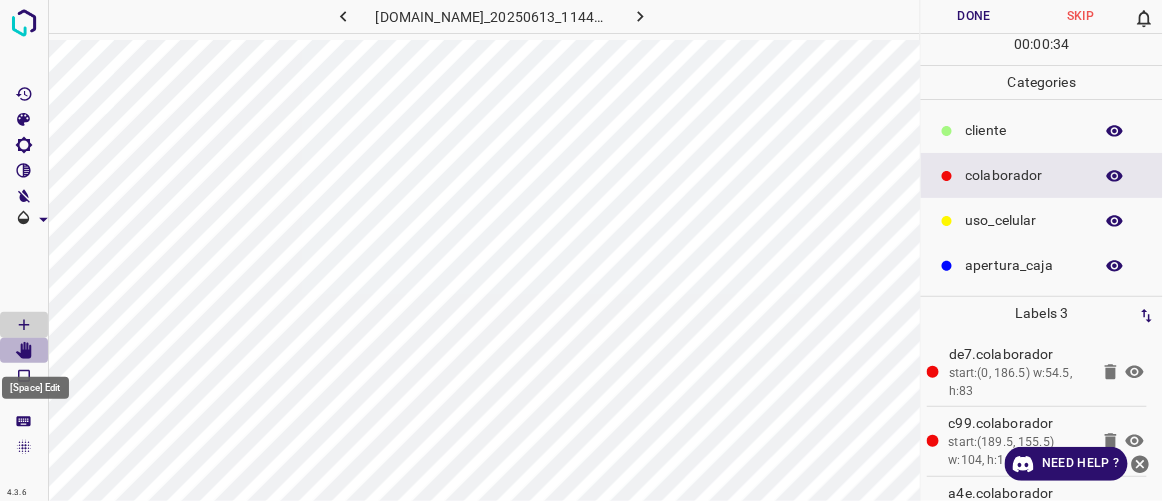 click 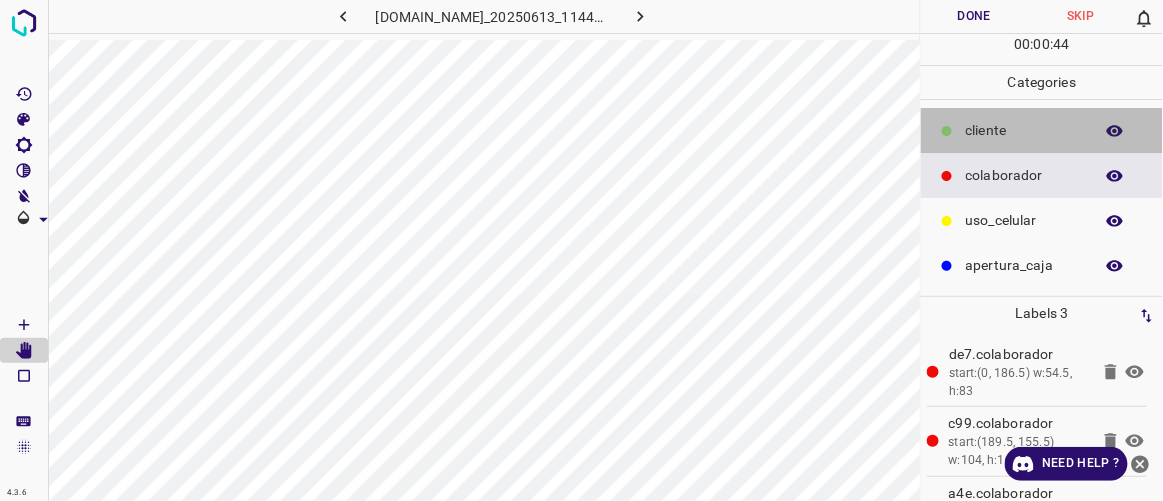 click on "​​cliente" at bounding box center [1024, 130] 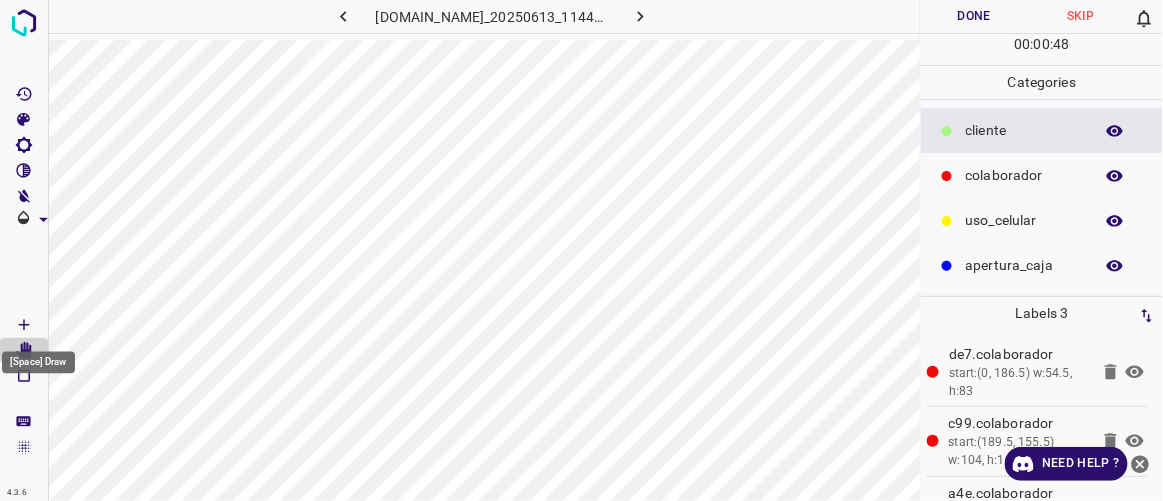 click at bounding box center (24, 325) 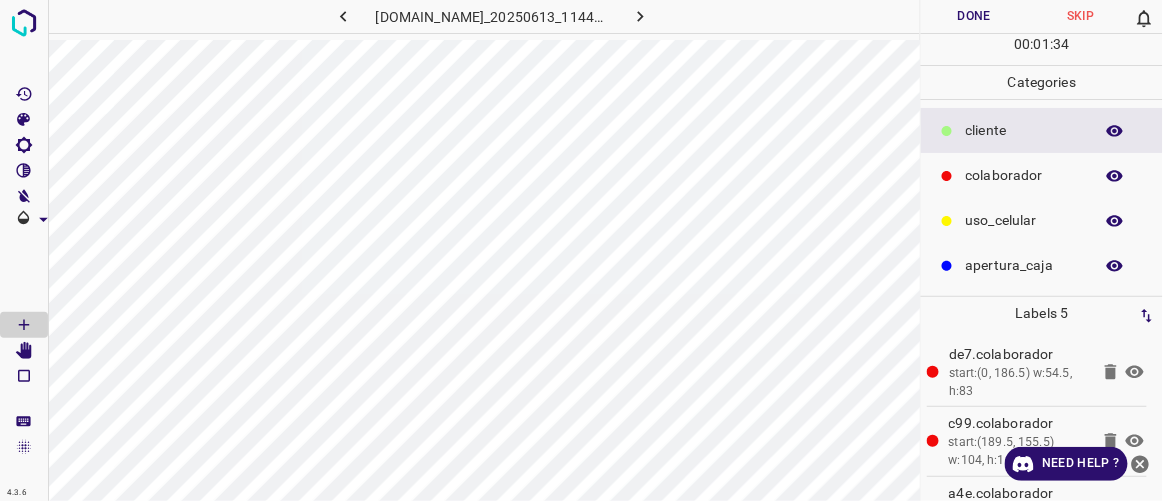 click on "Done" at bounding box center [974, 16] 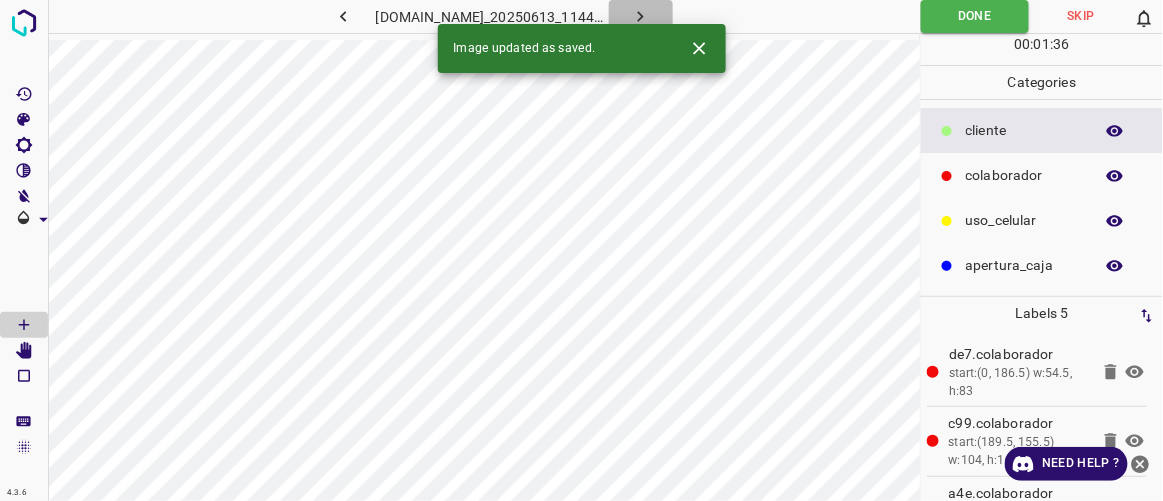 click 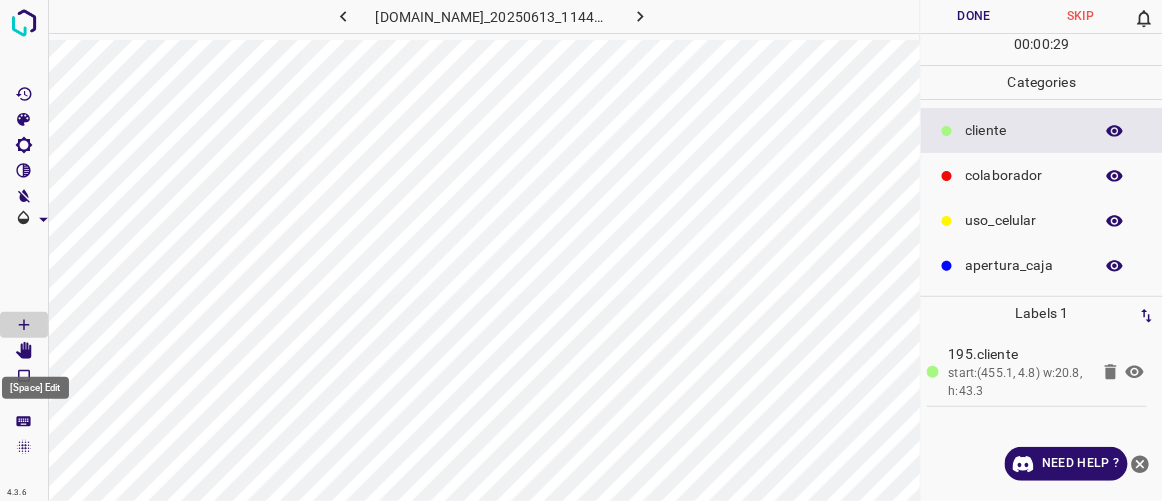 click at bounding box center (24, 351) 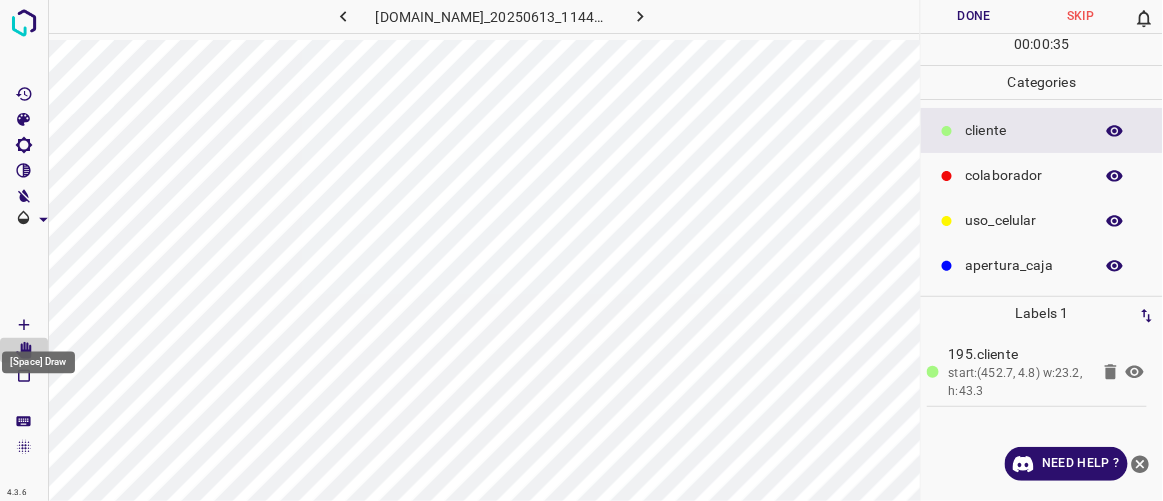 click at bounding box center [24, 325] 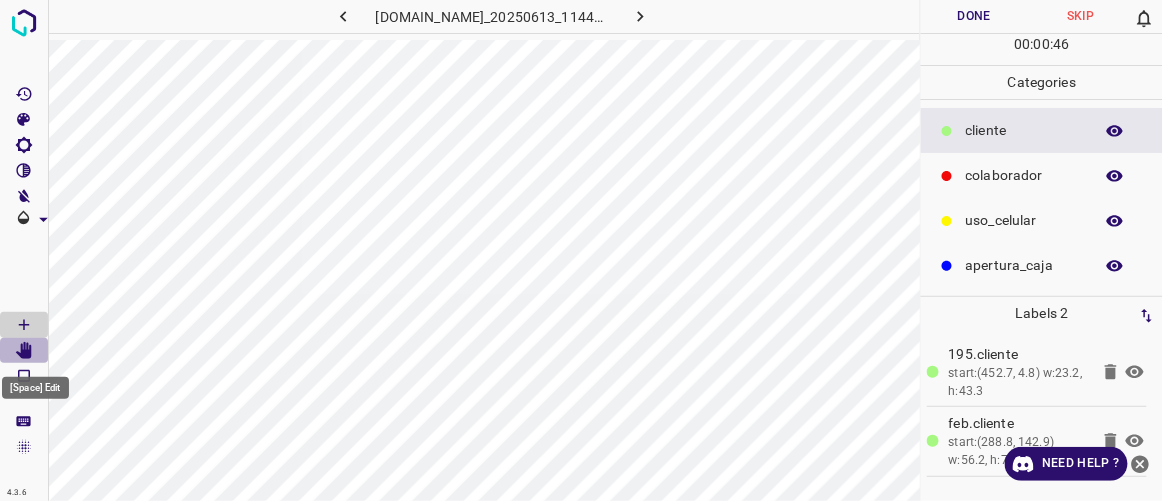 click 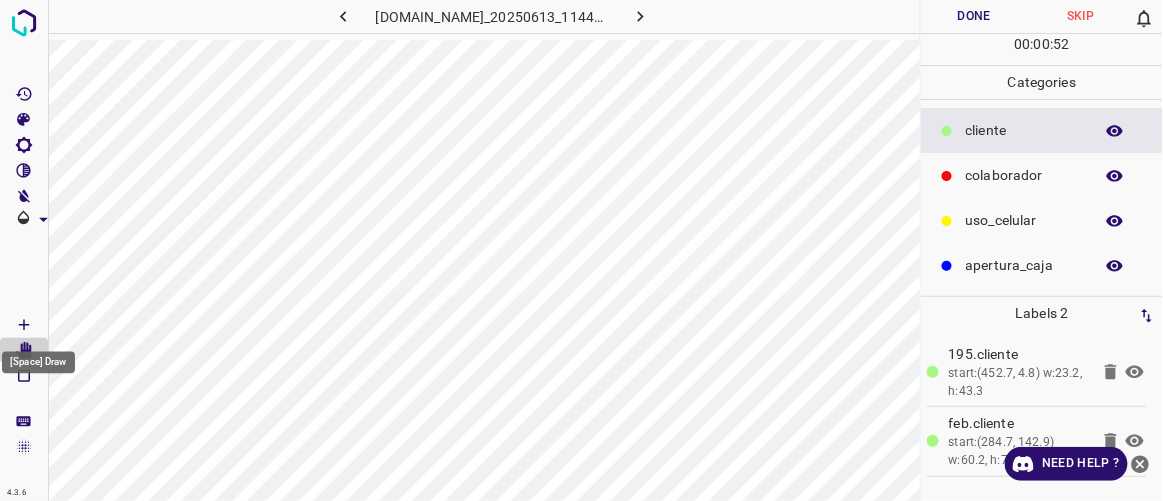 click at bounding box center (24, 325) 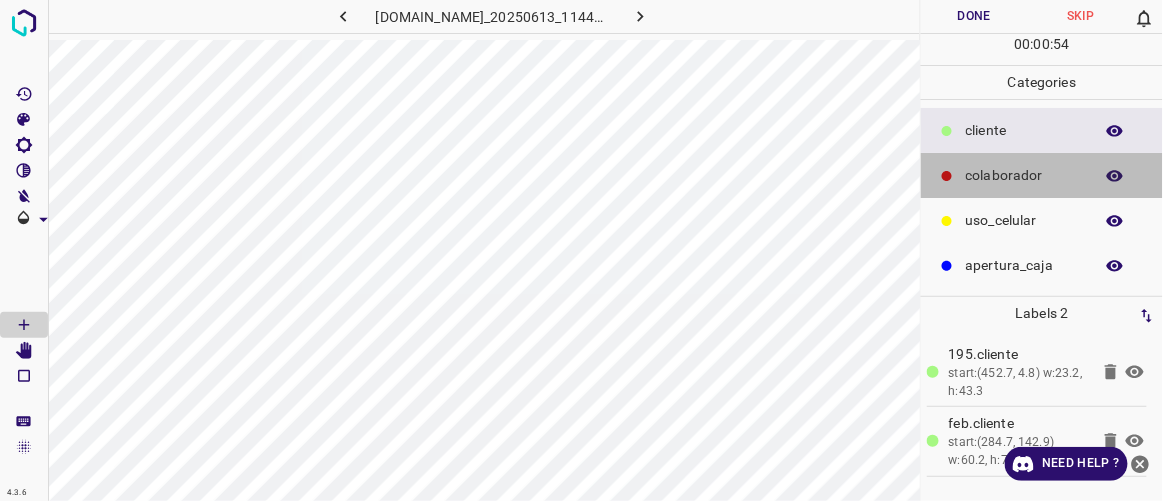 drag, startPoint x: 983, startPoint y: 170, endPoint x: 958, endPoint y: 194, distance: 34.655445 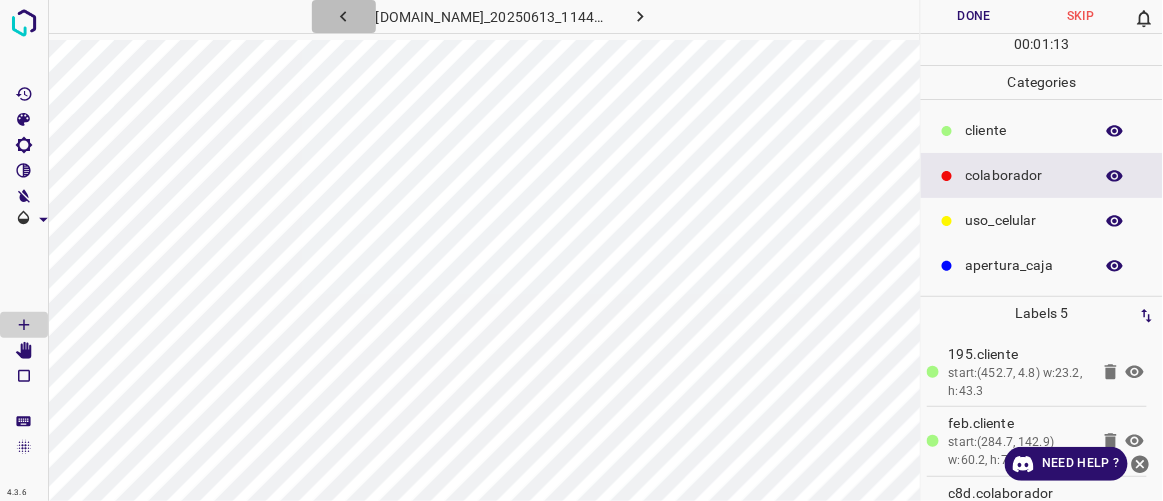 click 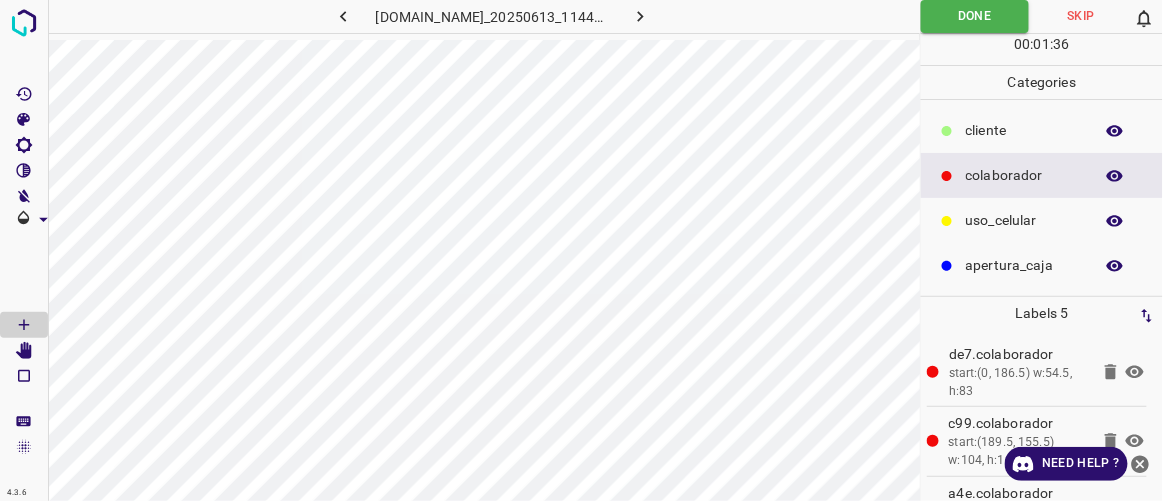 click 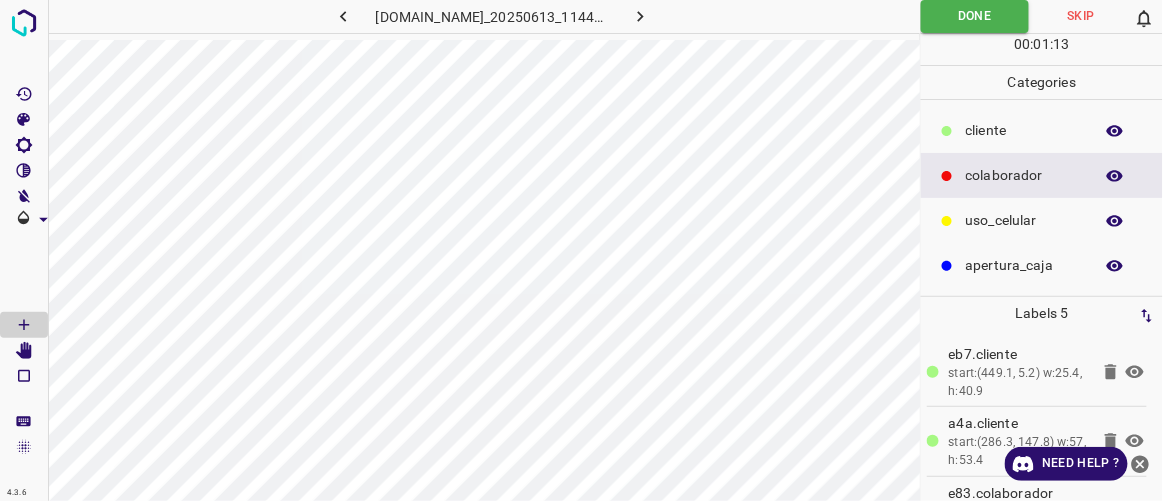 click 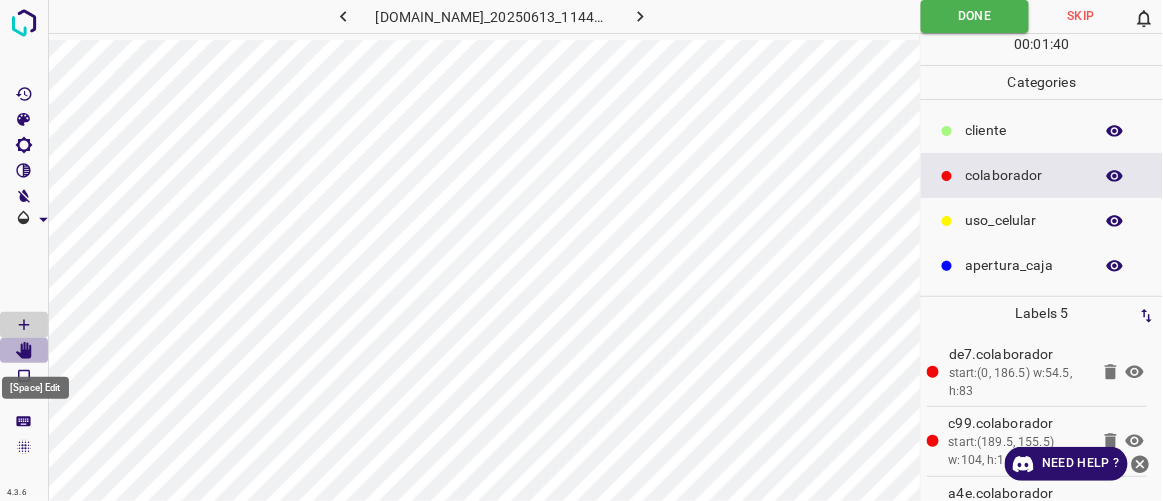 click 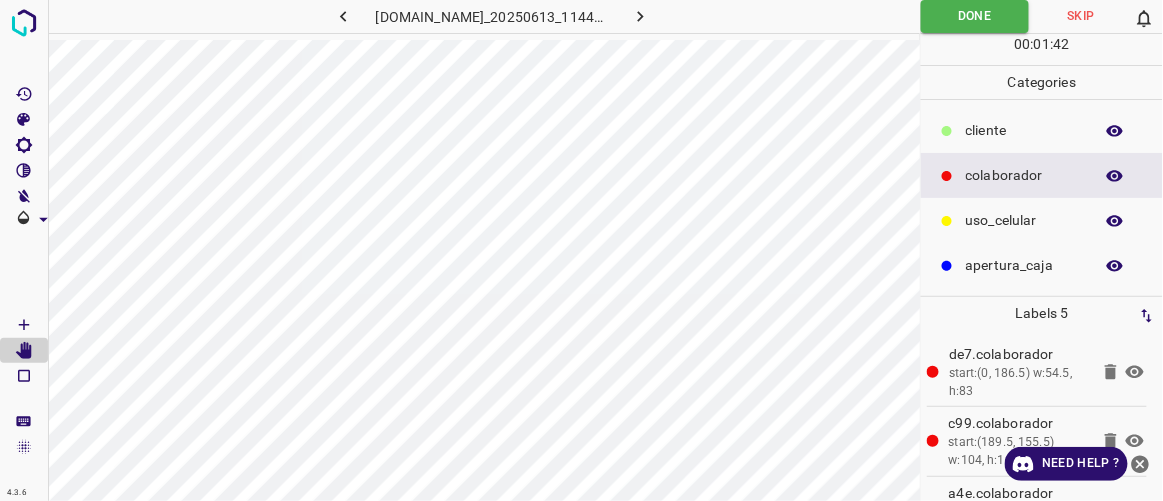 click on "apertura_caja" at bounding box center [1024, 265] 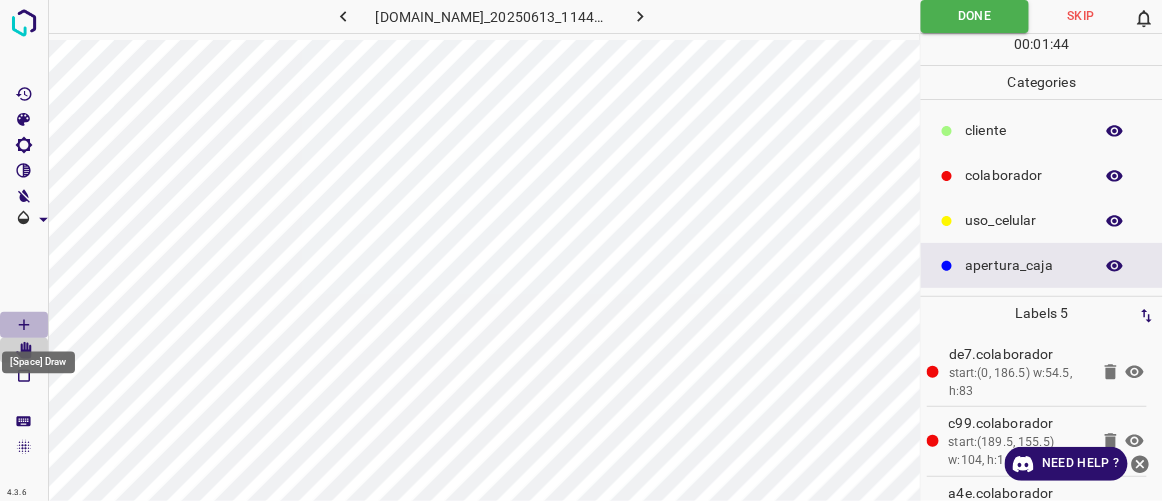 click 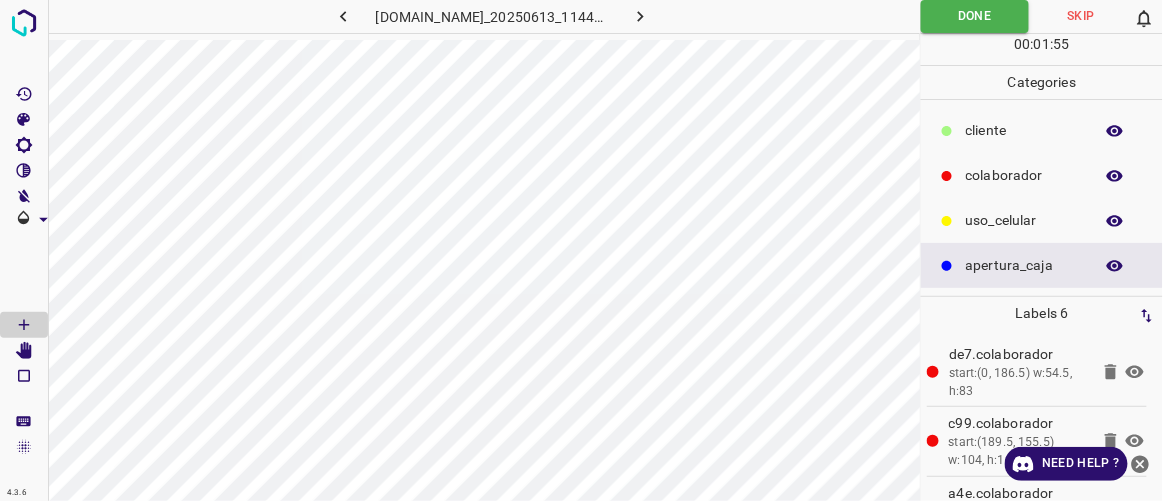 click 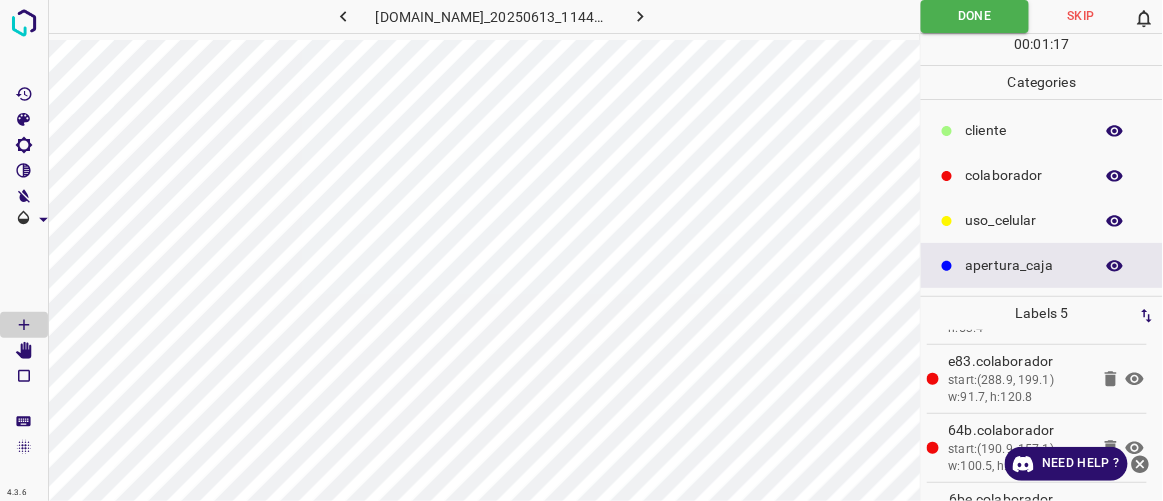 scroll, scrollTop: 186, scrollLeft: 0, axis: vertical 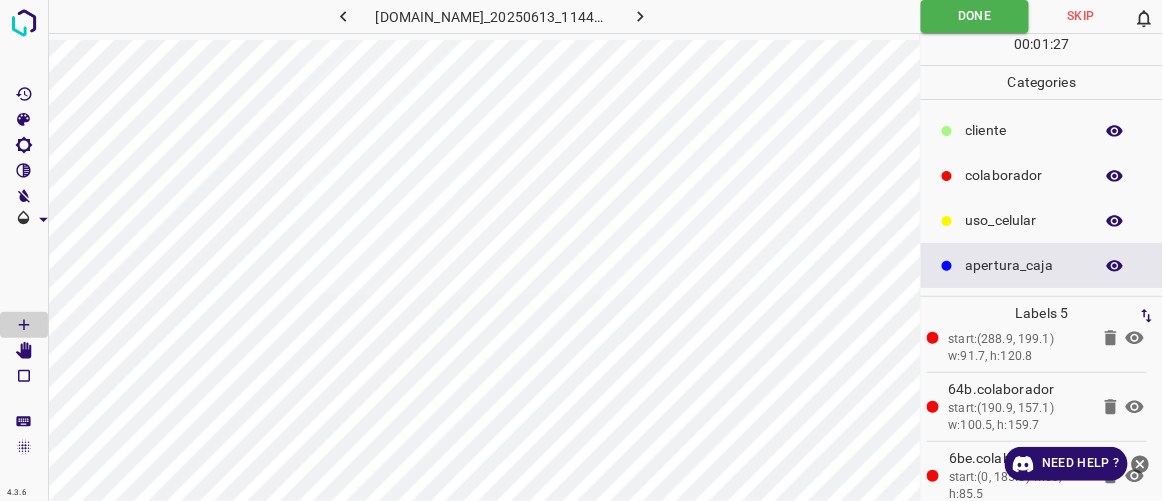 click 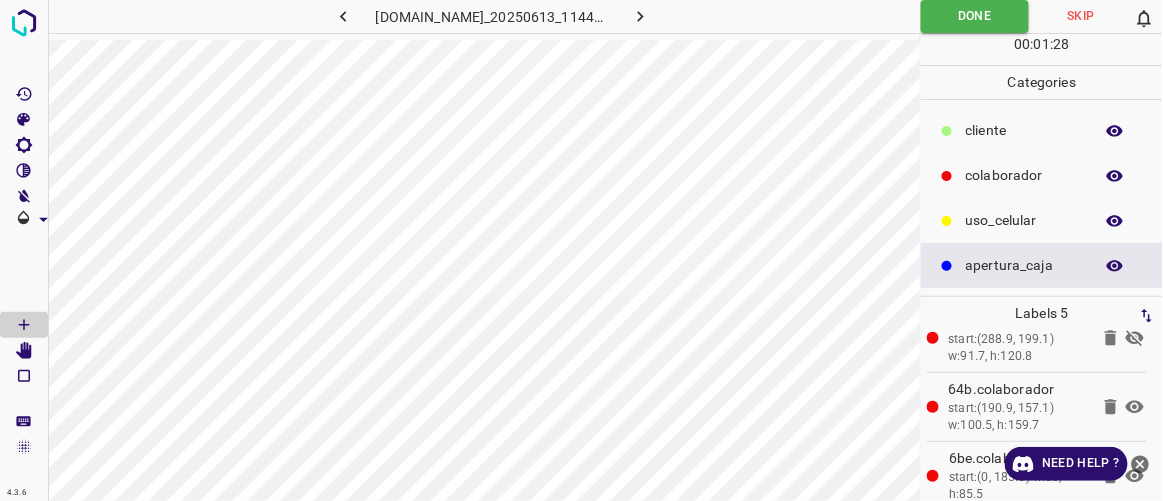 click 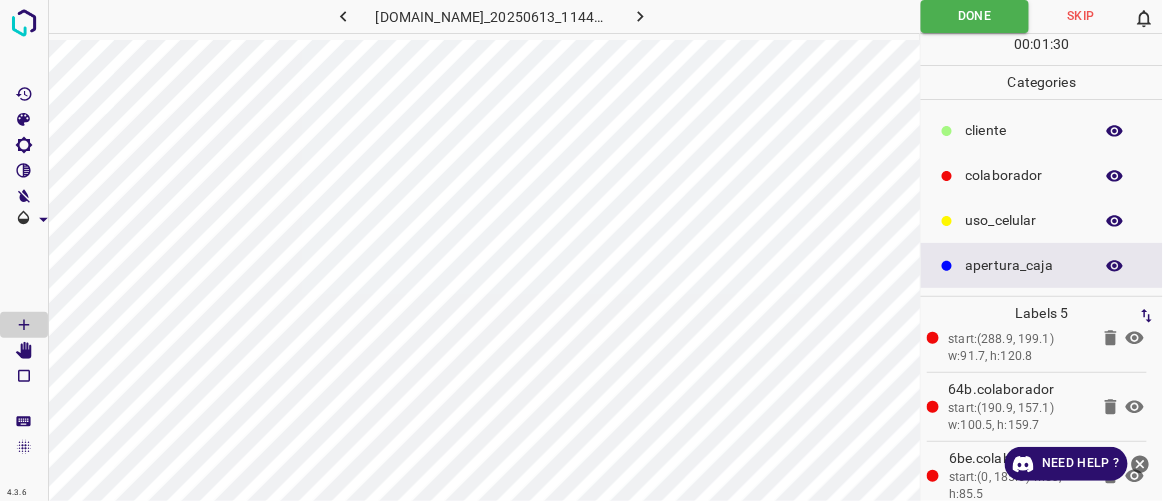 click 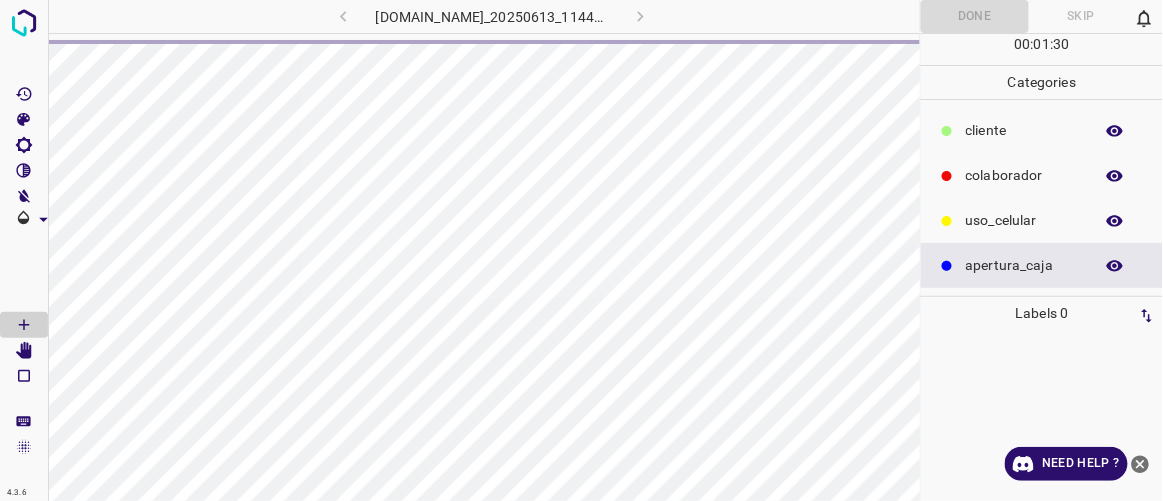 scroll, scrollTop: 0, scrollLeft: 0, axis: both 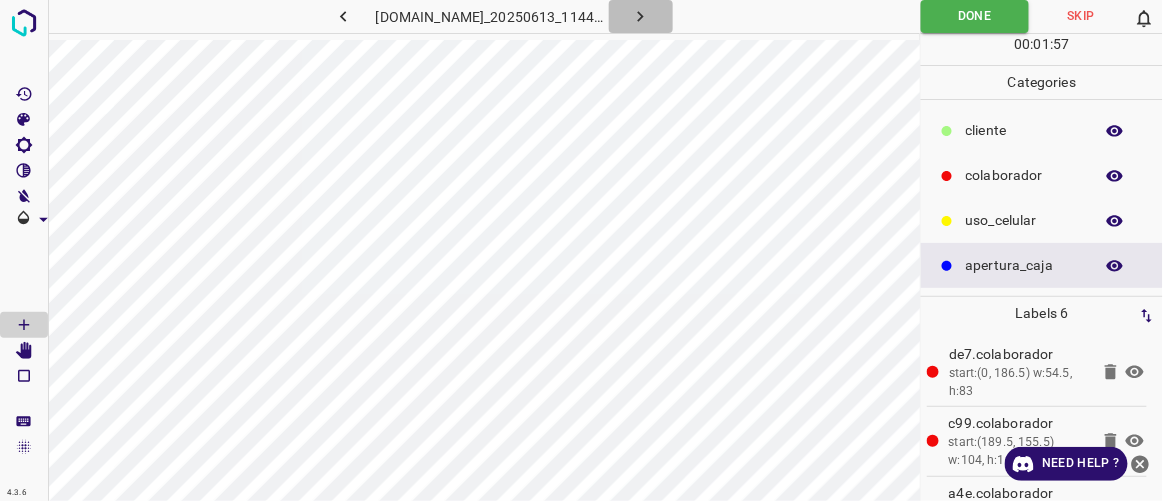 click 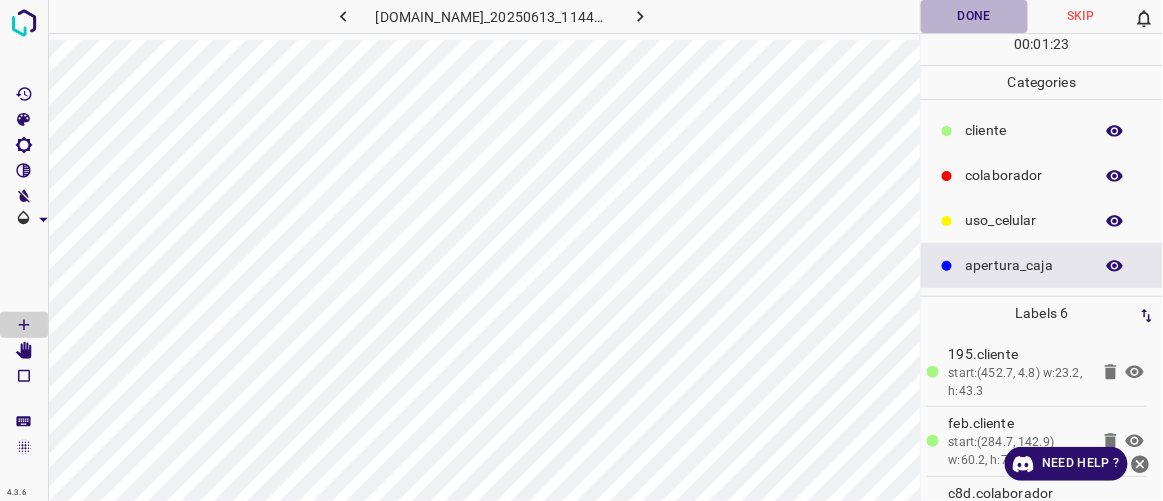 click on "Done" at bounding box center (974, 16) 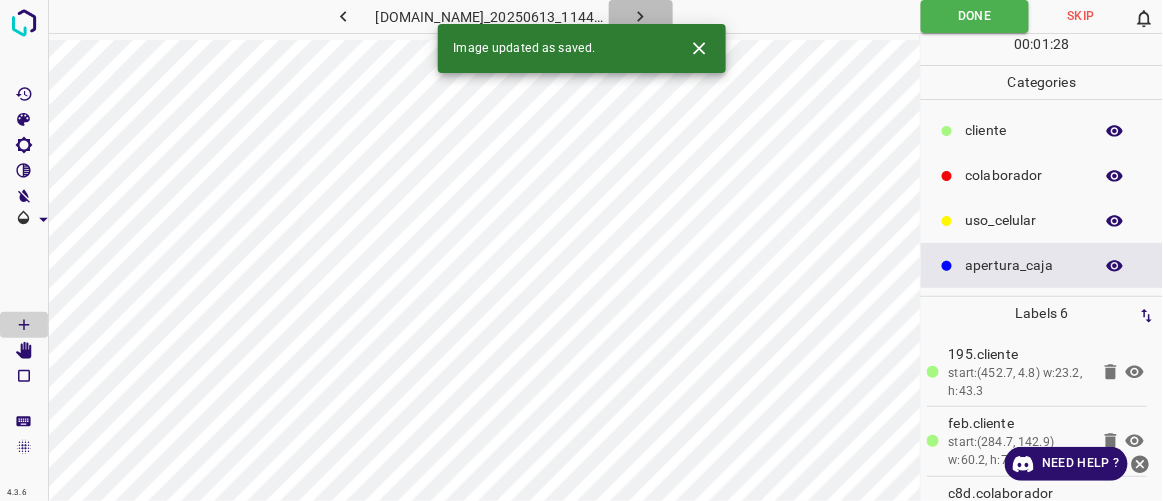 click 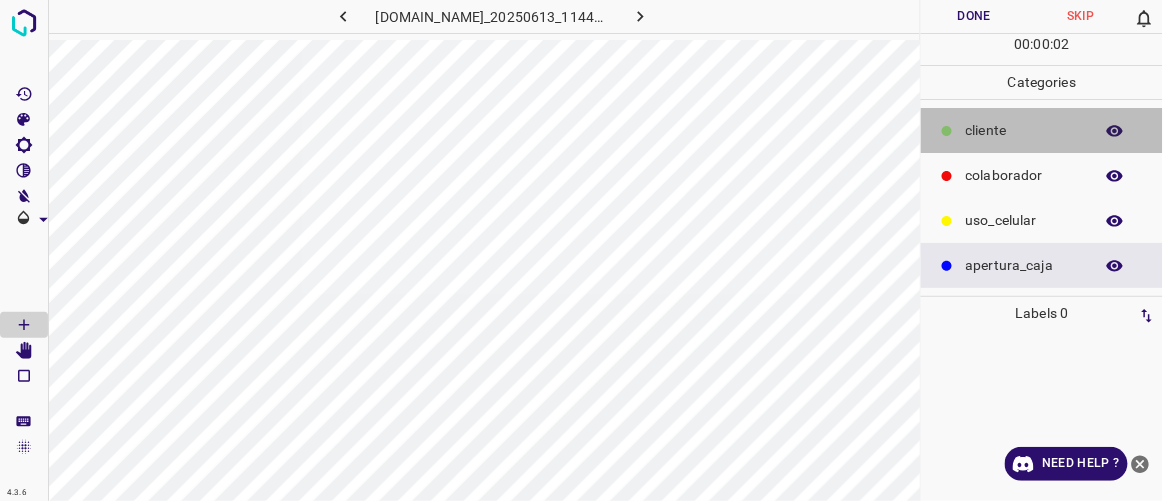click on "​​cliente" at bounding box center [1024, 130] 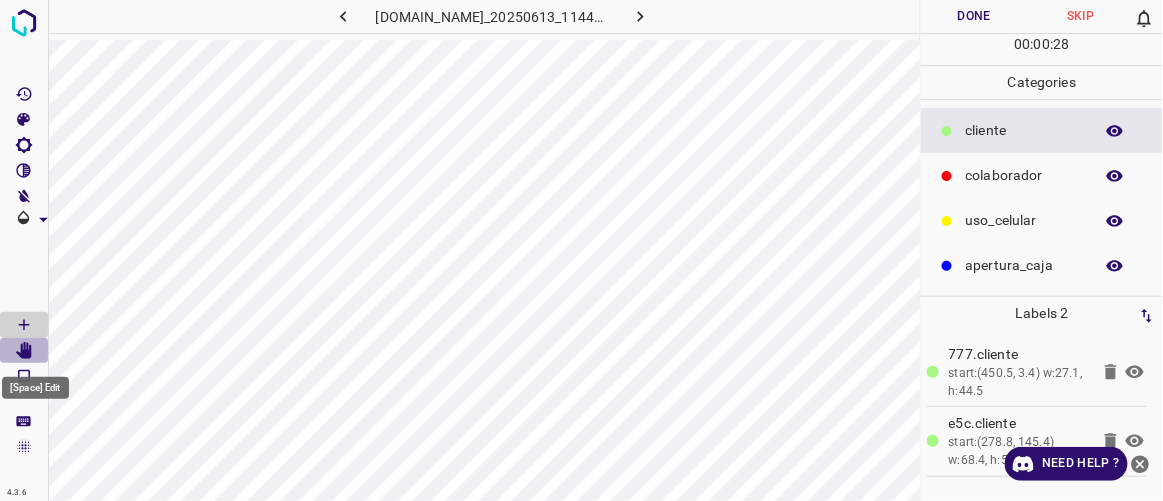 click 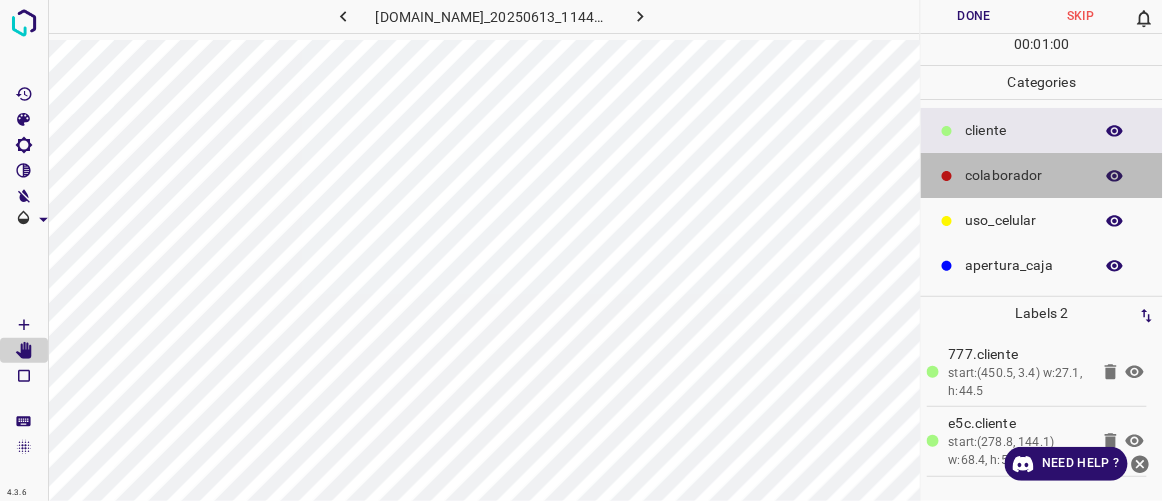 click on "colaborador" at bounding box center [1024, 175] 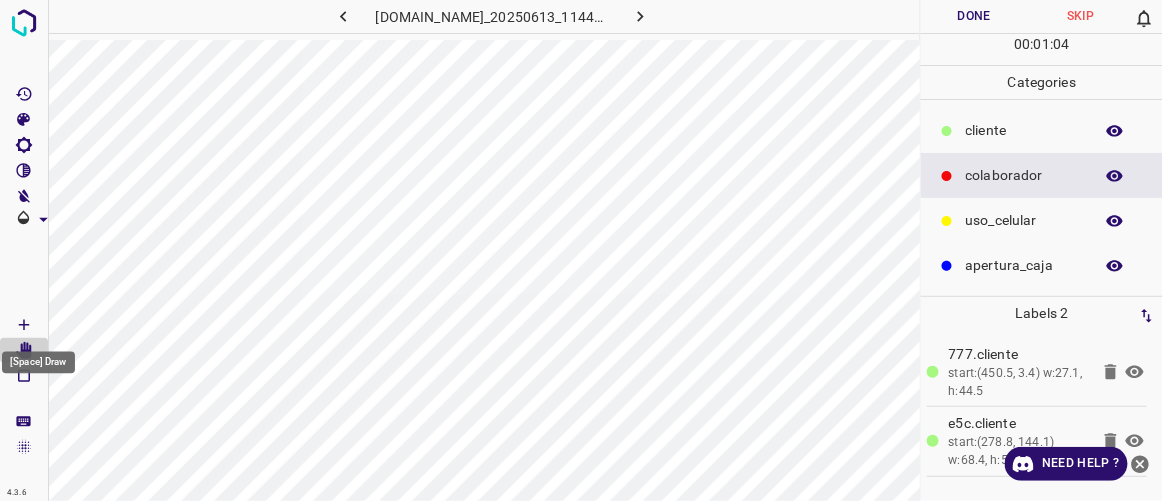 click 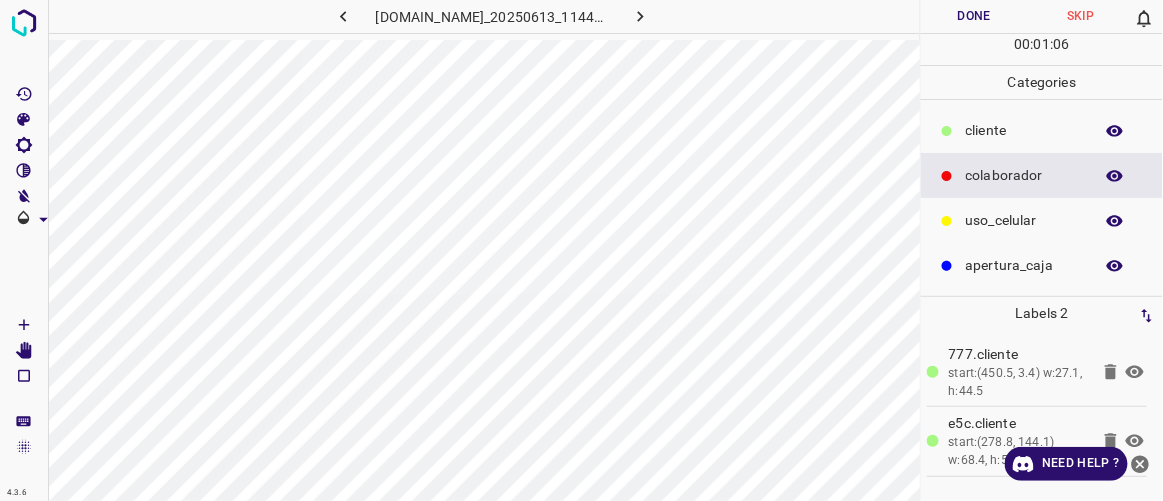 type 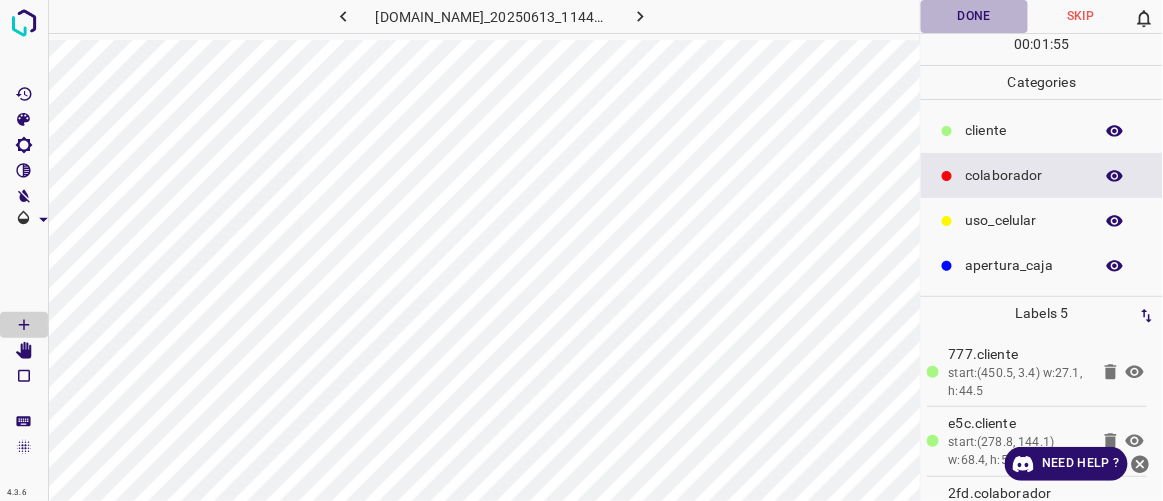 click on "Done" at bounding box center (974, 16) 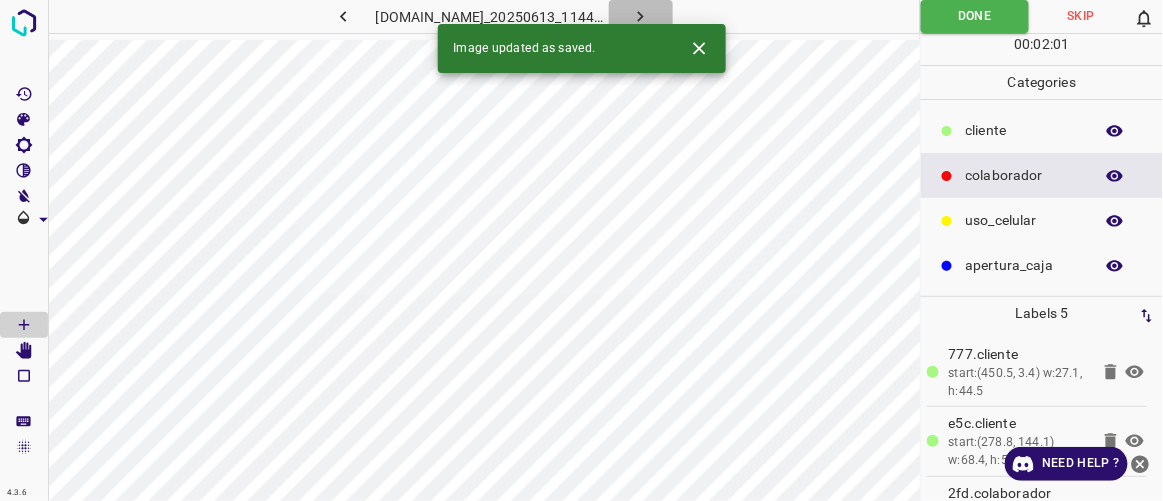 click at bounding box center [641, 16] 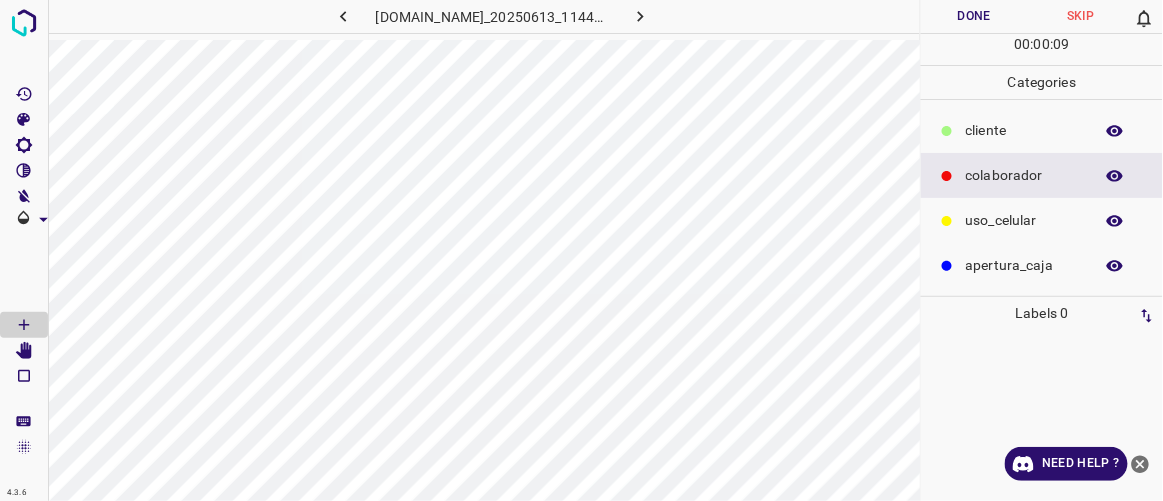 click on "​​cliente" at bounding box center (1024, 130) 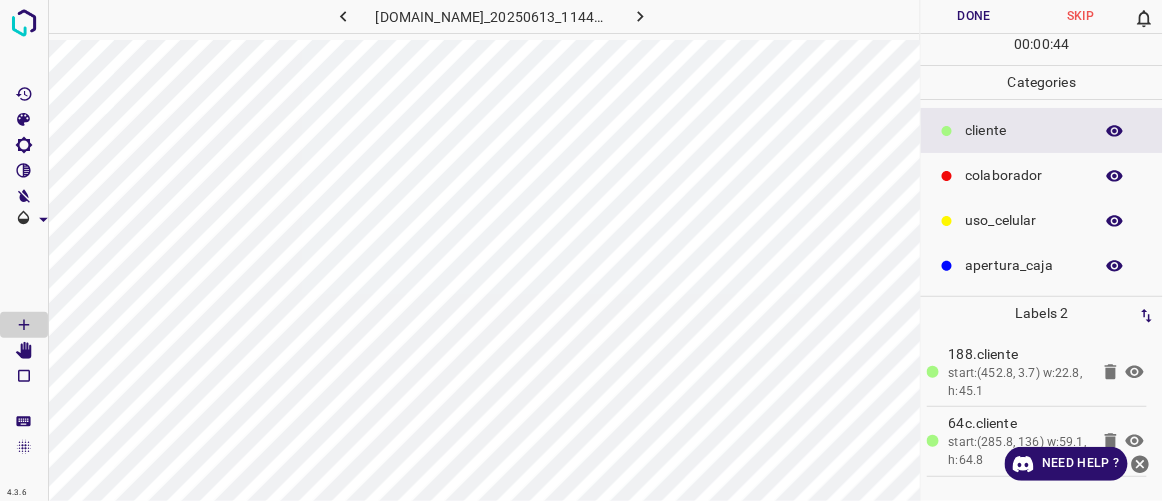 click on "colaborador" at bounding box center (1024, 175) 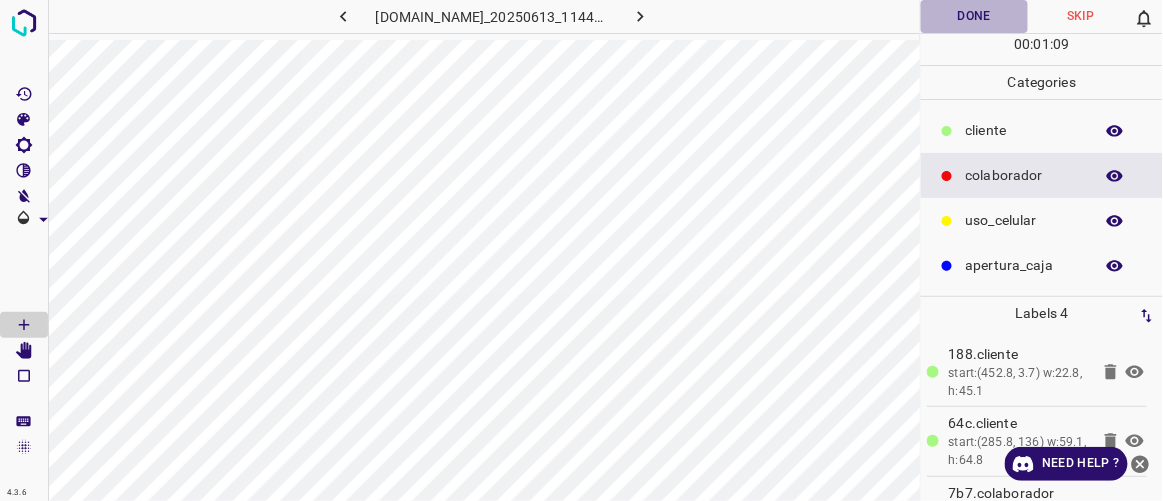 click on "Done" at bounding box center (974, 16) 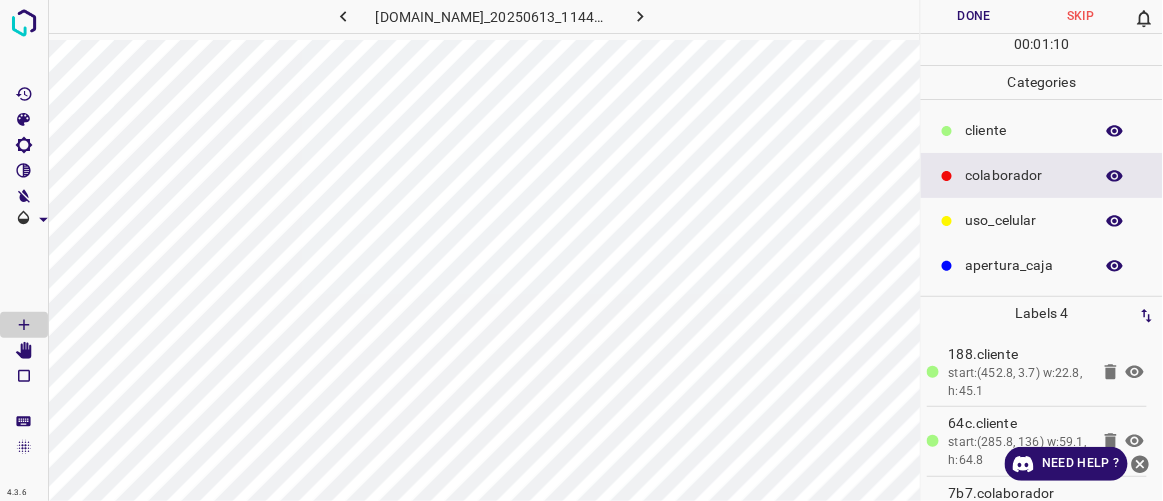 click 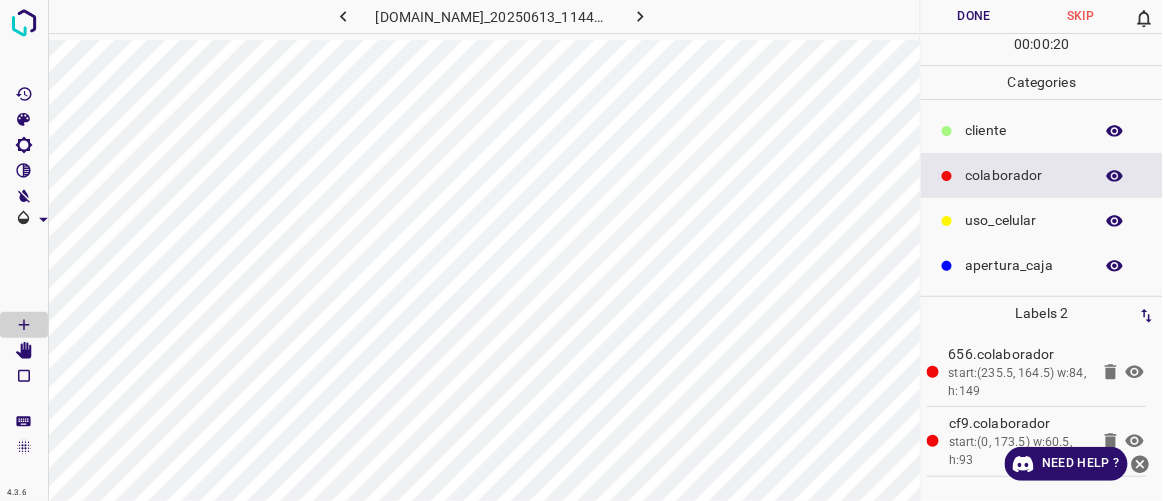 click on "​​cliente" at bounding box center [1042, 130] 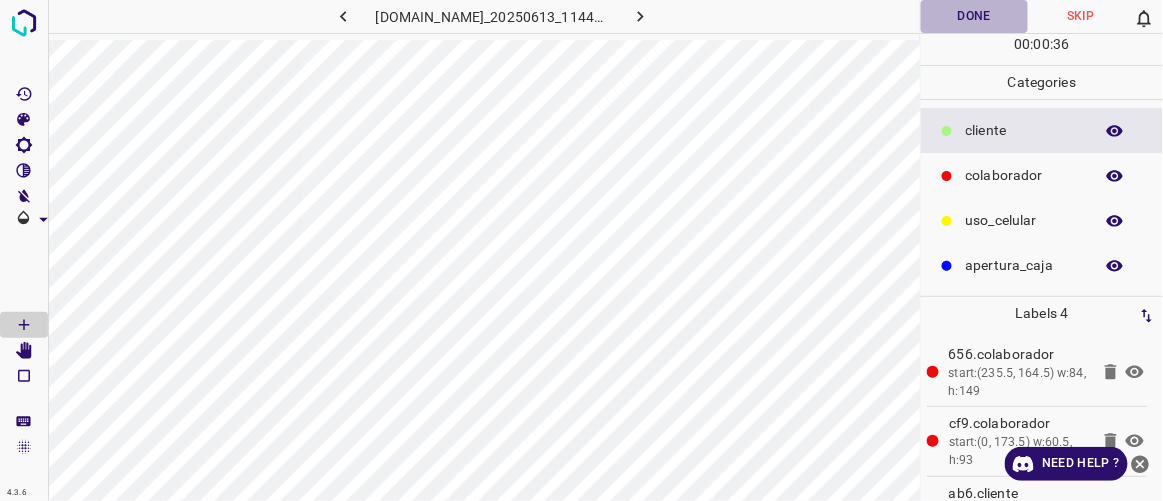 click on "Done" at bounding box center (974, 16) 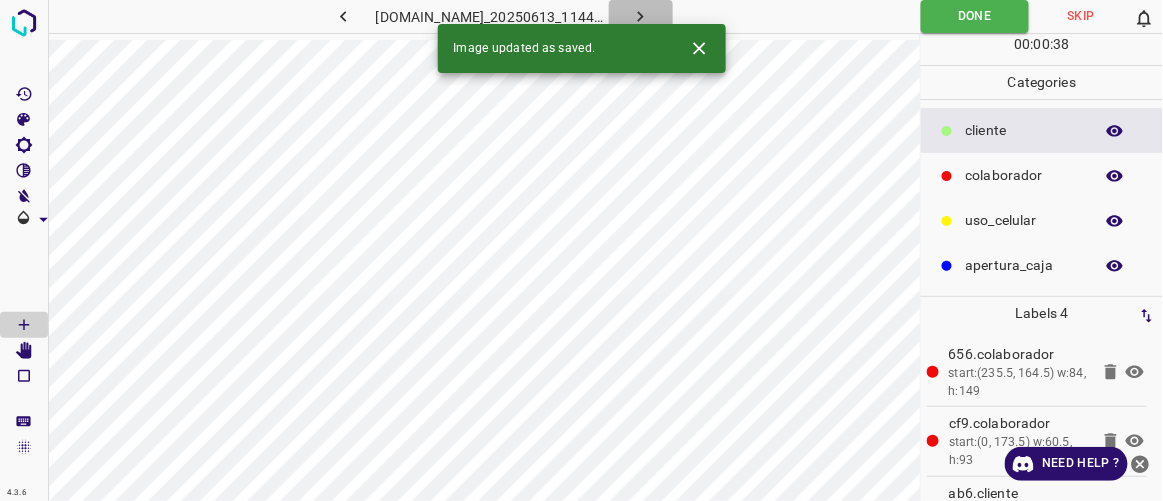click 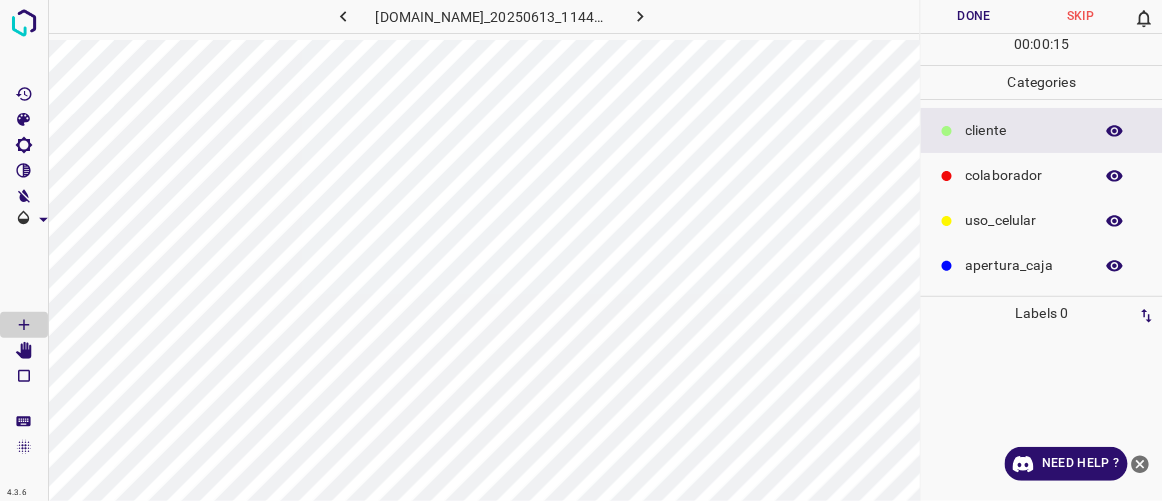 click on "colaborador" at bounding box center [1024, 175] 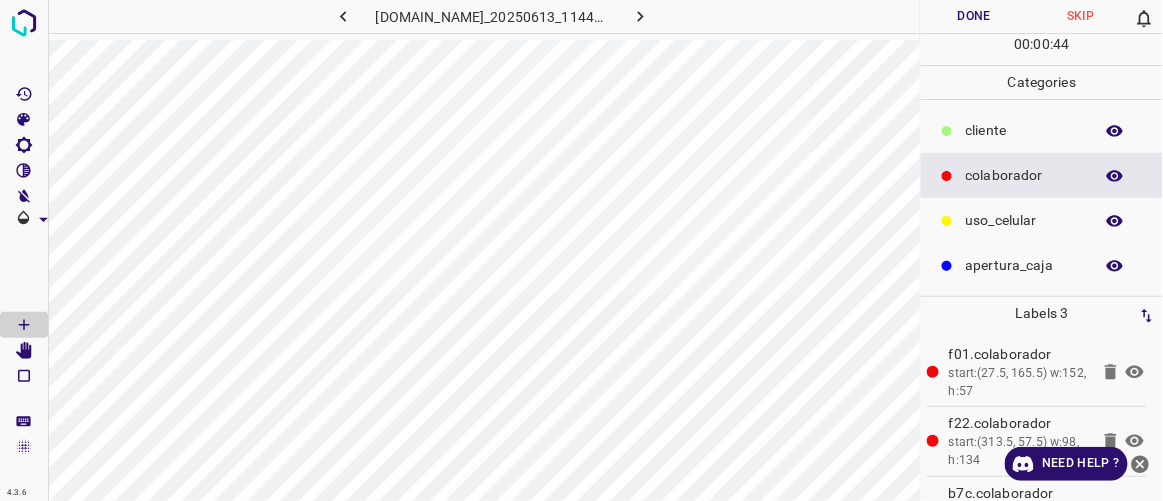 click 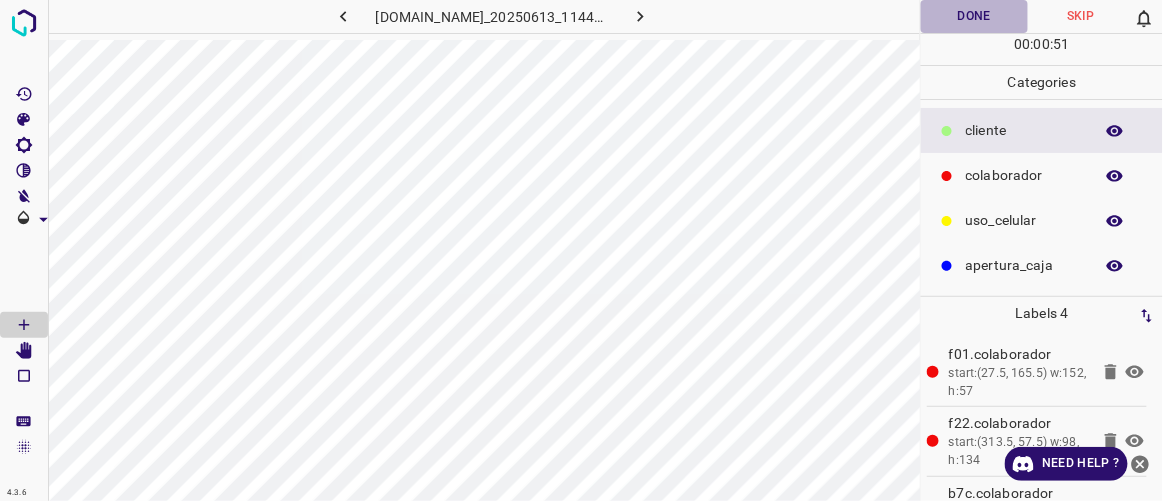 click on "Done" at bounding box center [974, 16] 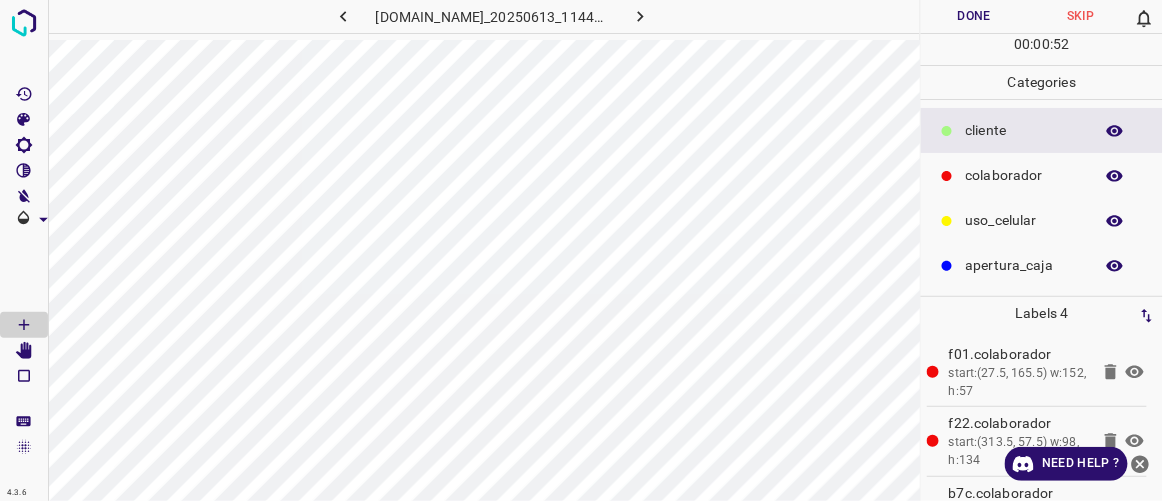 click 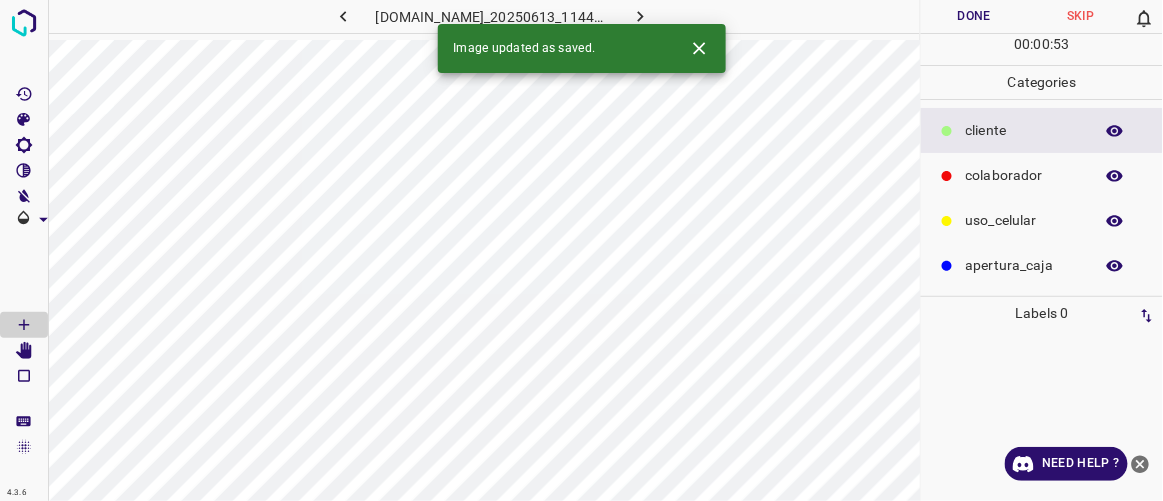 click 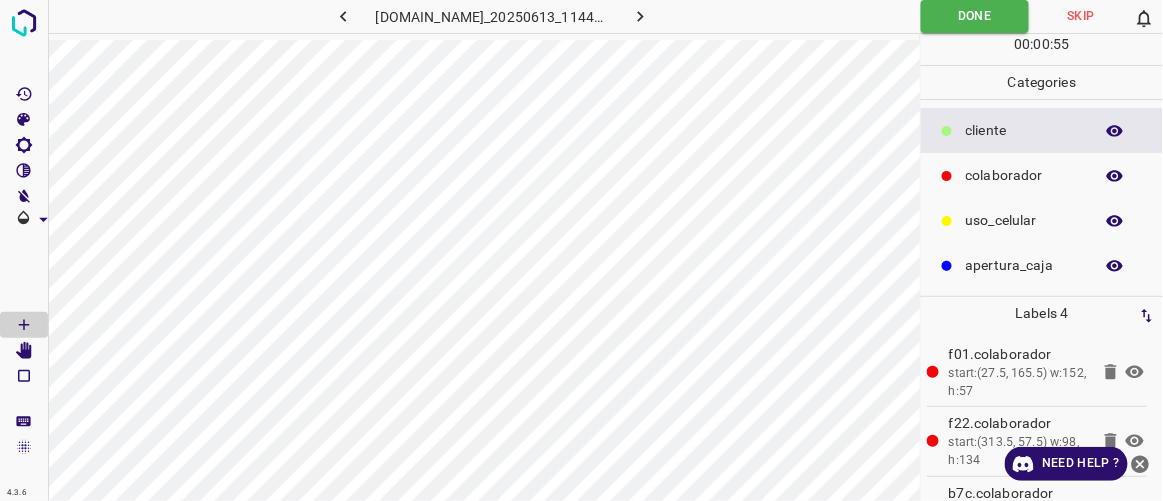 click 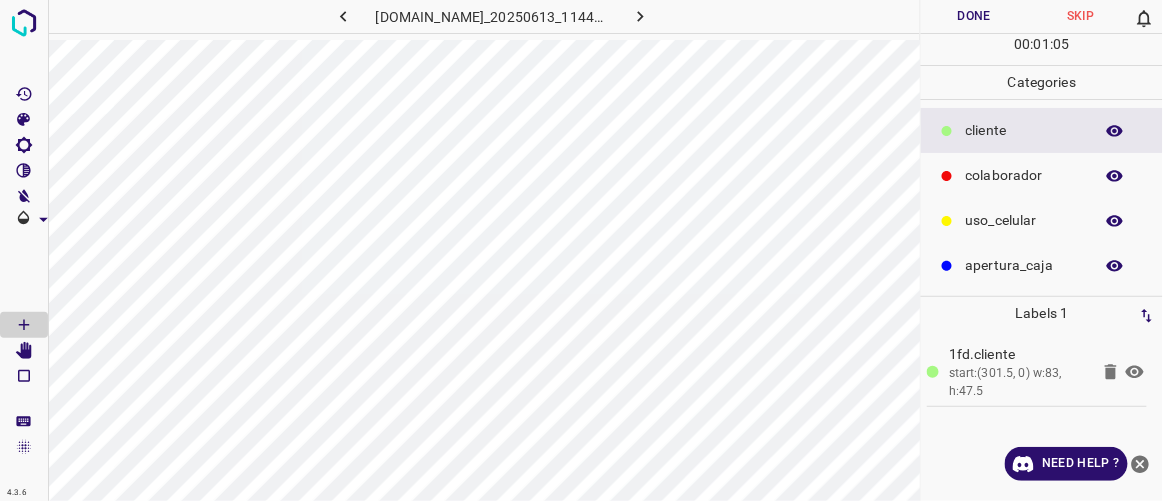 click on "colaborador" at bounding box center [1024, 175] 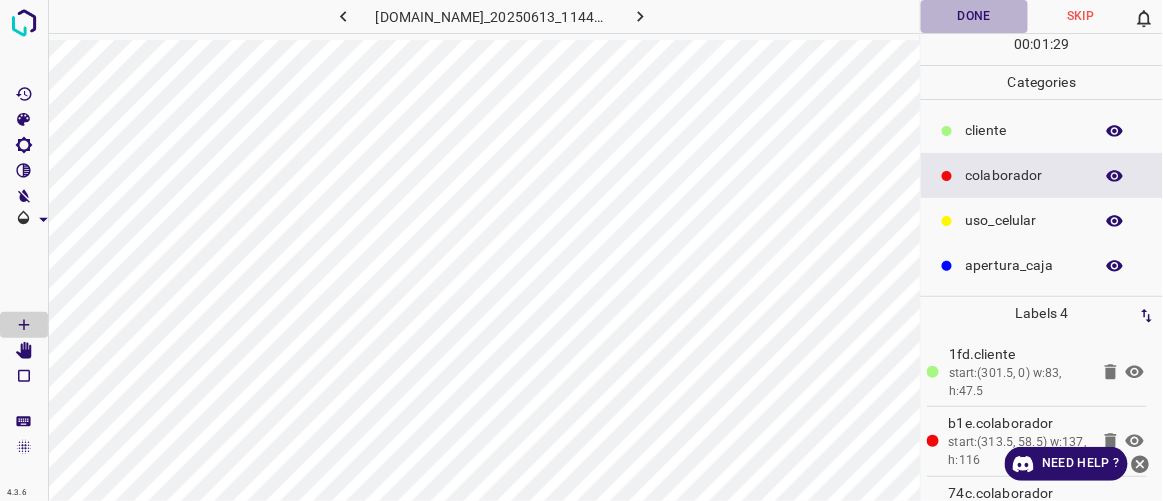 click on "Done" at bounding box center [974, 16] 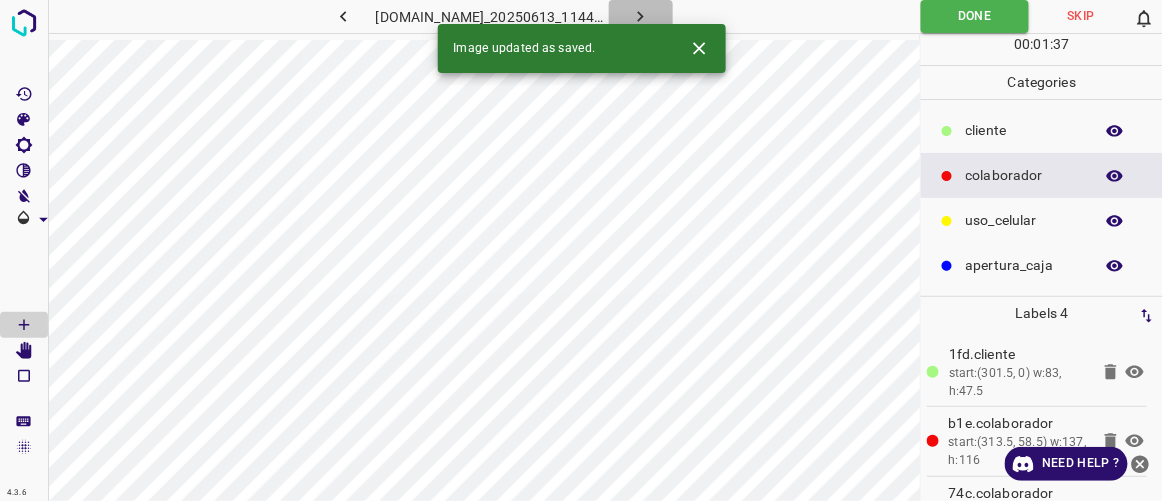 click at bounding box center (641, 16) 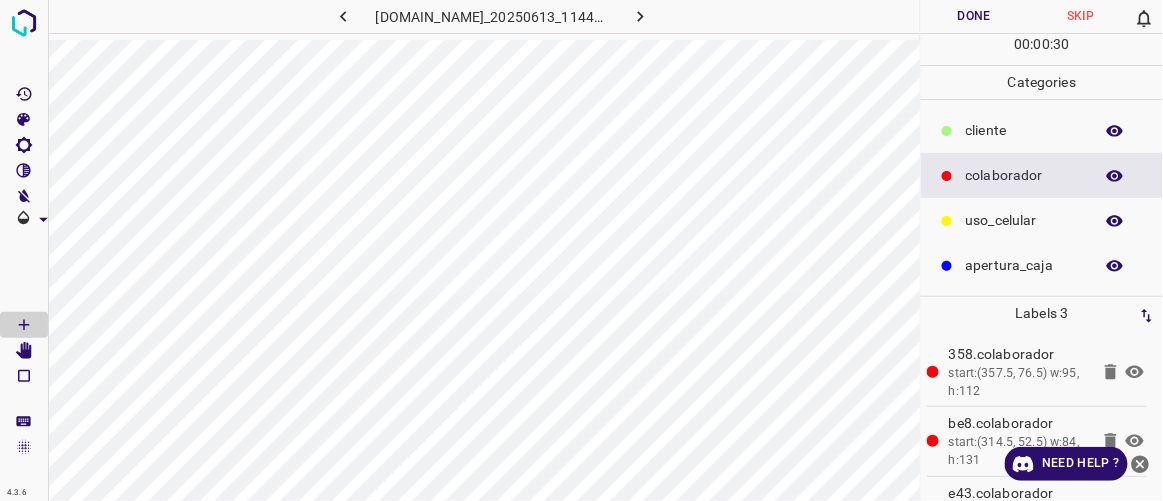 click on "​​cliente" at bounding box center (1024, 130) 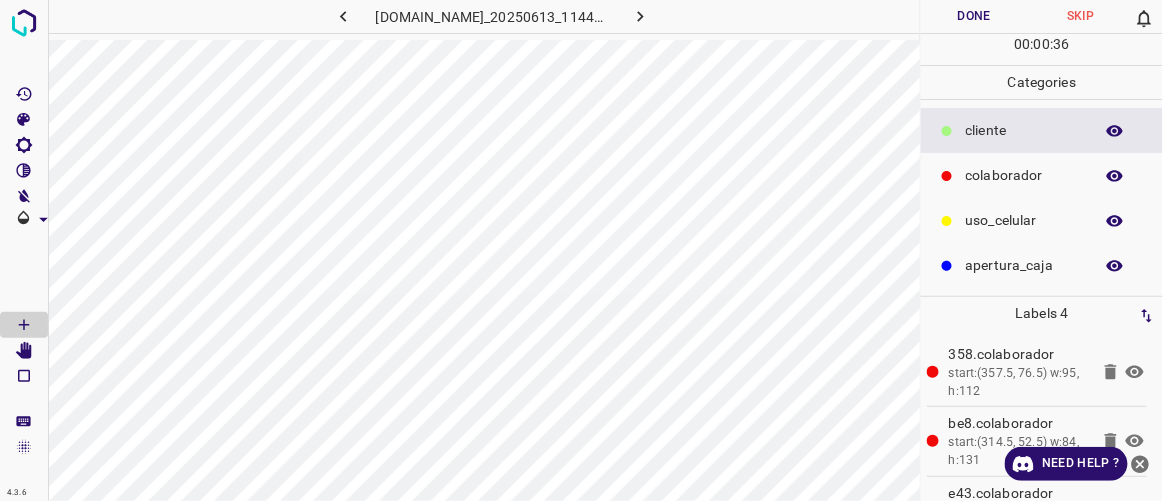 click on "Done" at bounding box center (974, 16) 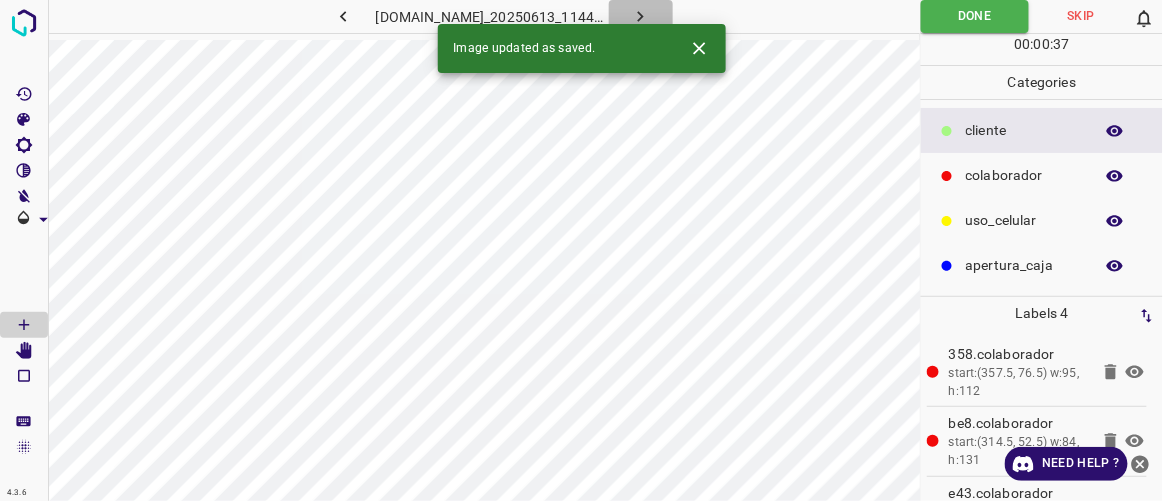 click 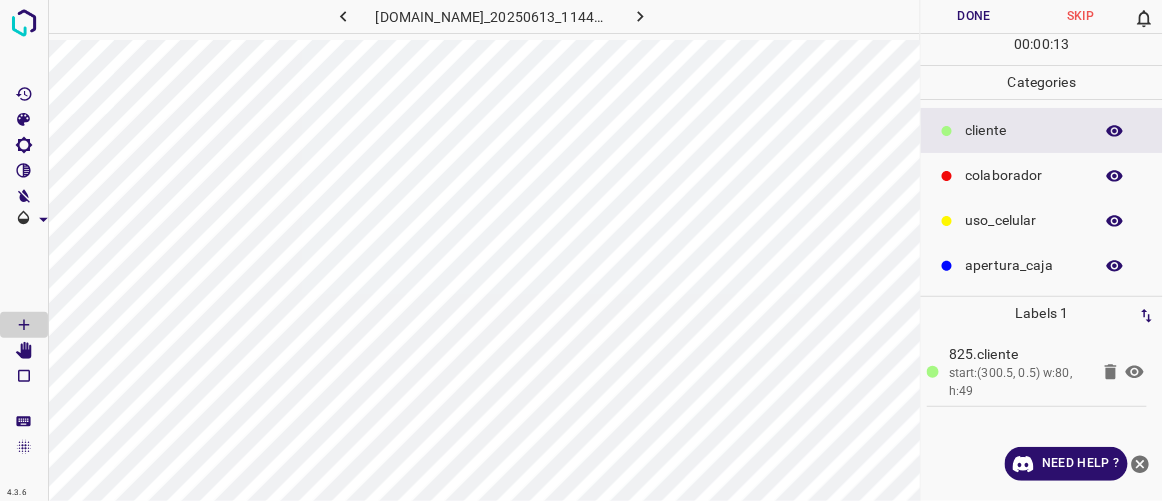 click on "colaborador" at bounding box center (1024, 175) 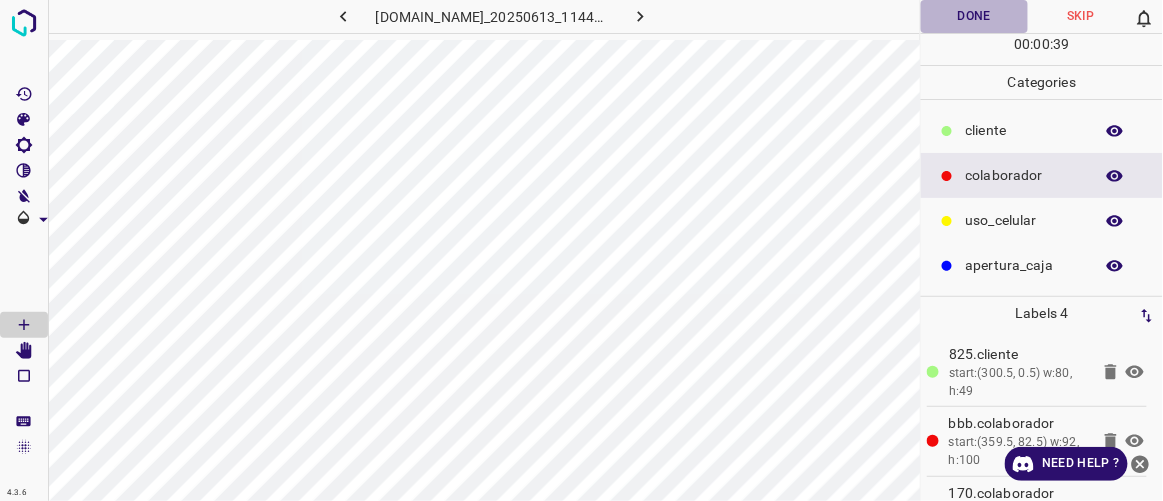 click on "Done" at bounding box center (974, 16) 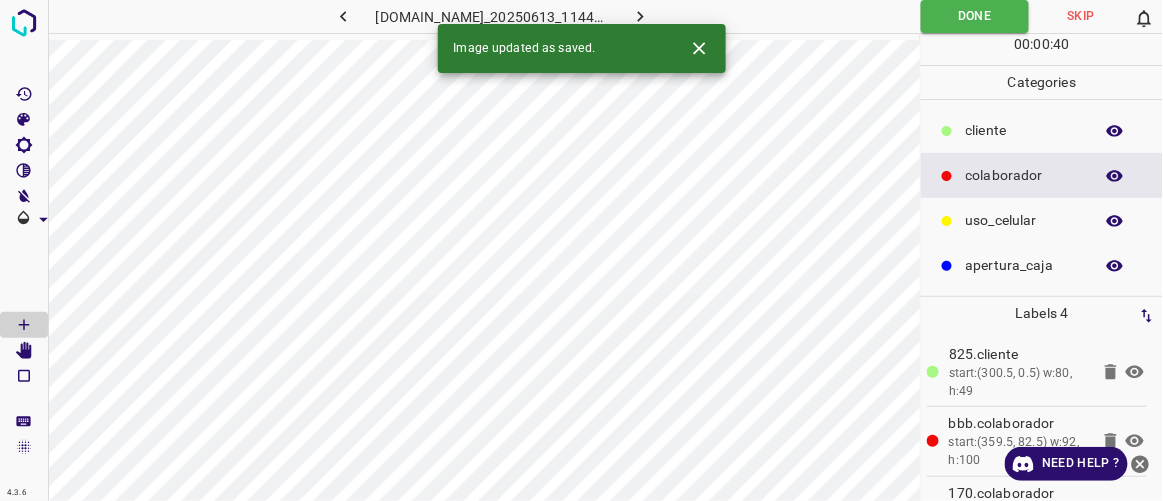 click at bounding box center [641, 16] 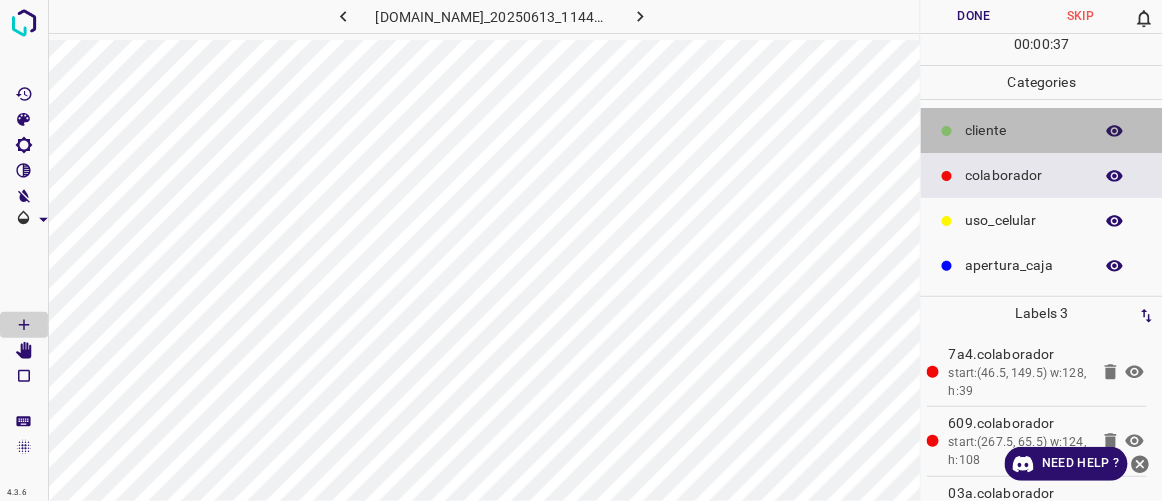 click on "​​cliente" at bounding box center [1042, 130] 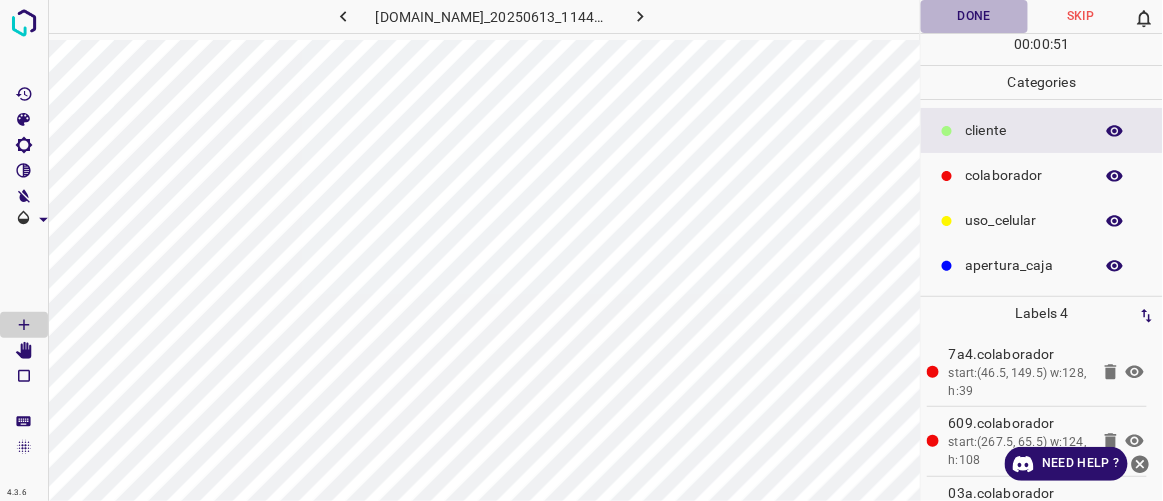 click on "Done" at bounding box center (974, 16) 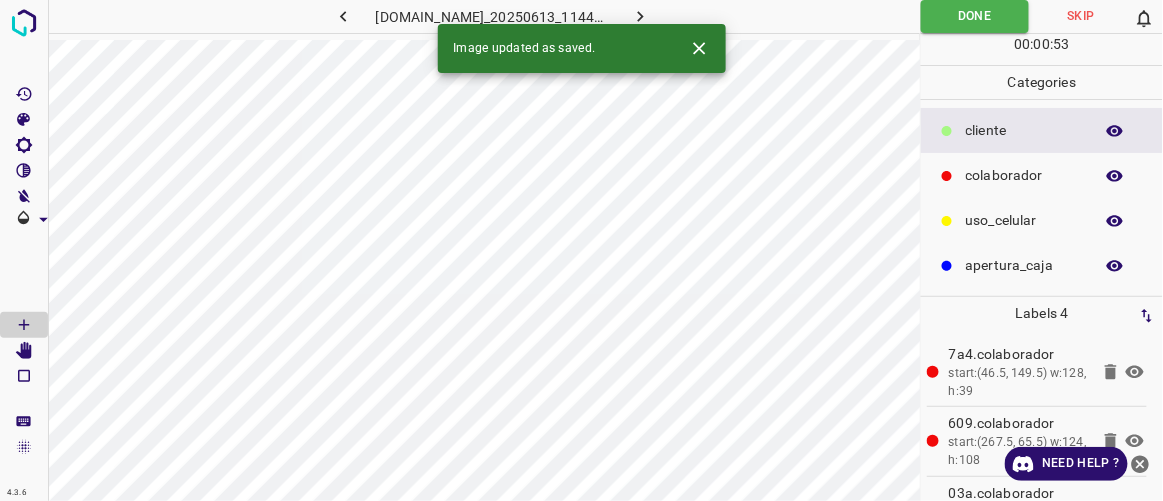 click 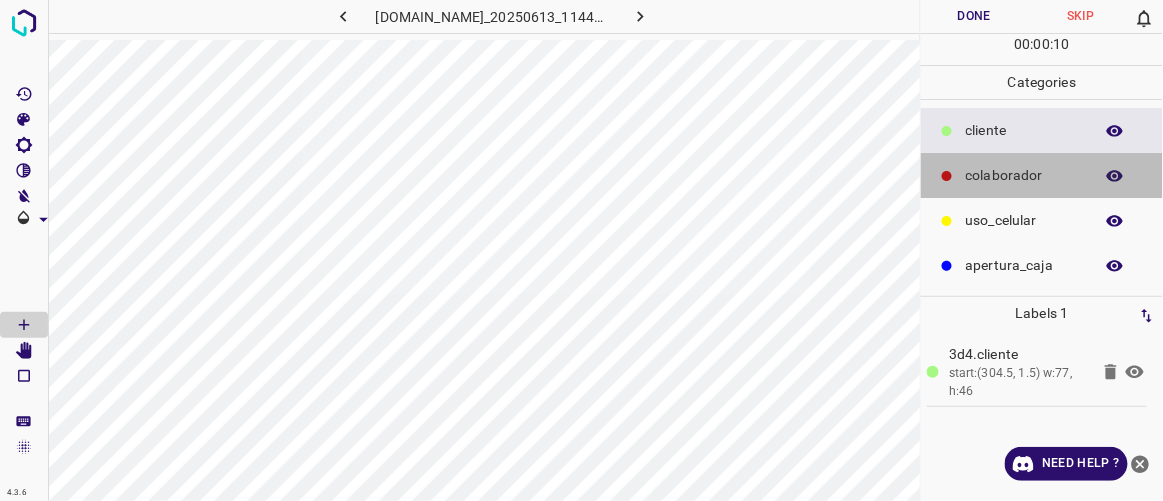 click on "colaborador" at bounding box center [1024, 175] 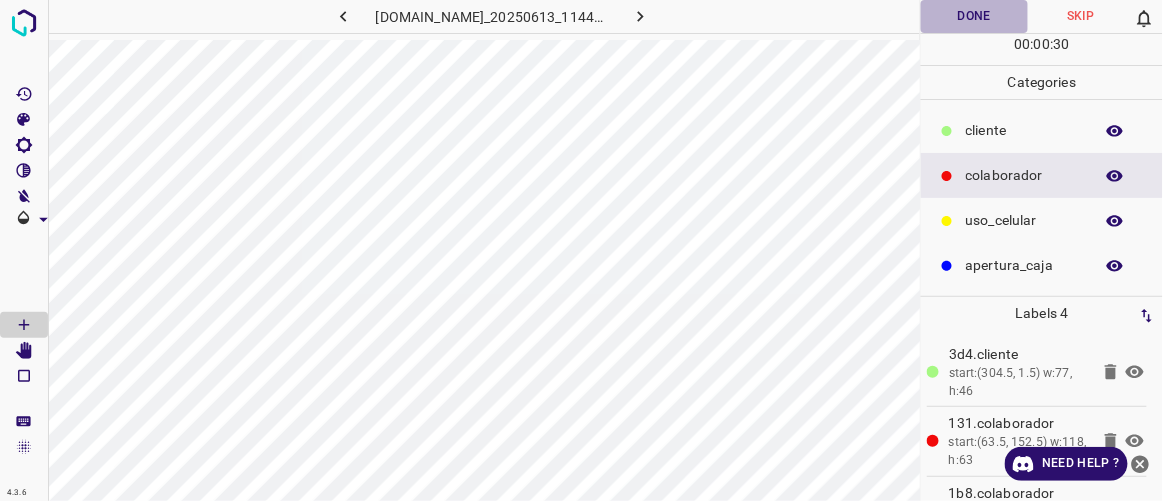 click on "Done" at bounding box center [974, 16] 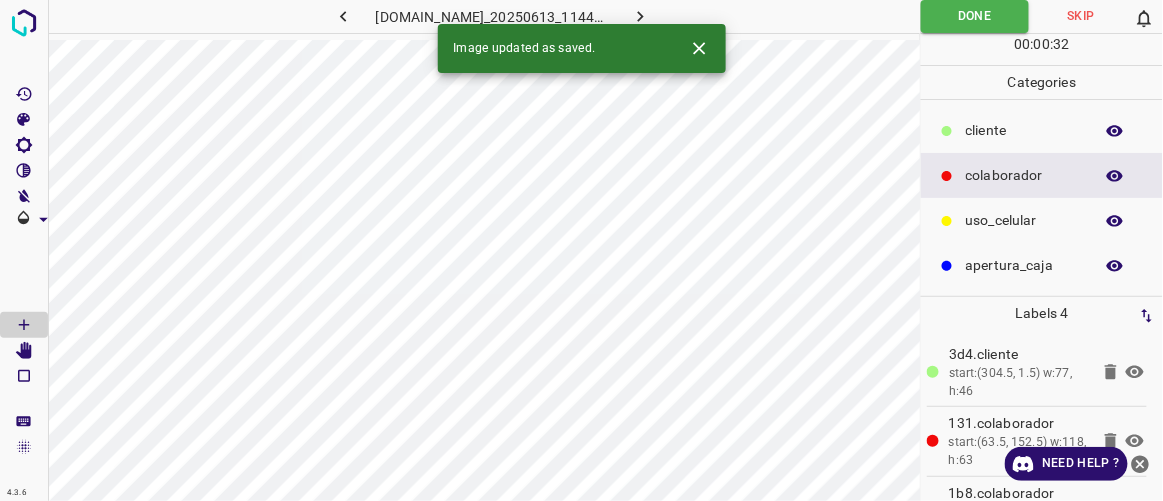 click at bounding box center [641, 16] 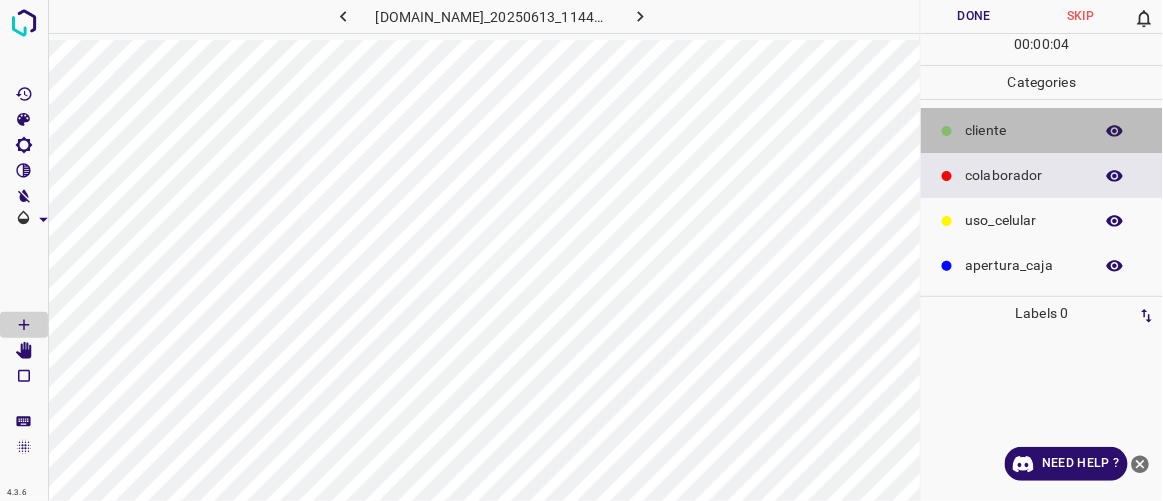 click on "​​cliente" at bounding box center (1042, 130) 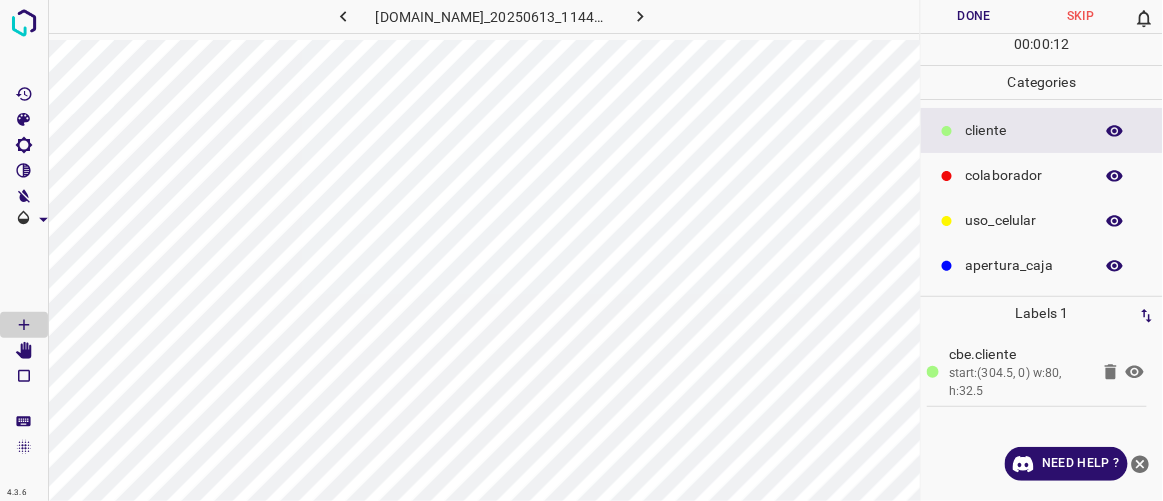 click at bounding box center (947, 176) 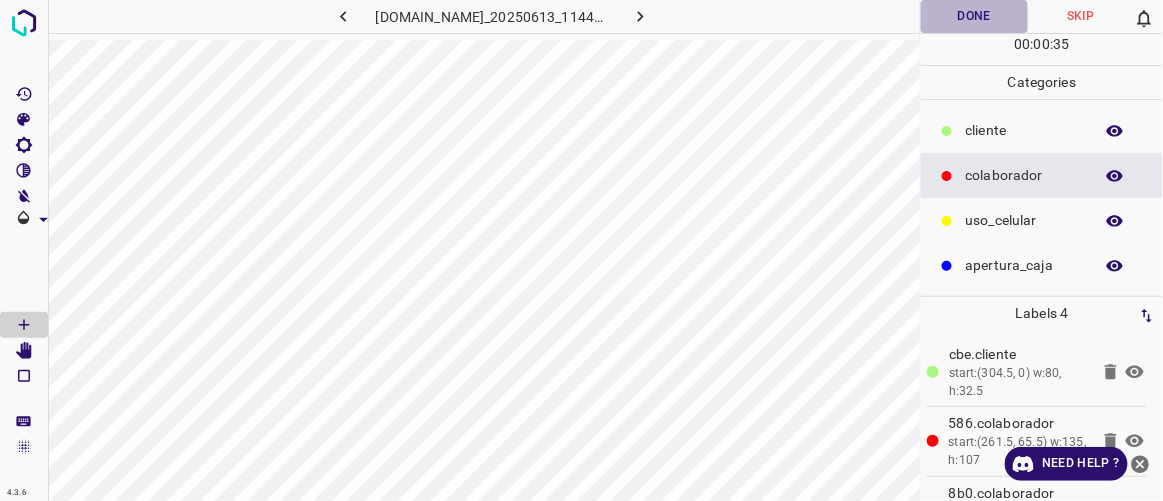 click on "Done" at bounding box center (974, 16) 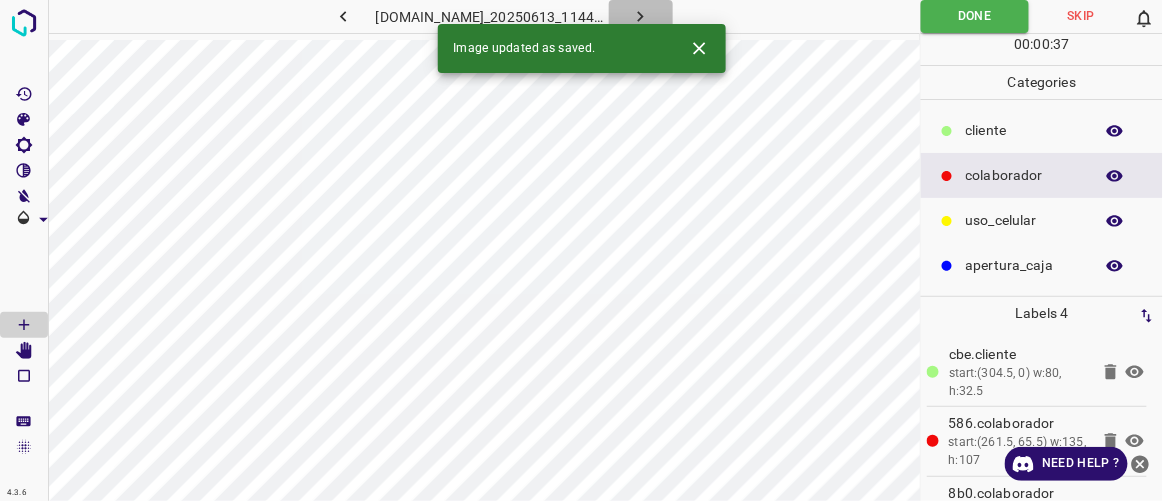 click 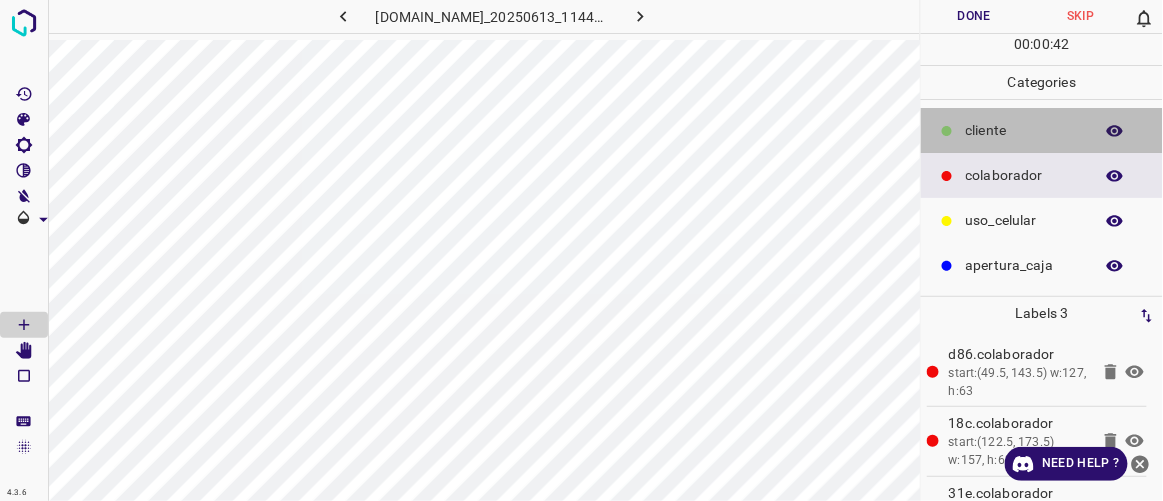 click on "​​cliente" at bounding box center (1024, 130) 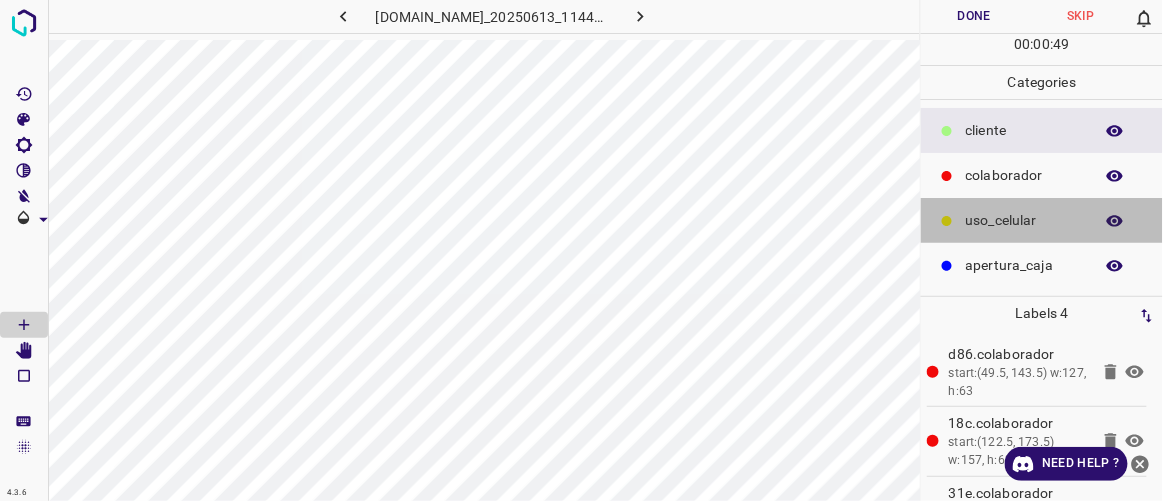 click on "uso_celular" at bounding box center [1024, 220] 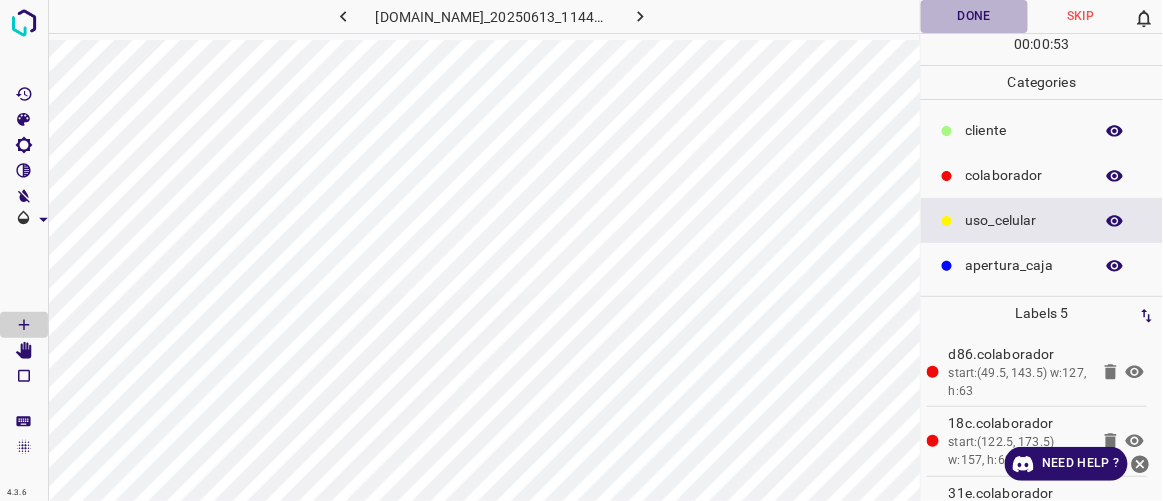 click on "Done" at bounding box center (974, 16) 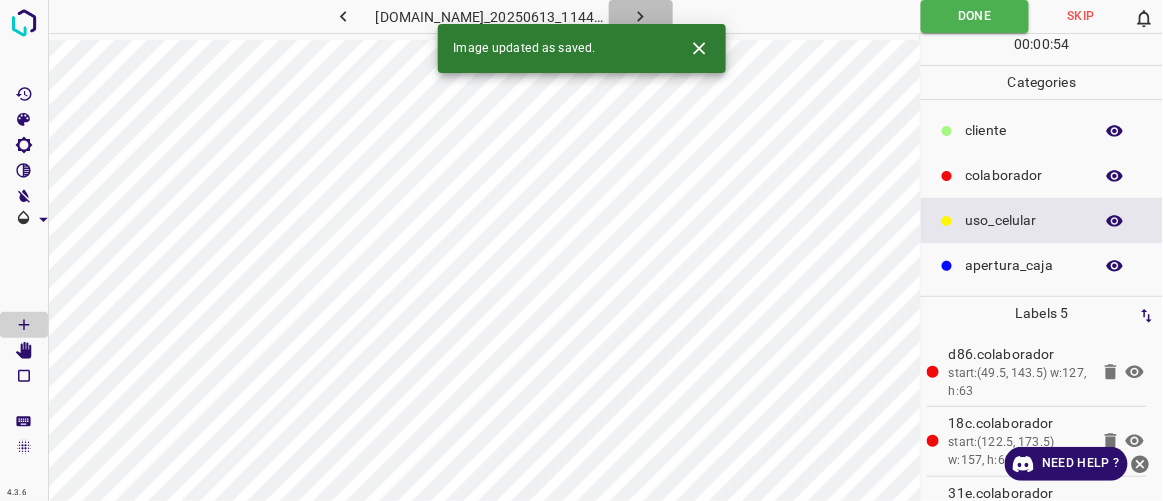 click 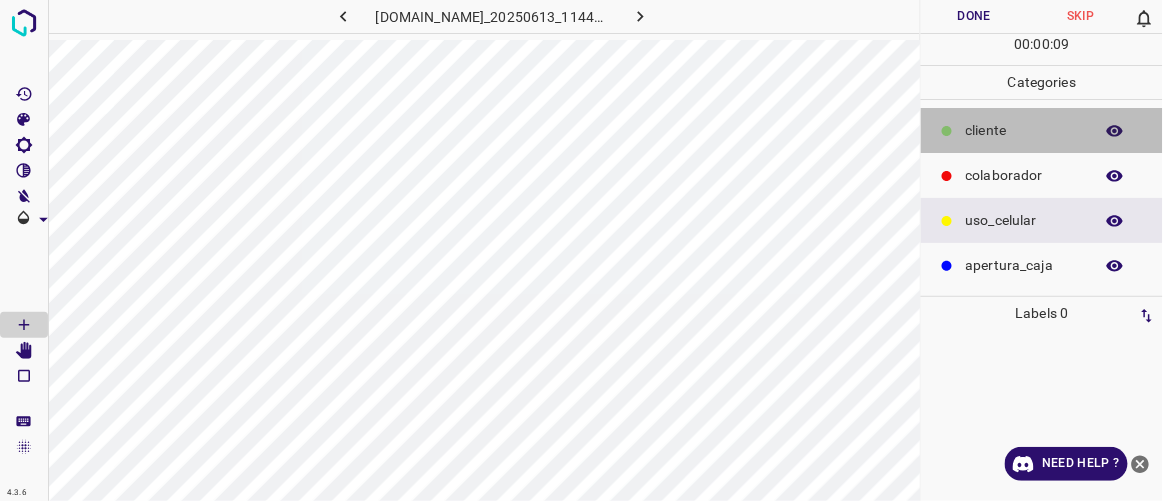 click on "​​cliente" at bounding box center (1024, 130) 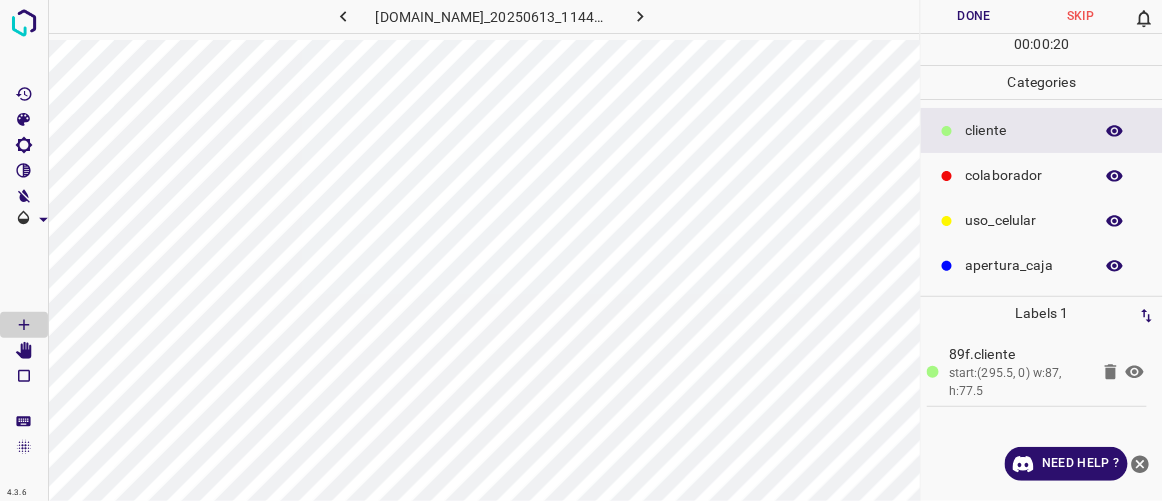 click on "colaborador" at bounding box center (1024, 175) 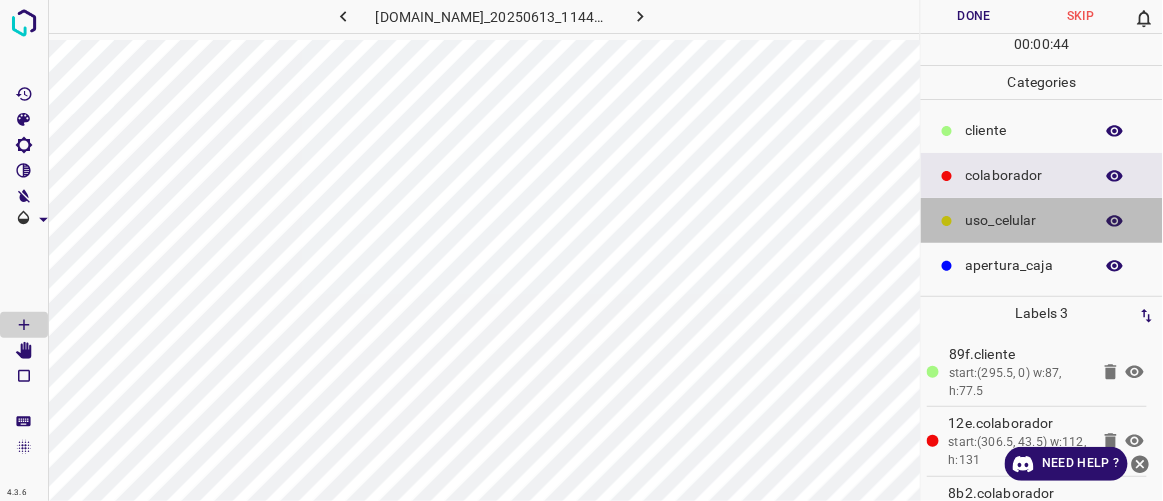 click on "uso_celular" at bounding box center [1024, 220] 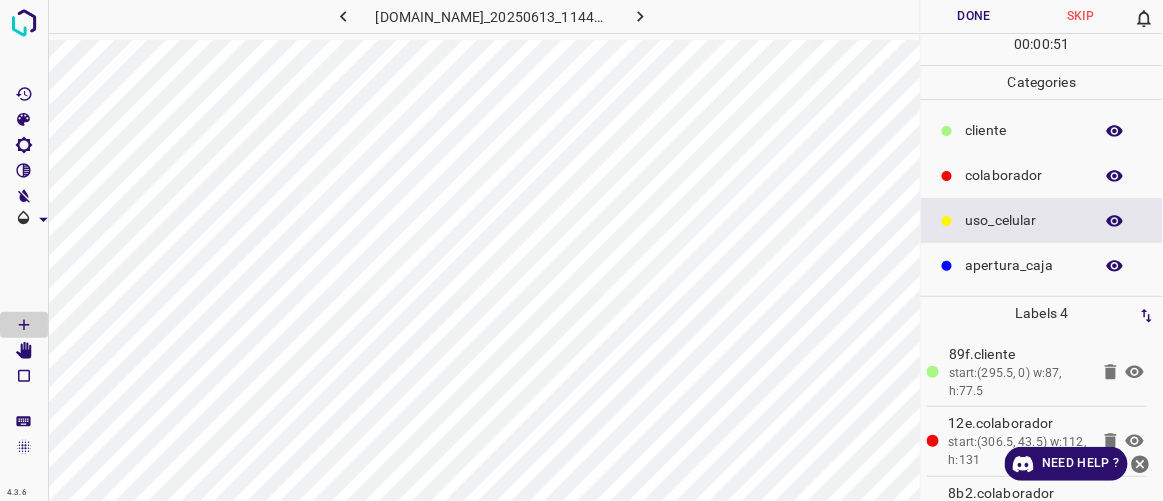 click on "colaborador" at bounding box center (1042, 175) 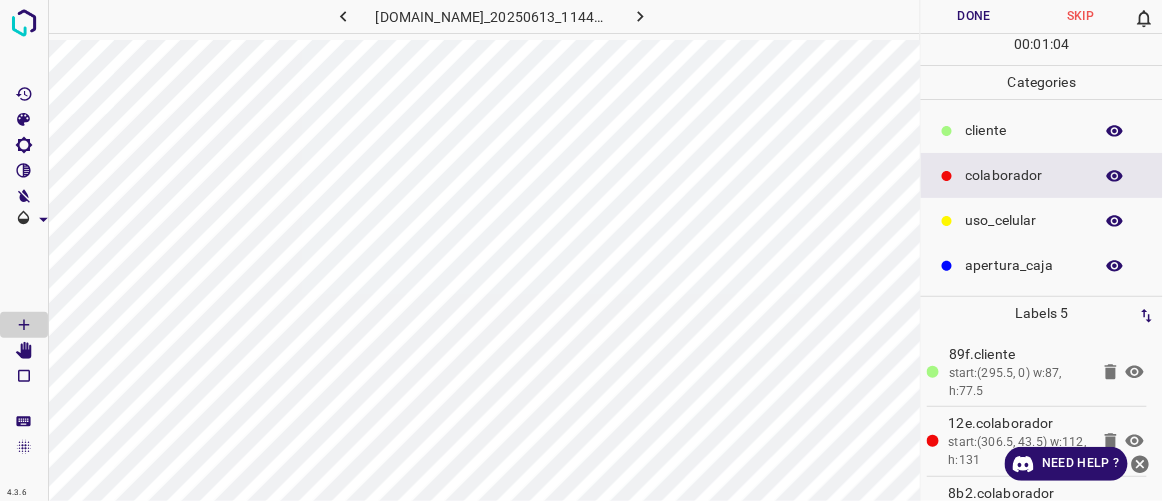 click on "Done" at bounding box center [974, 16] 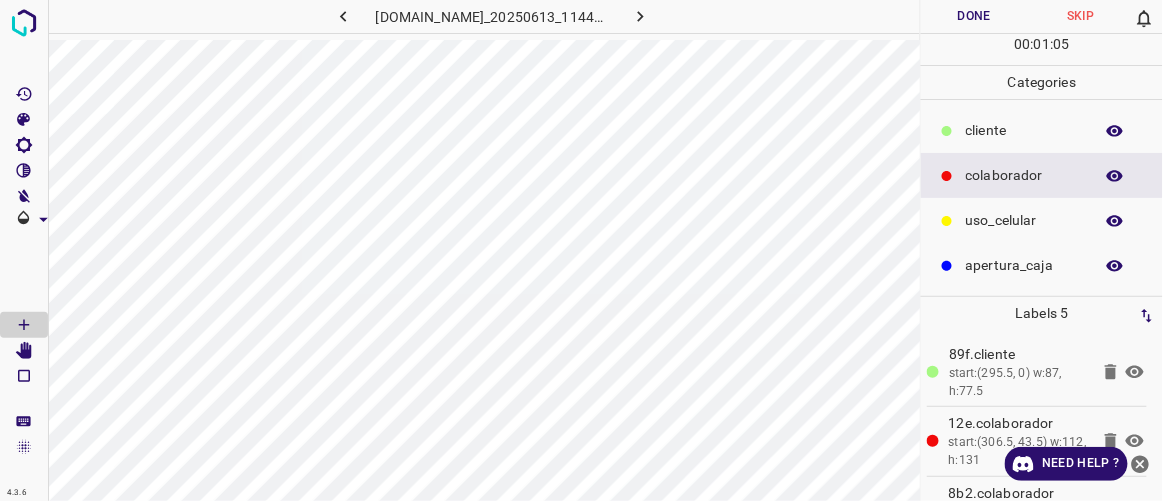 click 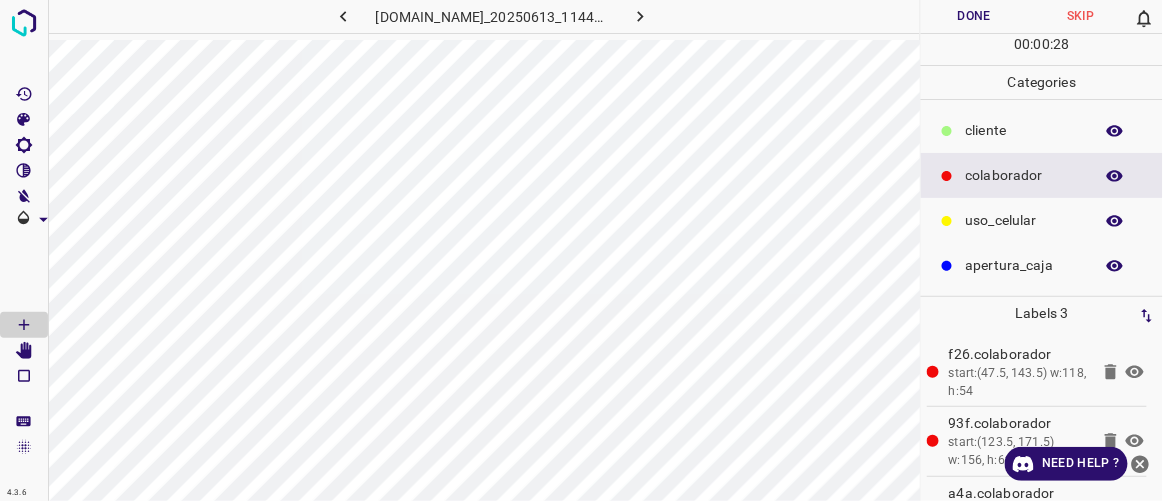 click on "​​cliente" at bounding box center [1024, 130] 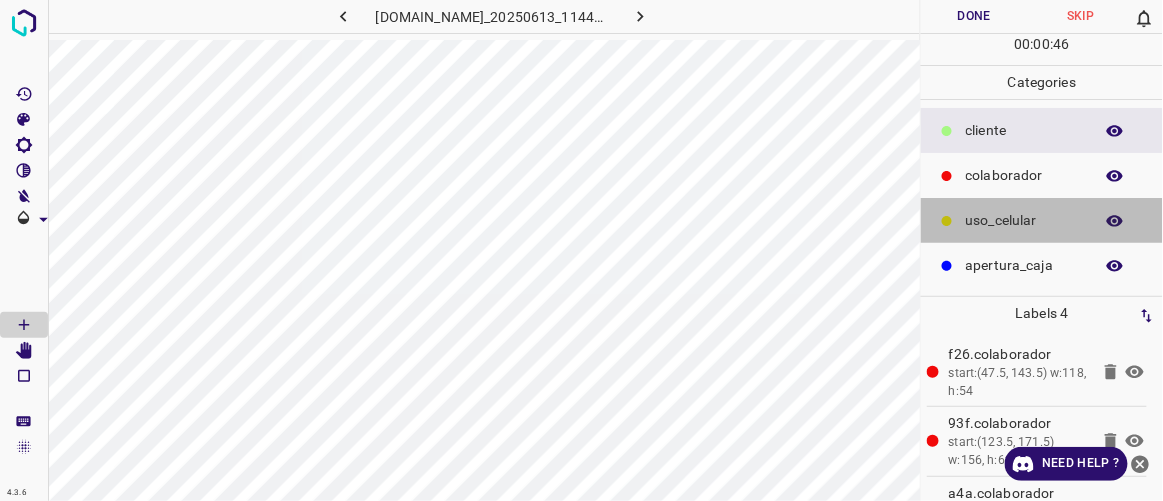 click on "uso_celular" at bounding box center (1024, 220) 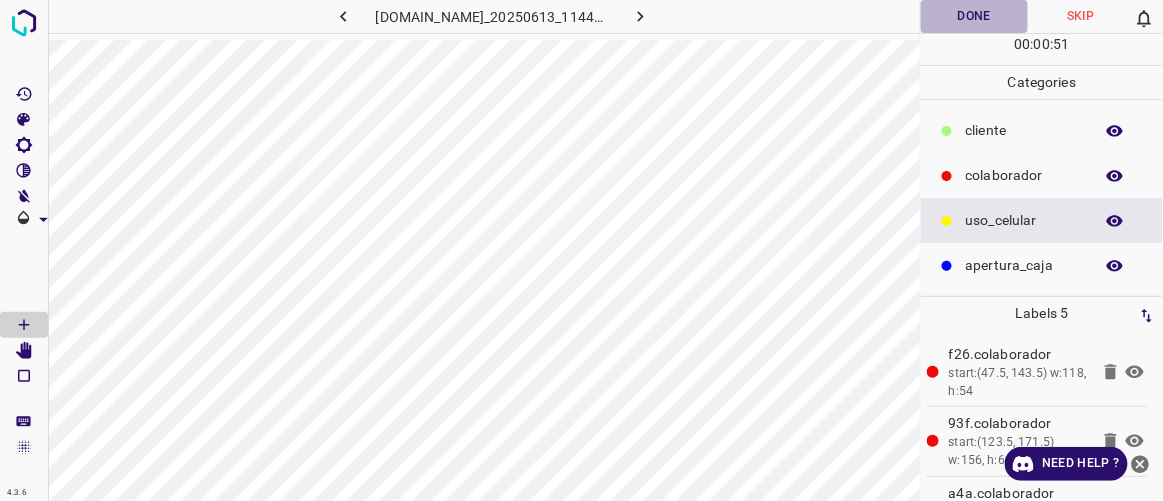 click on "Done" at bounding box center (974, 16) 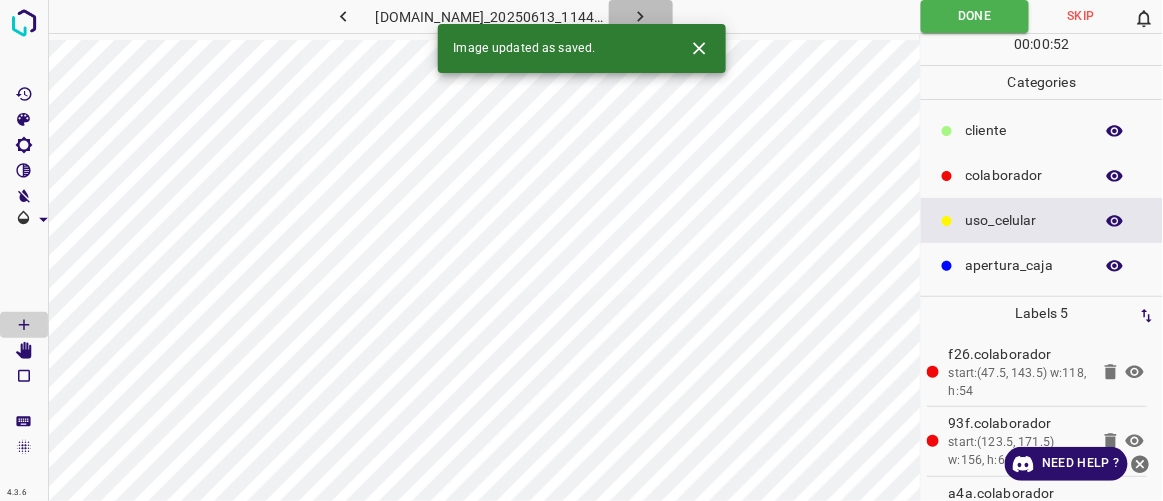 click 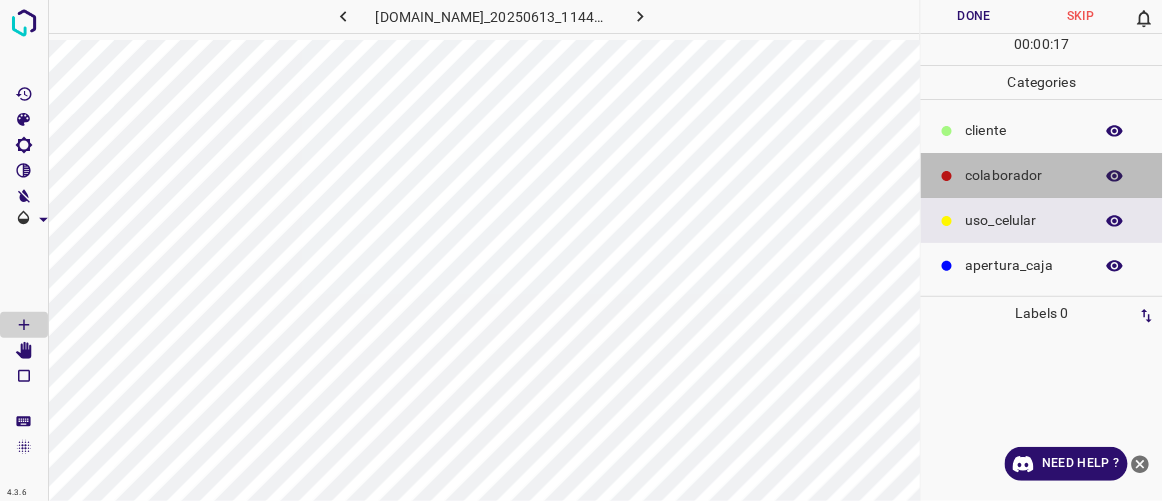 click on "colaborador" at bounding box center (1024, 175) 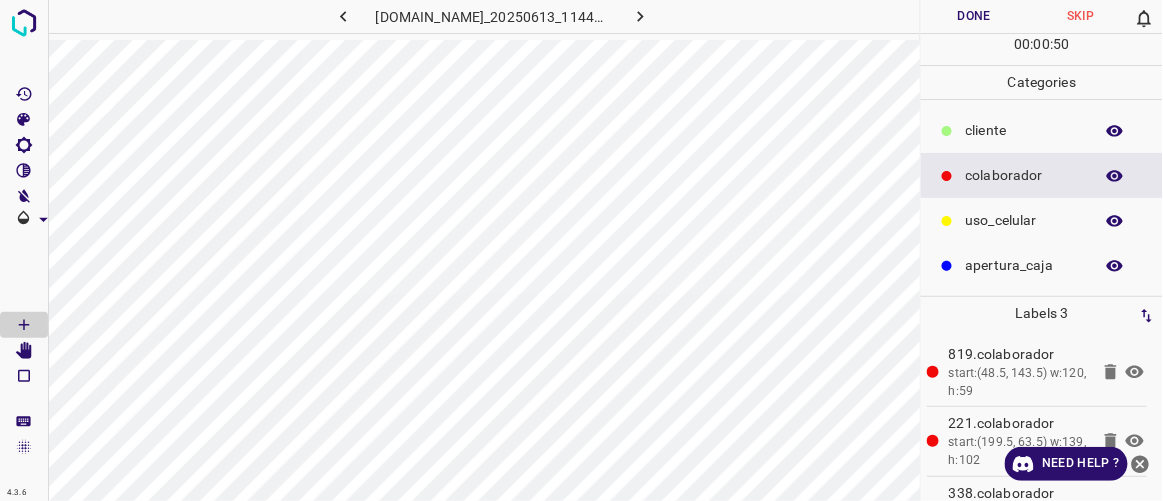 click on "​​cliente" at bounding box center (1024, 130) 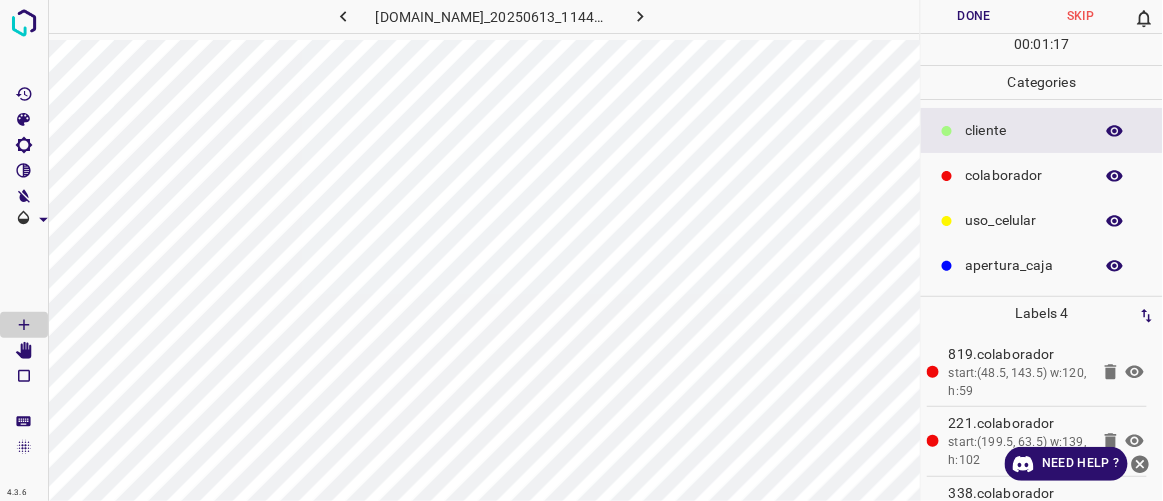 click on "Done" at bounding box center [974, 16] 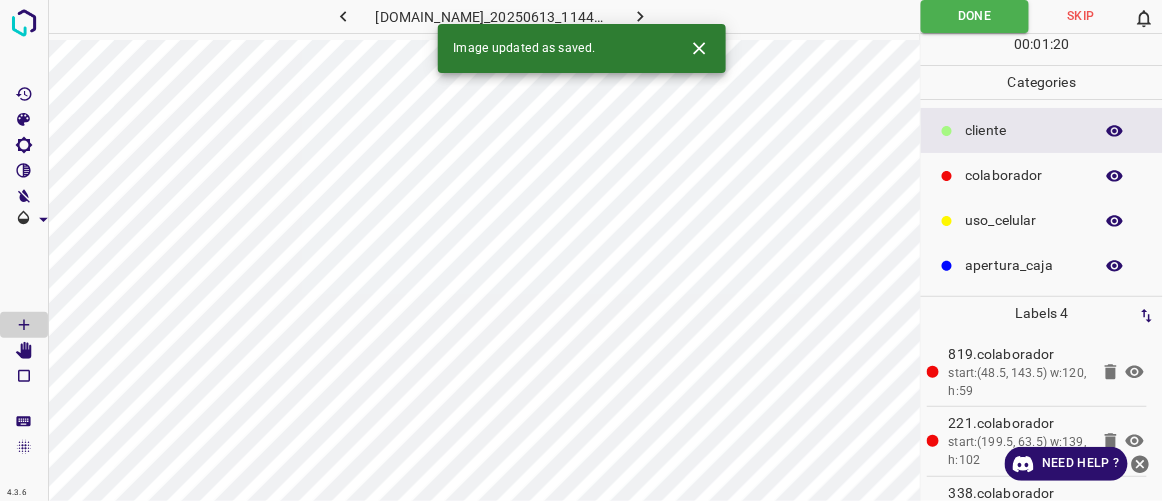 click 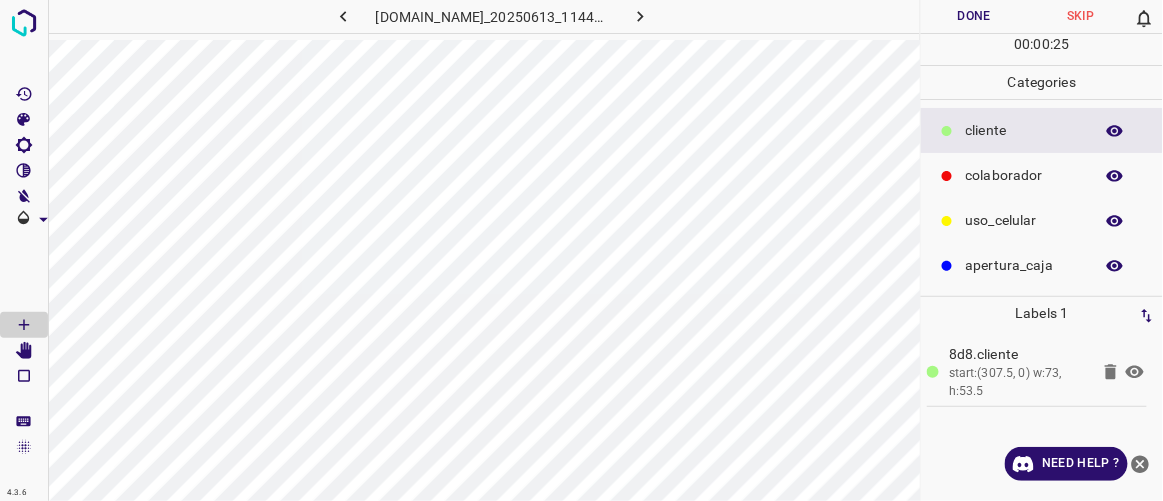 click on "colaborador" at bounding box center [1024, 175] 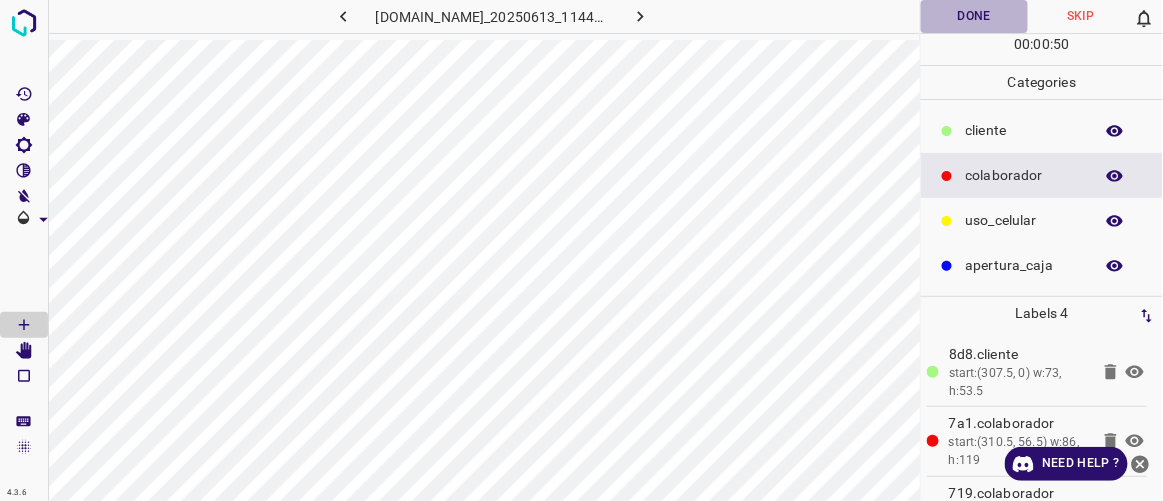 click on "Done" at bounding box center [974, 16] 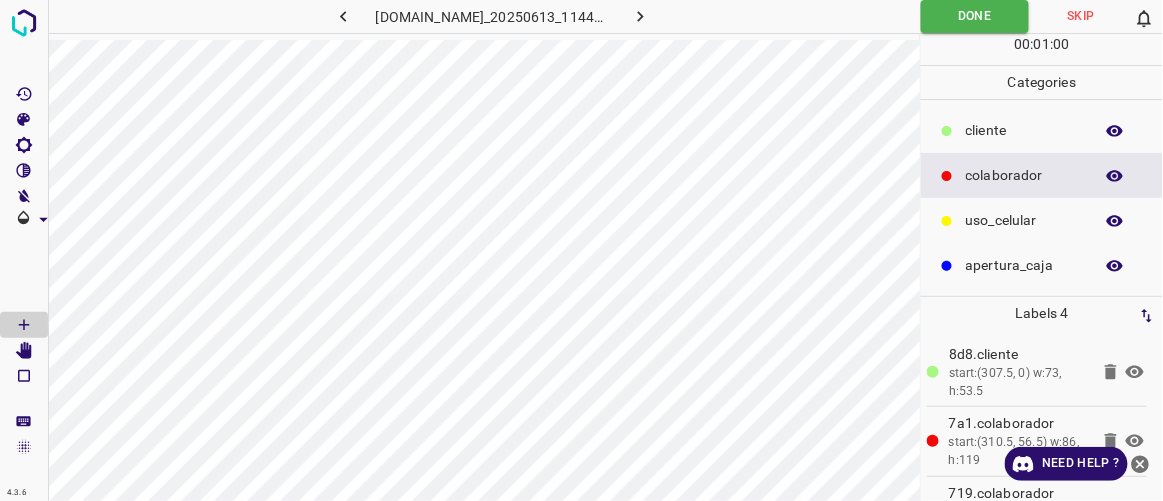 click 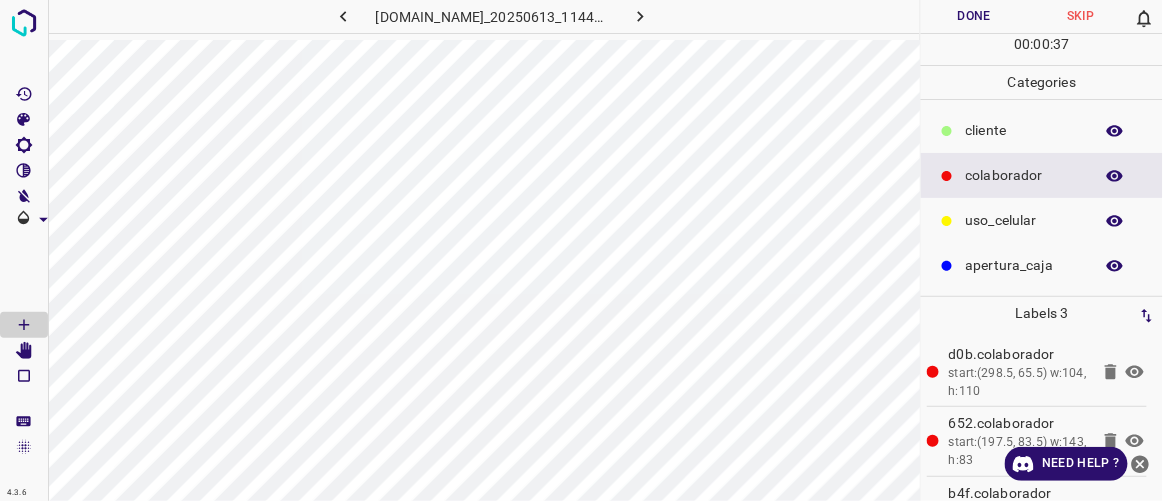 click on "​​cliente" at bounding box center (1024, 130) 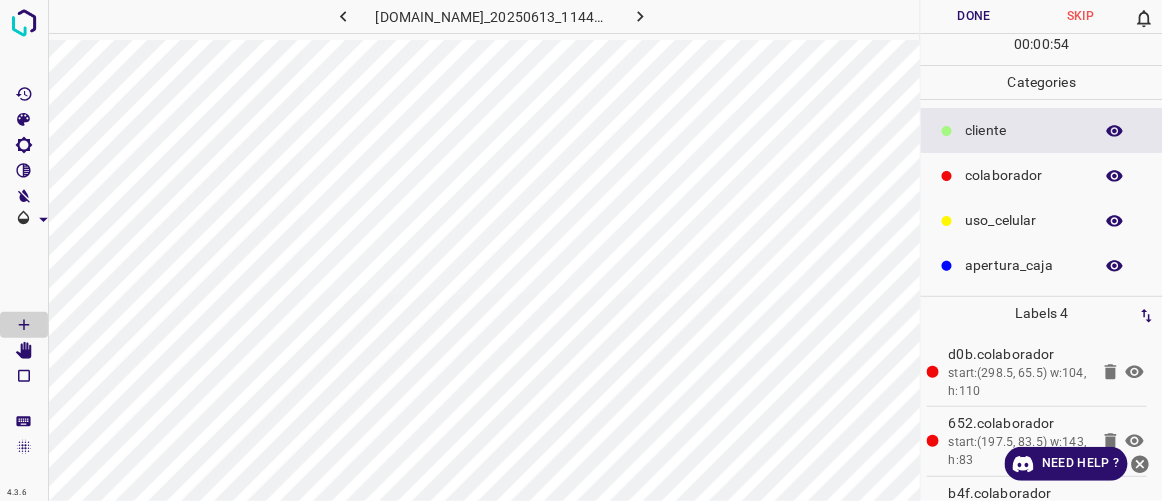 click on "Done" at bounding box center [974, 16] 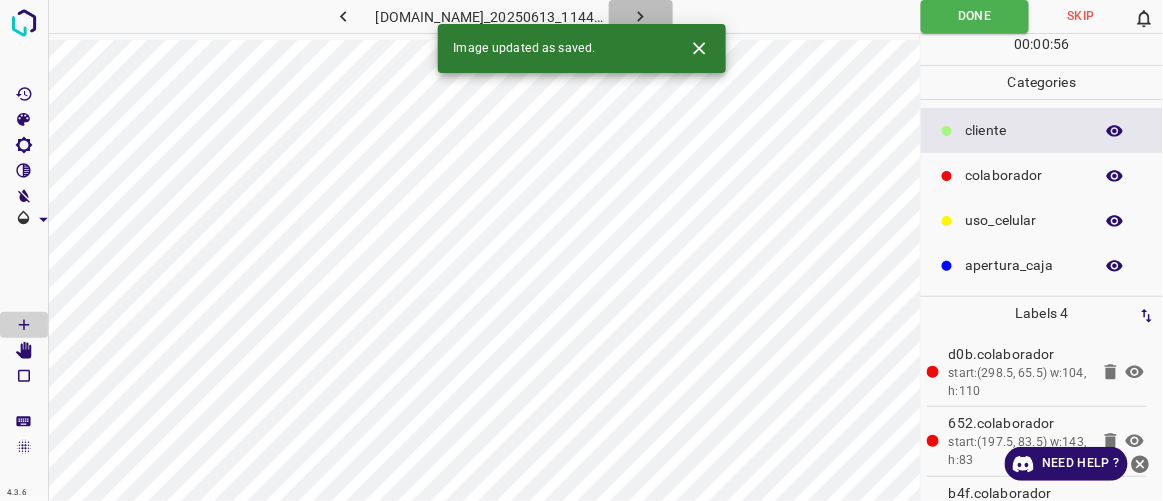 click at bounding box center (641, 16) 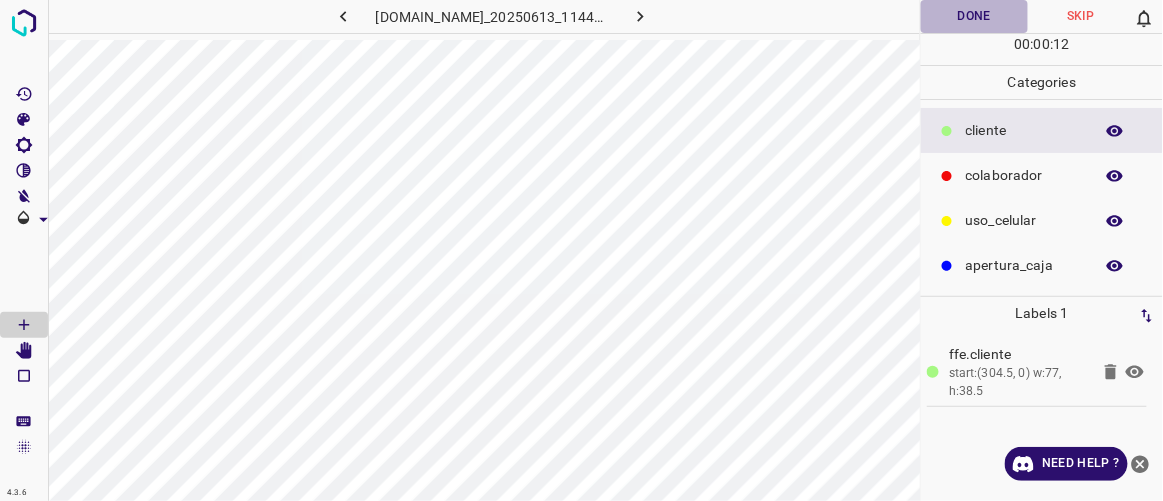 click on "Done" at bounding box center (974, 16) 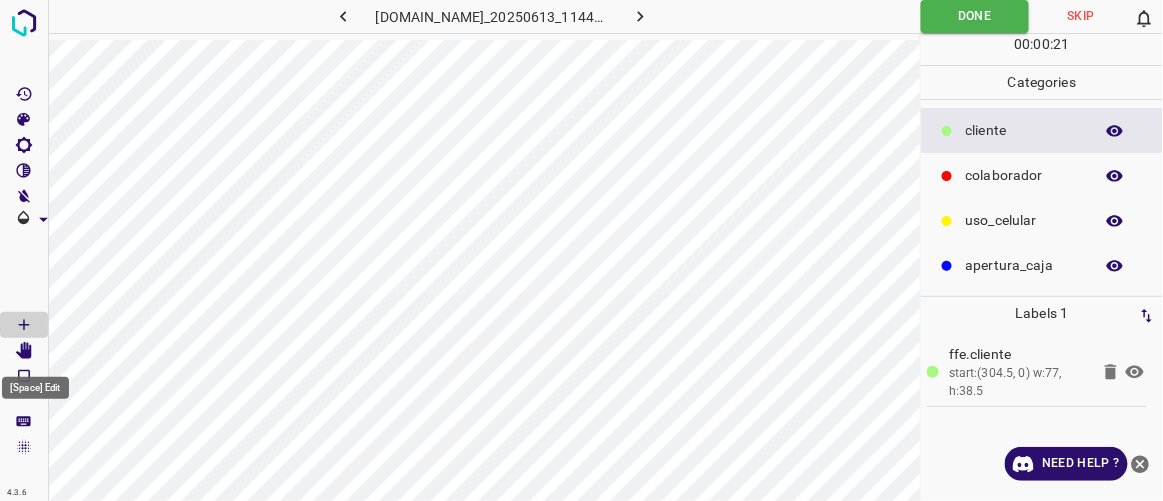 click 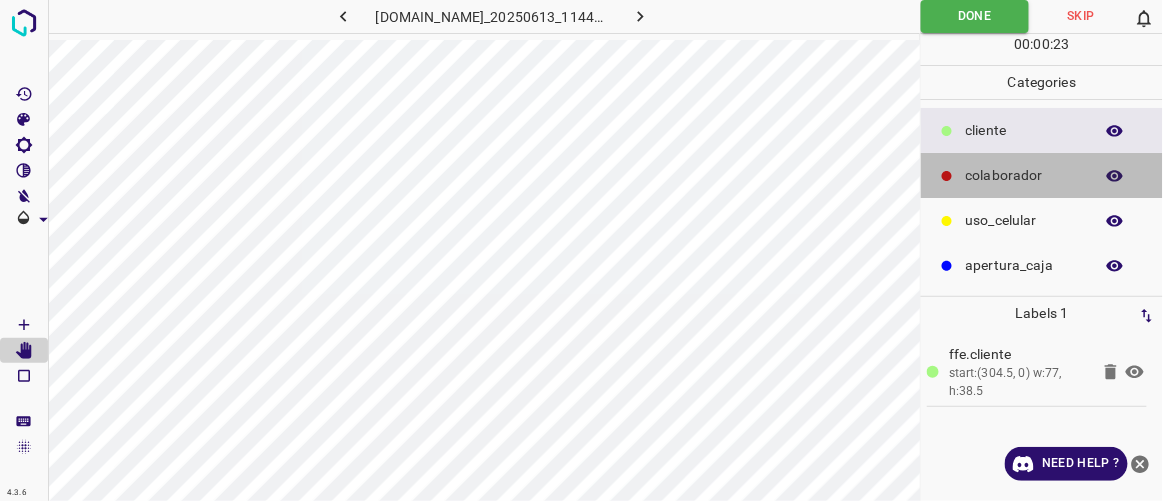 click on "colaborador" at bounding box center (1024, 175) 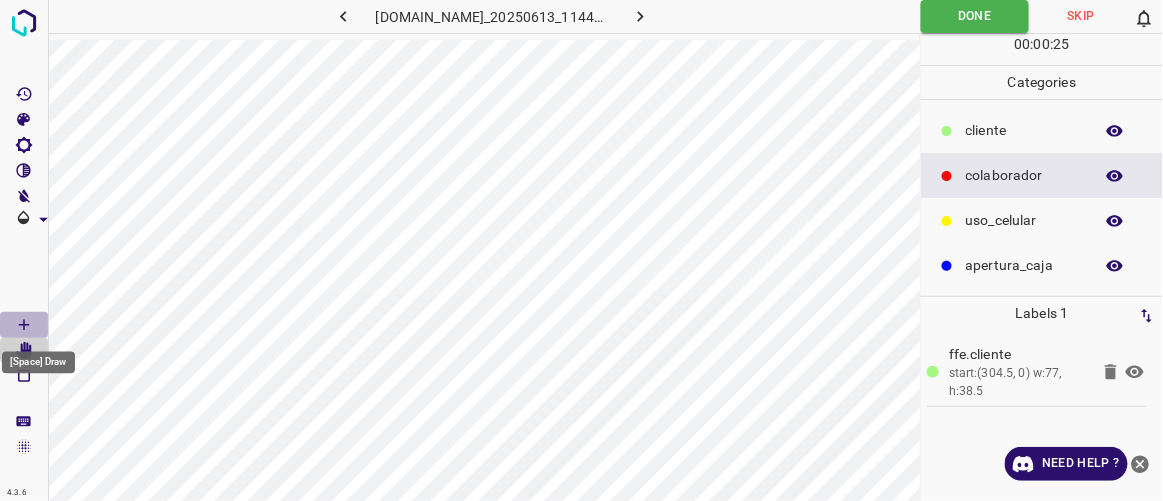 click 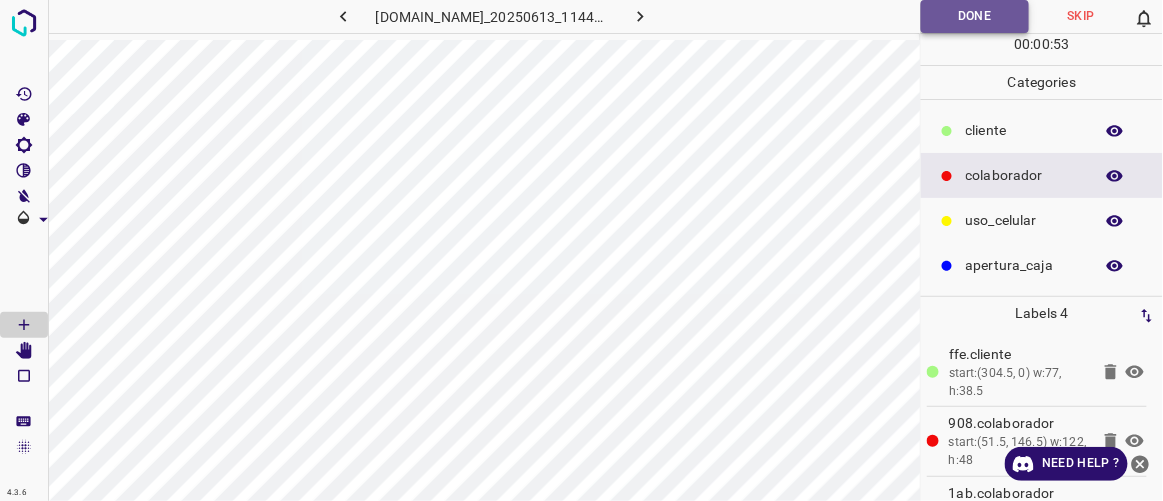 click on "Done" at bounding box center (975, 16) 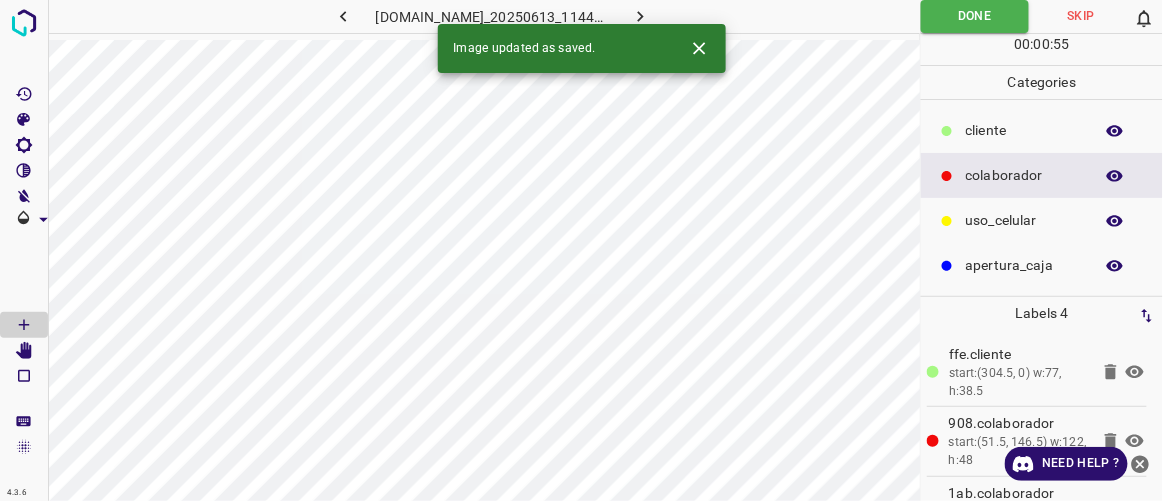 click on "Image updated as saved." at bounding box center (582, 48) 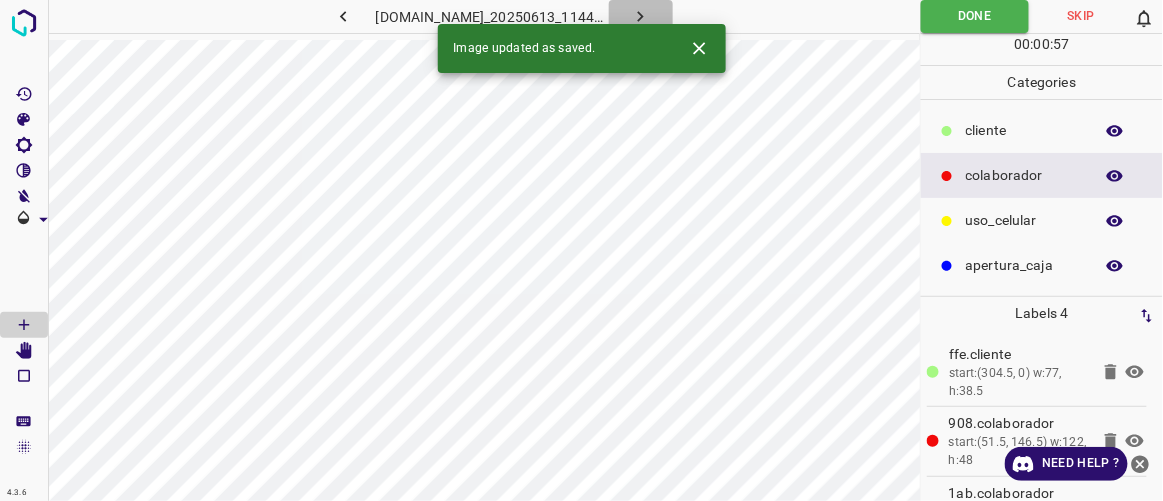 click 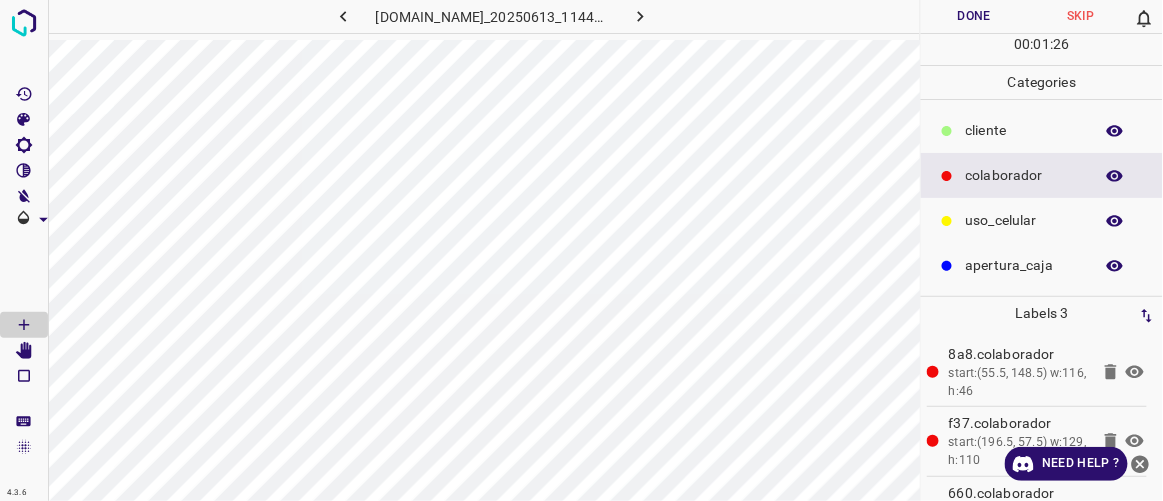 click on "​​cliente" at bounding box center (1042, 130) 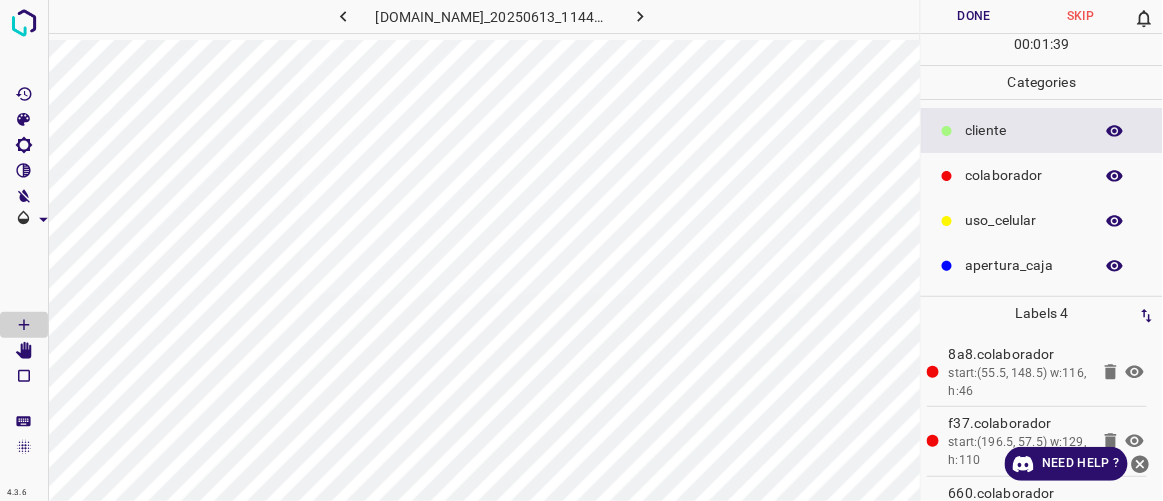 click on "Done" at bounding box center (974, 16) 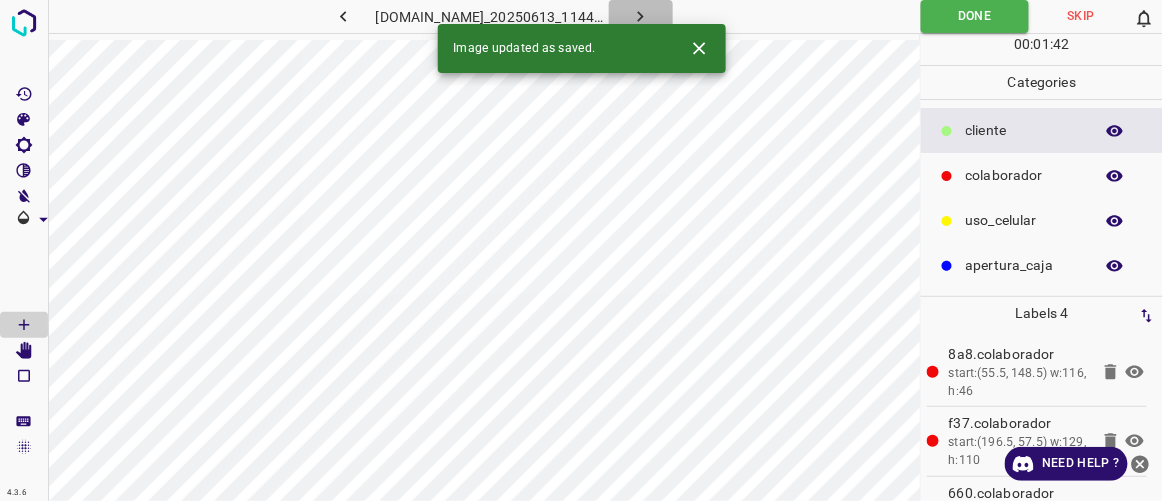 click 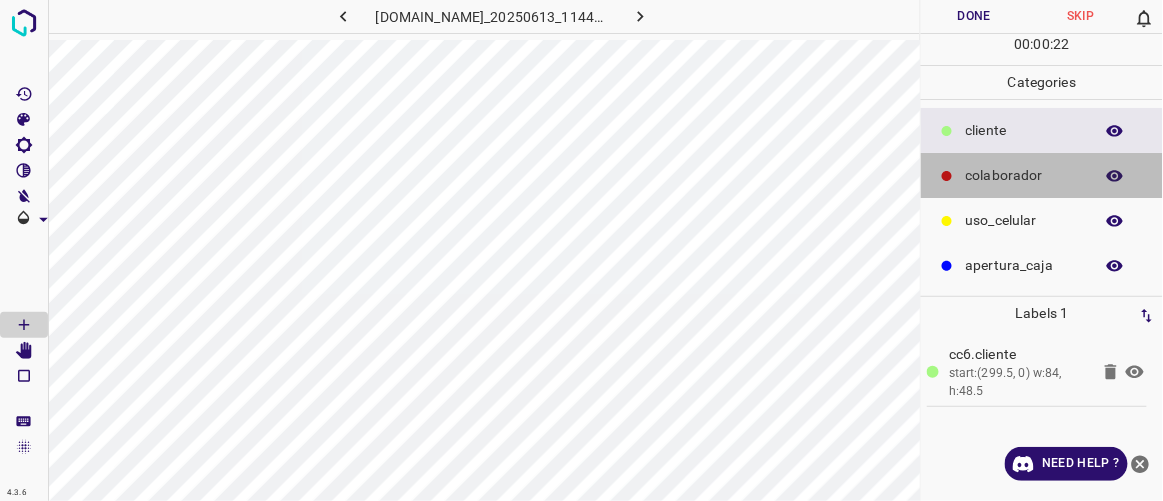 click on "colaborador" at bounding box center [1024, 175] 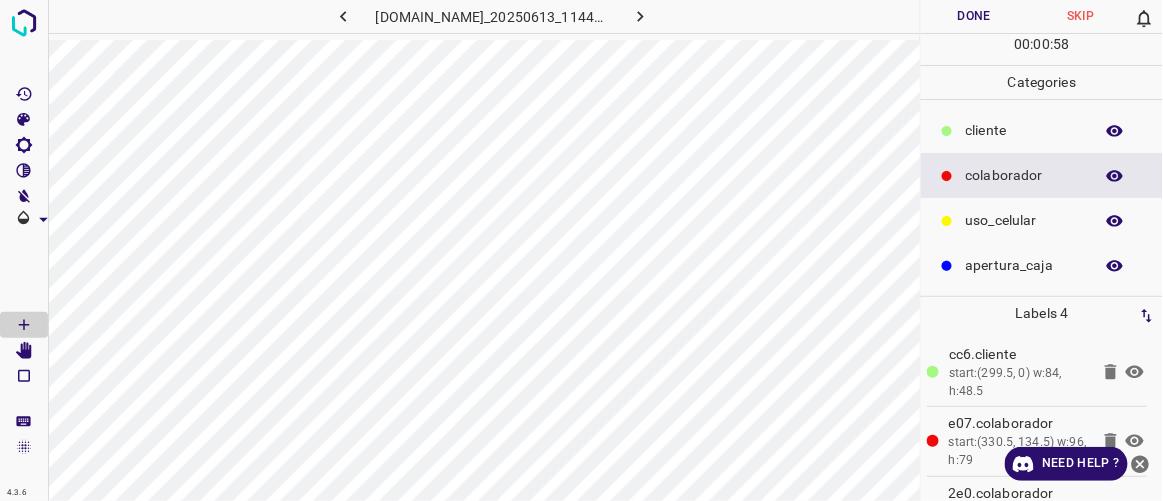 click on "Done" at bounding box center [974, 16] 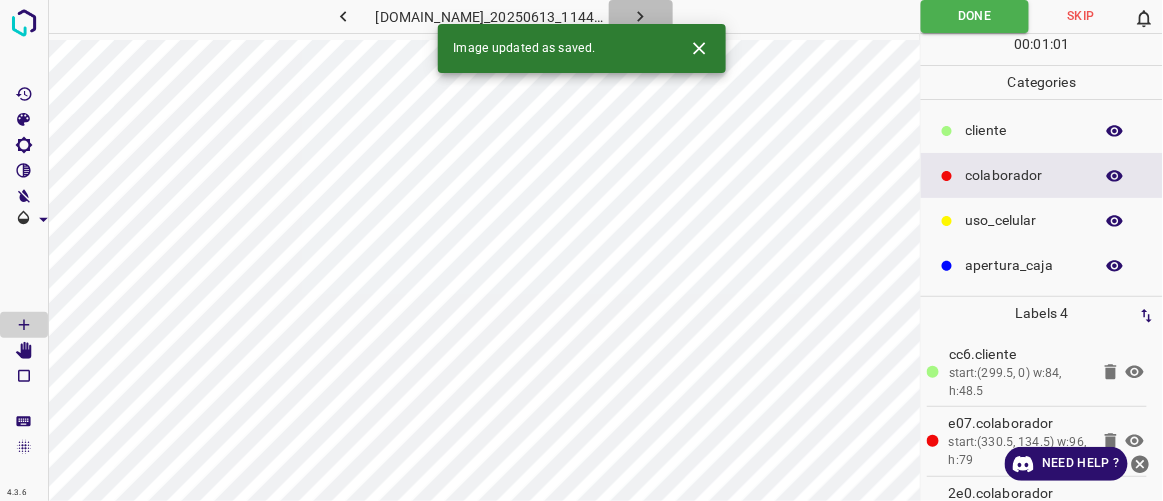 click 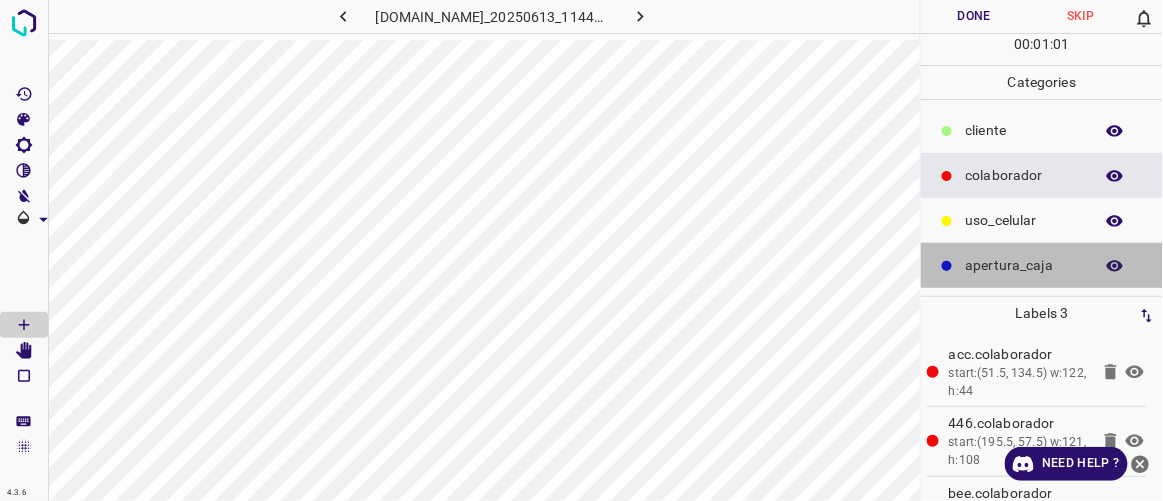 click on "apertura_caja" at bounding box center [1024, 265] 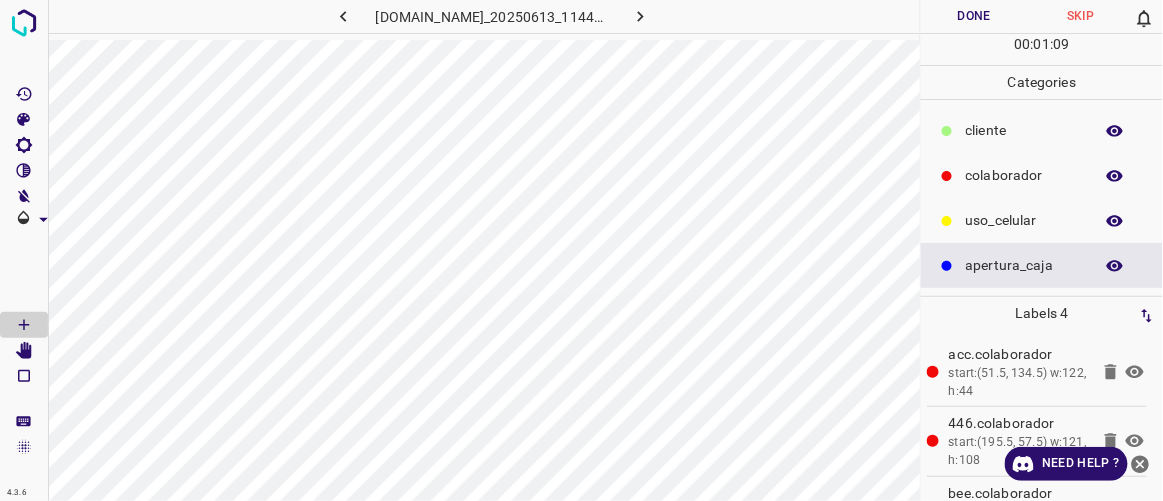 click on "​​cliente" at bounding box center (1024, 130) 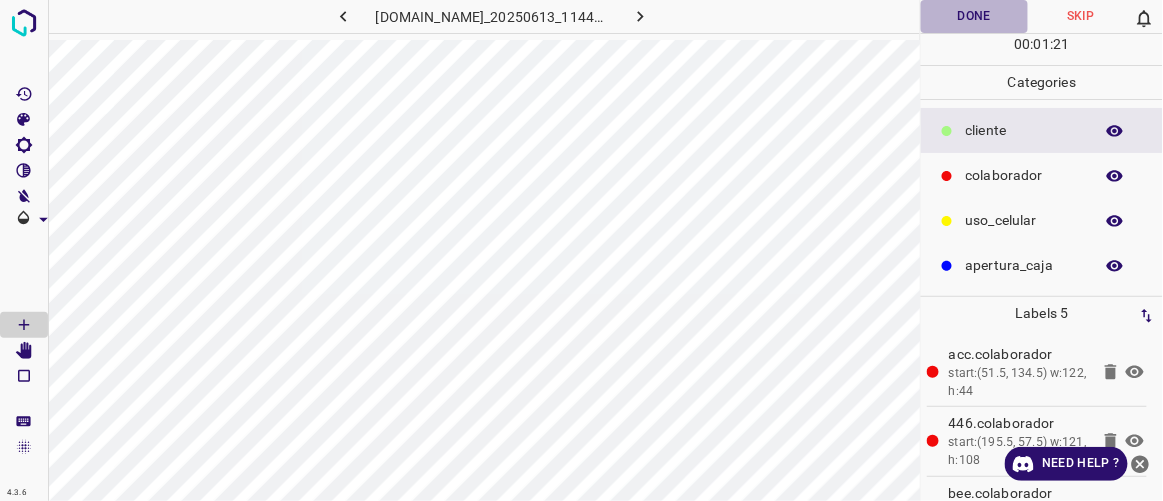 click on "Done" at bounding box center (974, 16) 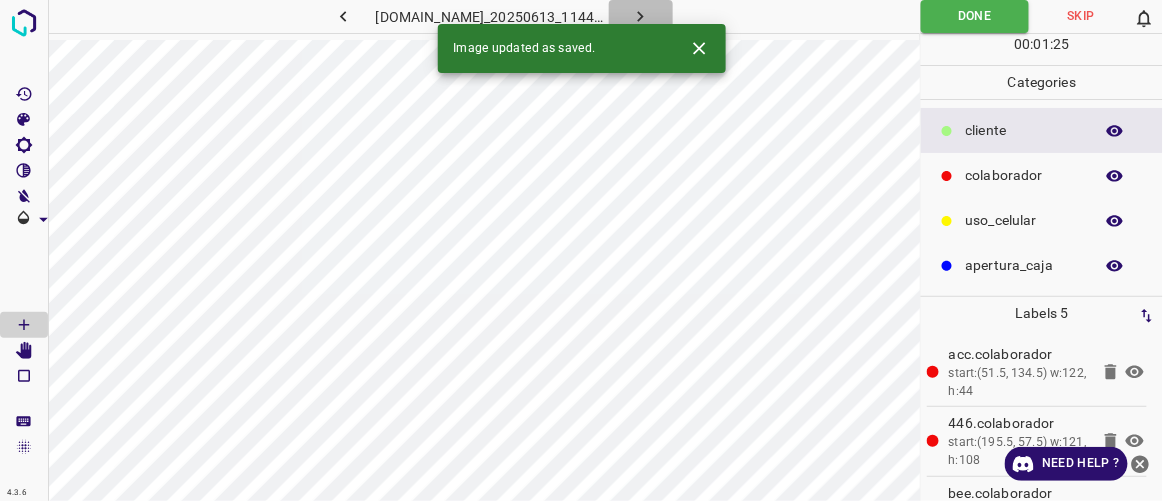 click 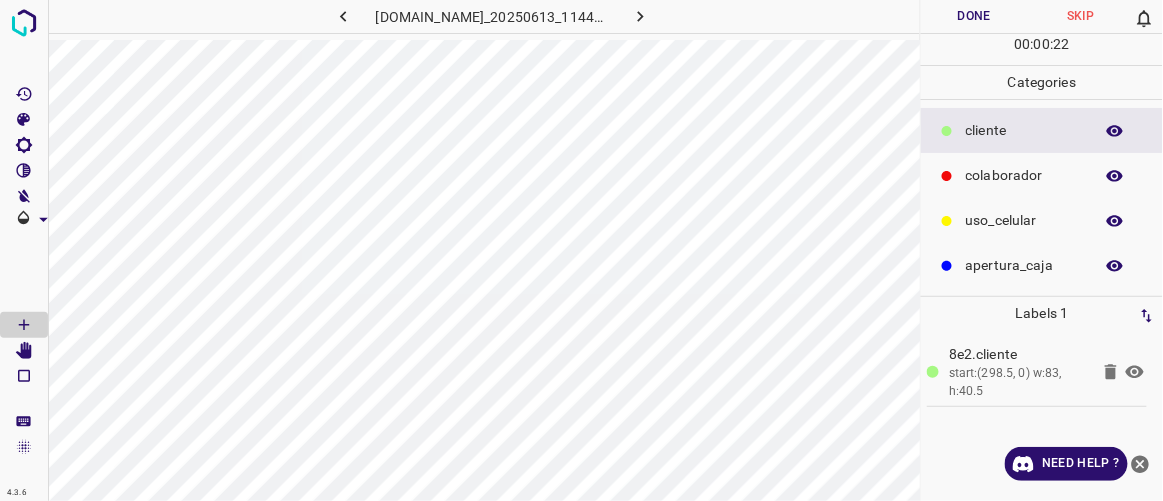 click on "colaborador" at bounding box center [1024, 175] 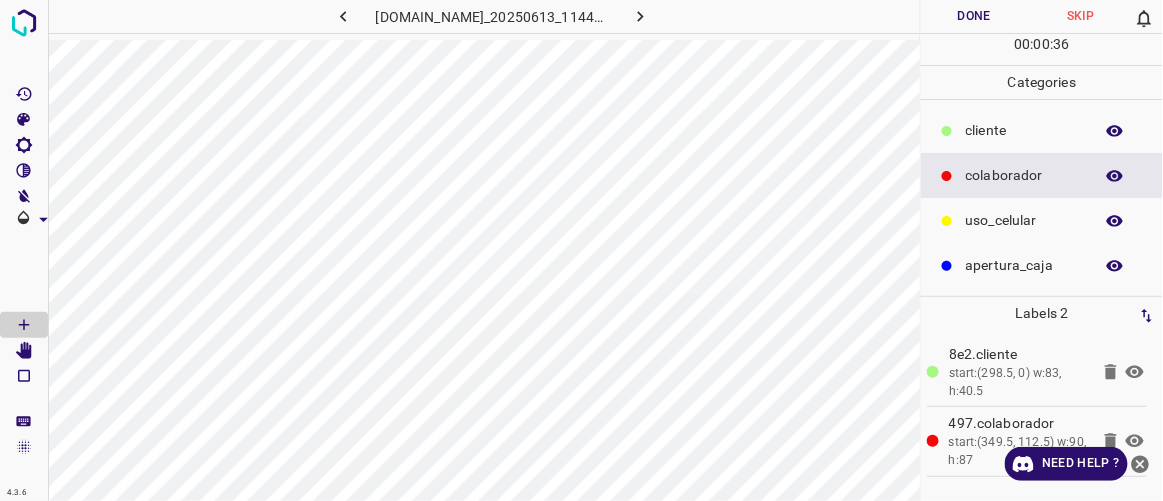 click on "apertura_caja" at bounding box center [1024, 265] 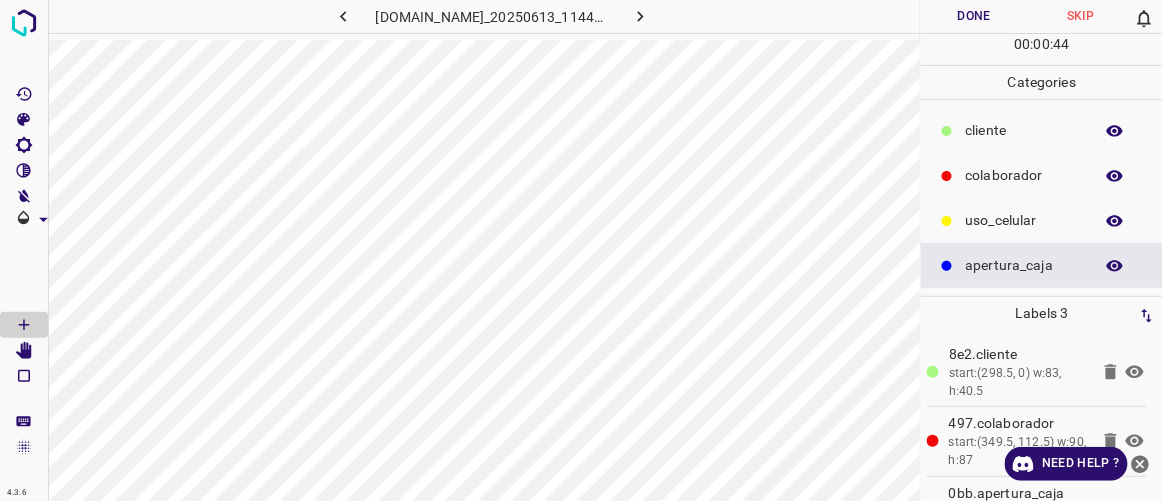 click at bounding box center (947, 176) 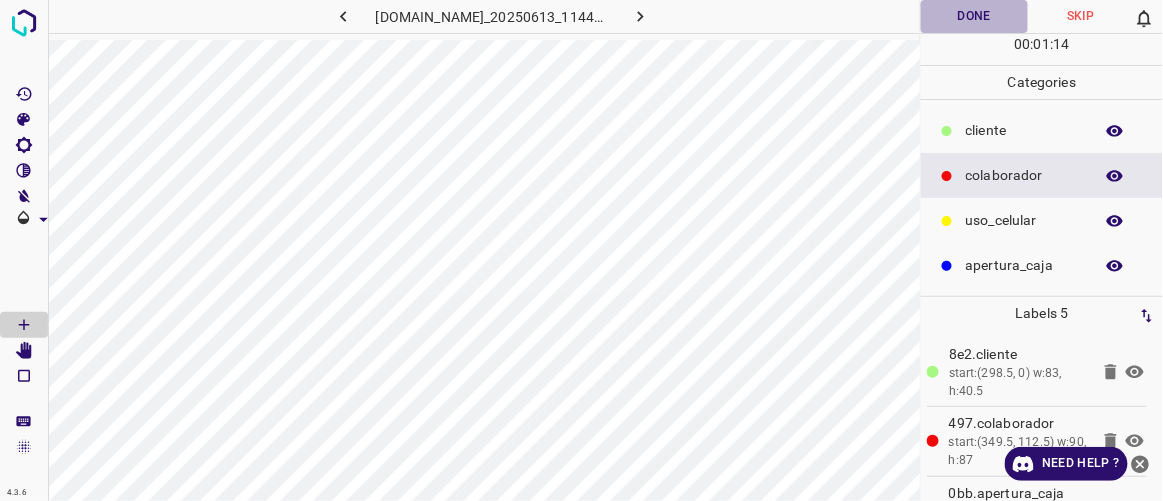 click on "Done" at bounding box center [974, 16] 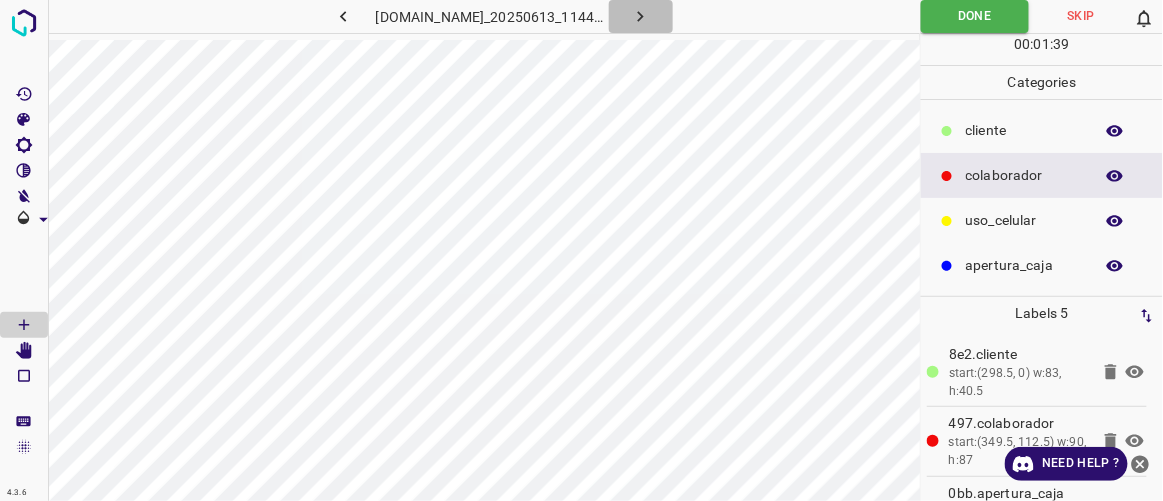 click 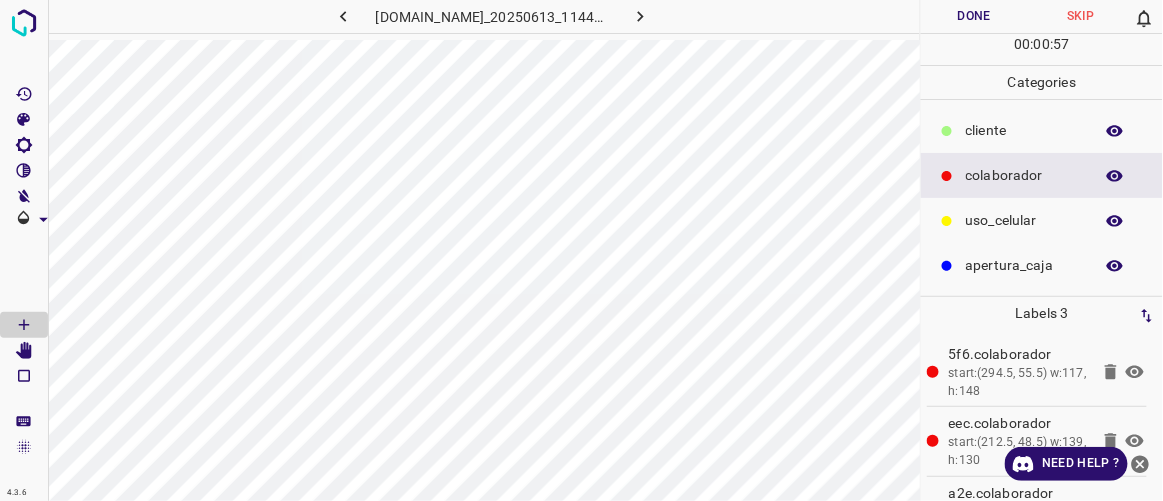 click on "​​cliente" at bounding box center [1024, 130] 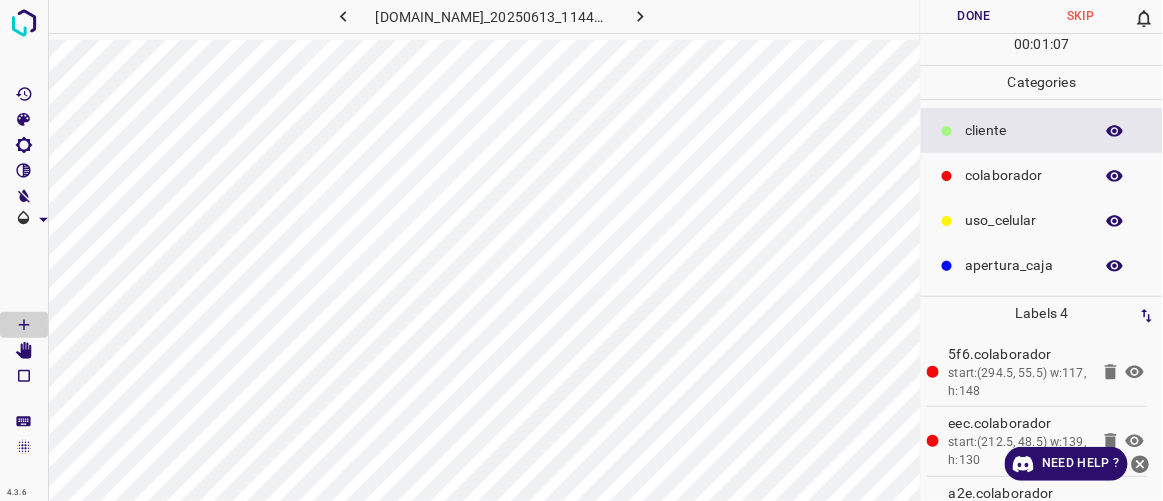 click on "Done" at bounding box center (974, 16) 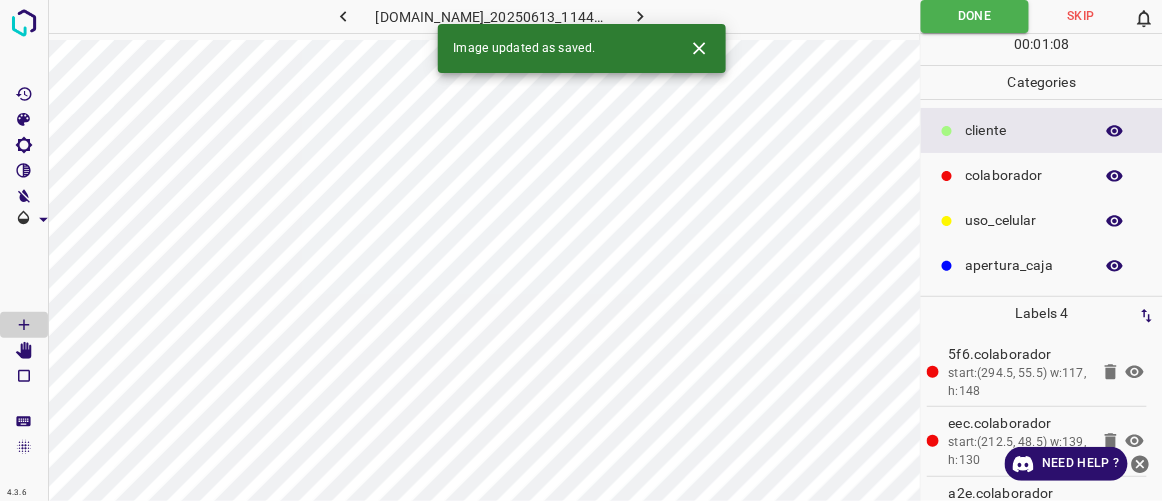 click 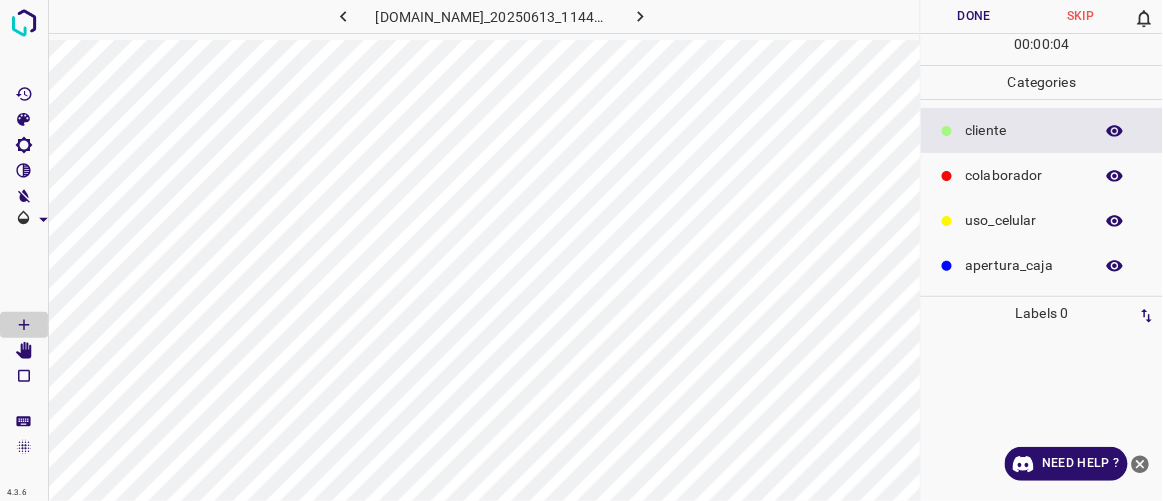 click 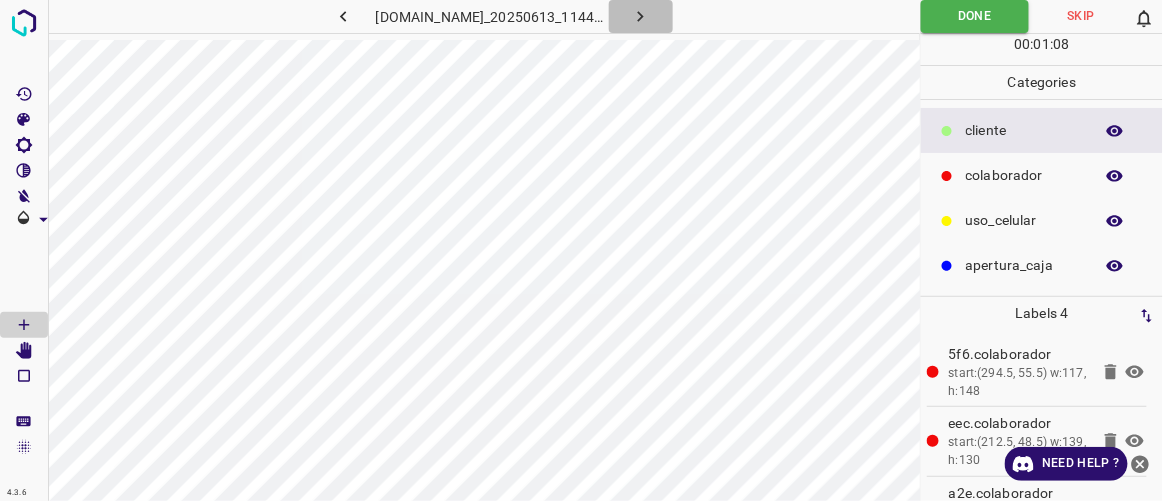 click 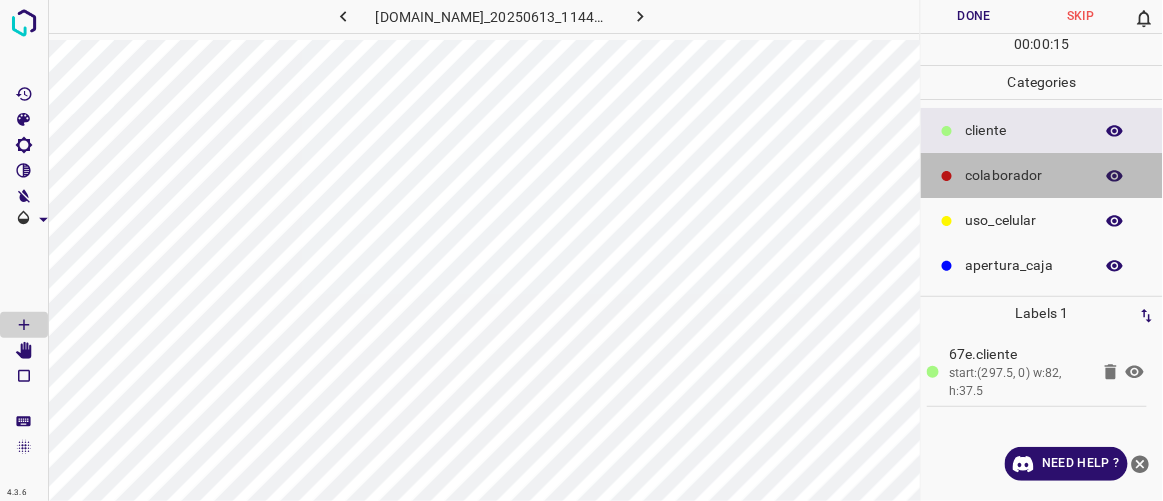 click on "colaborador" at bounding box center [1024, 175] 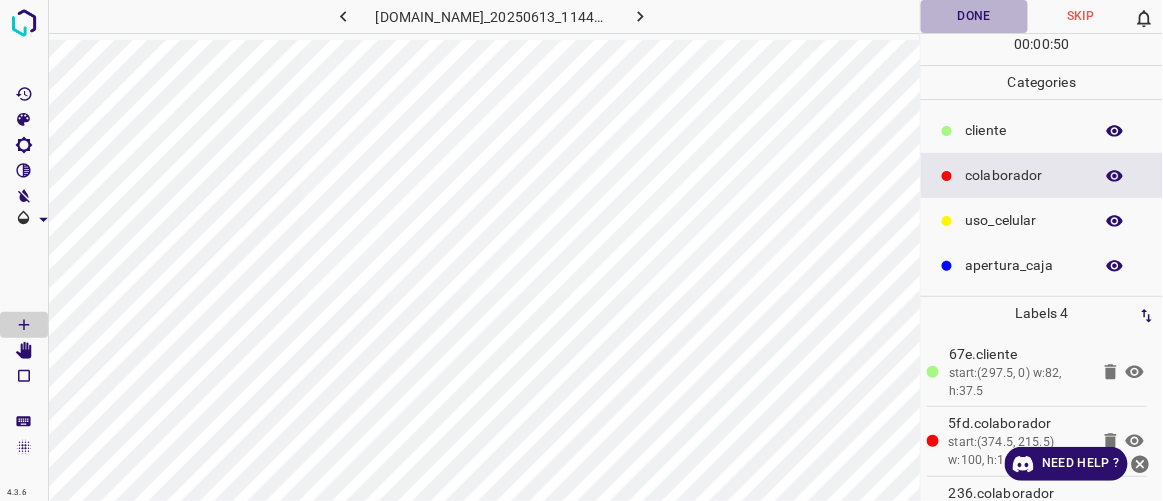click on "Done" at bounding box center [974, 16] 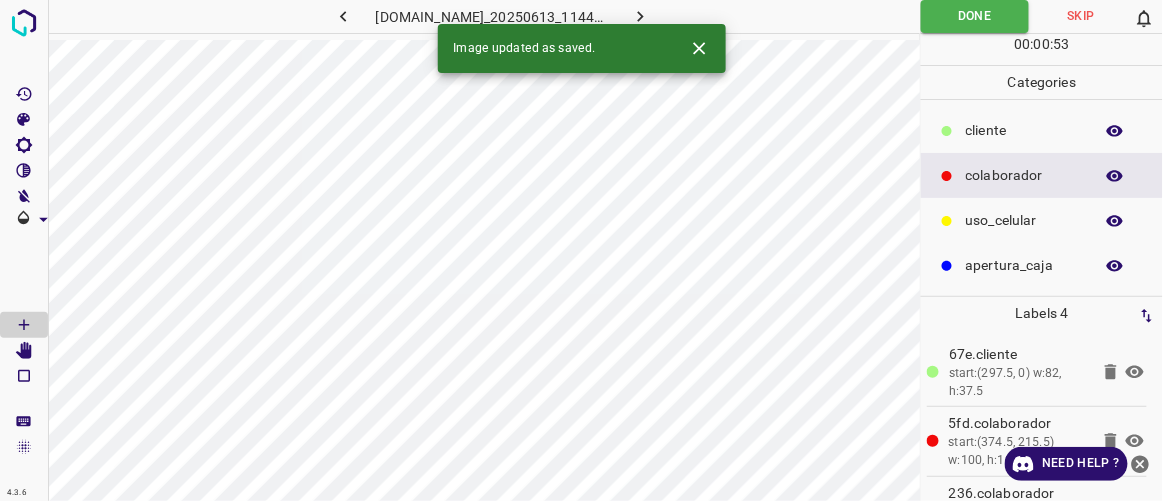 click at bounding box center [641, 16] 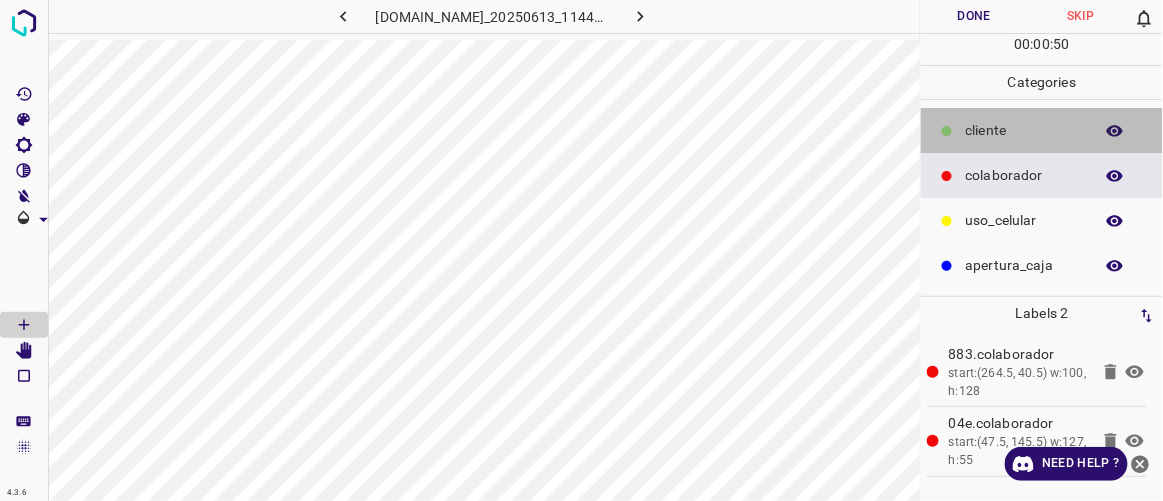 click on "​​cliente" at bounding box center [1024, 130] 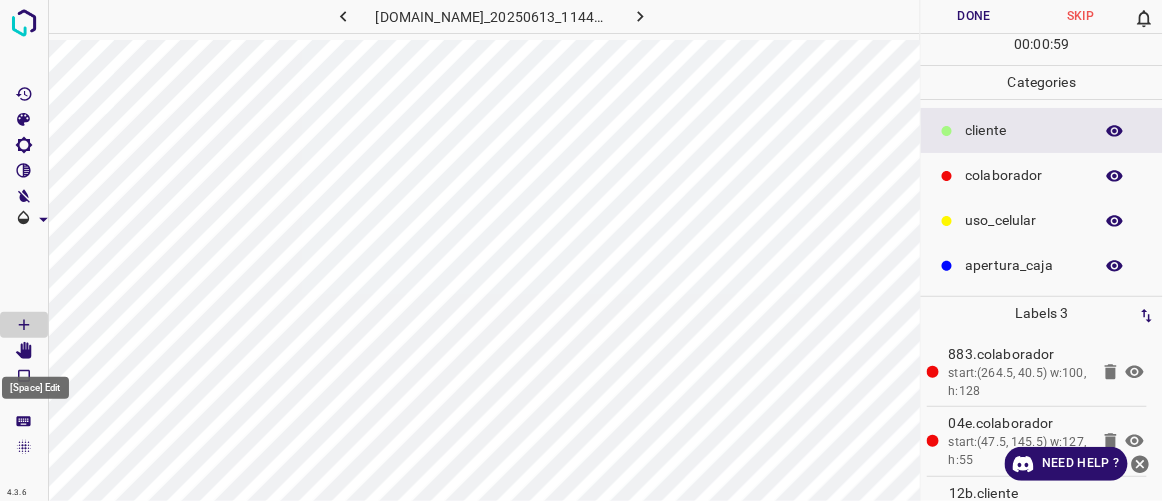 click 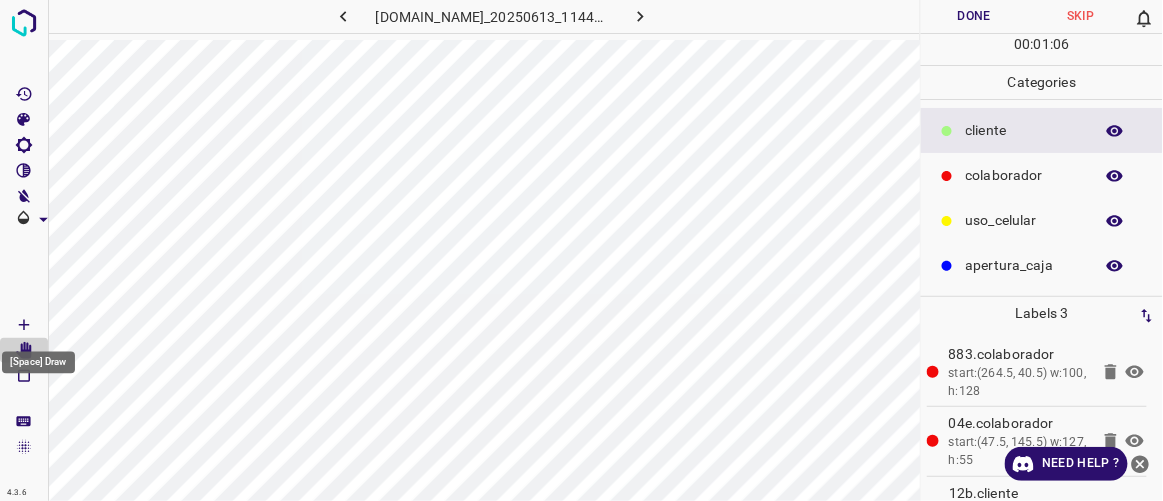click 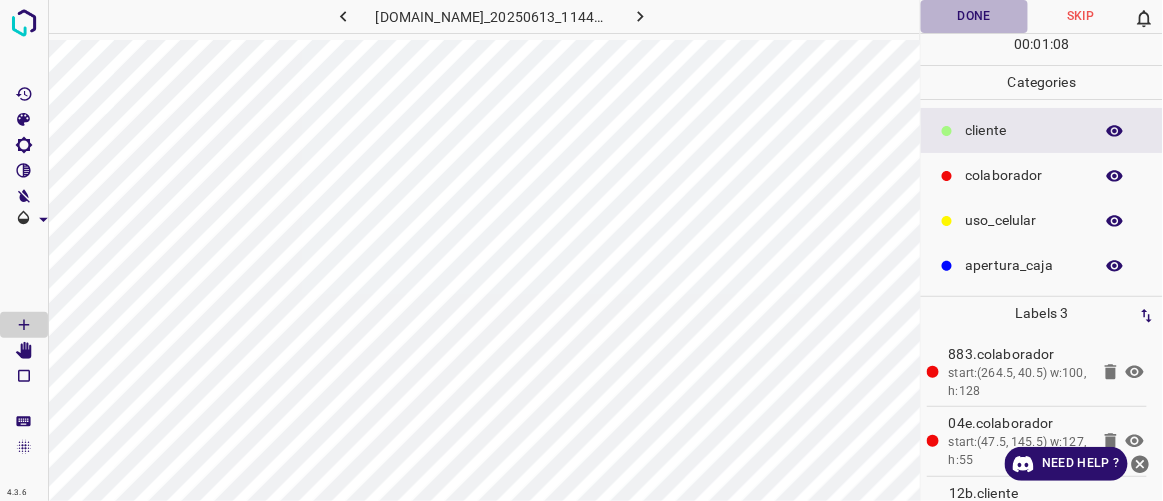 click on "Done" at bounding box center [974, 16] 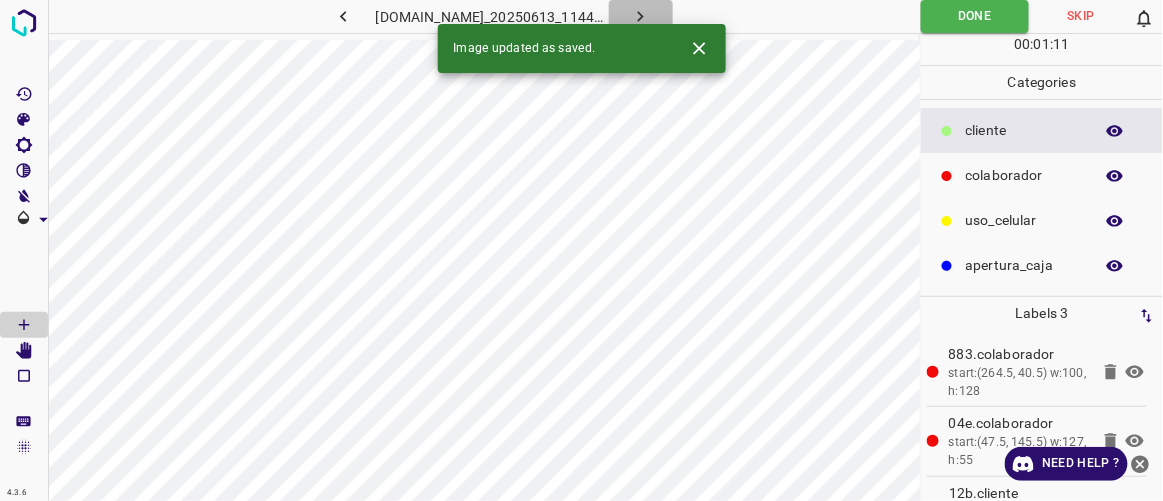 click 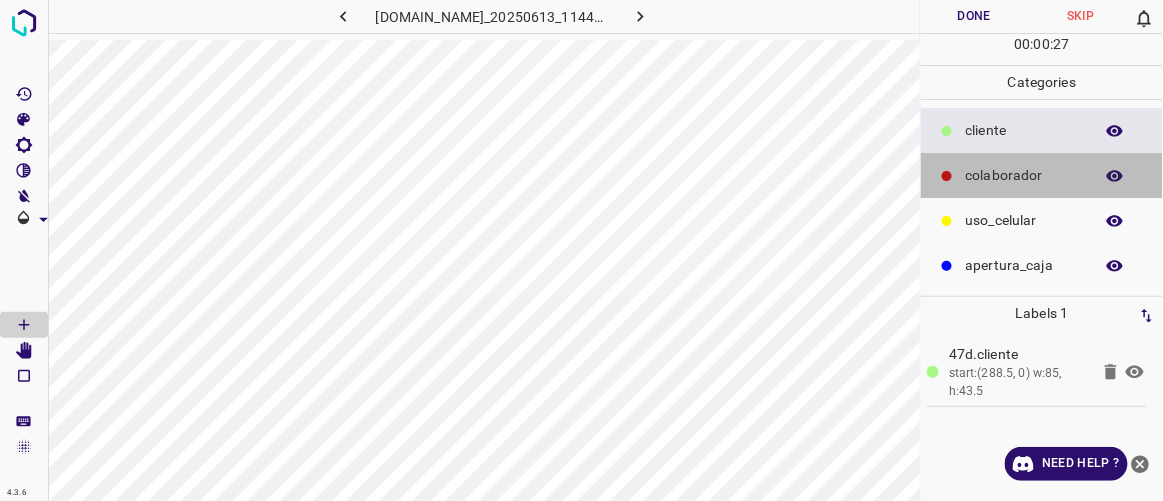 click on "colaborador" at bounding box center (1024, 175) 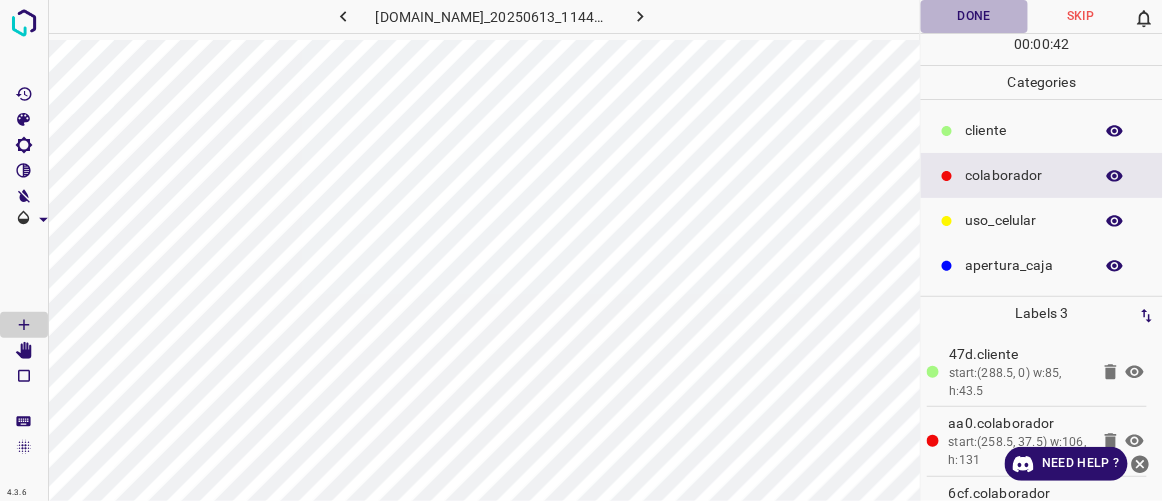 click on "Done" at bounding box center (974, 16) 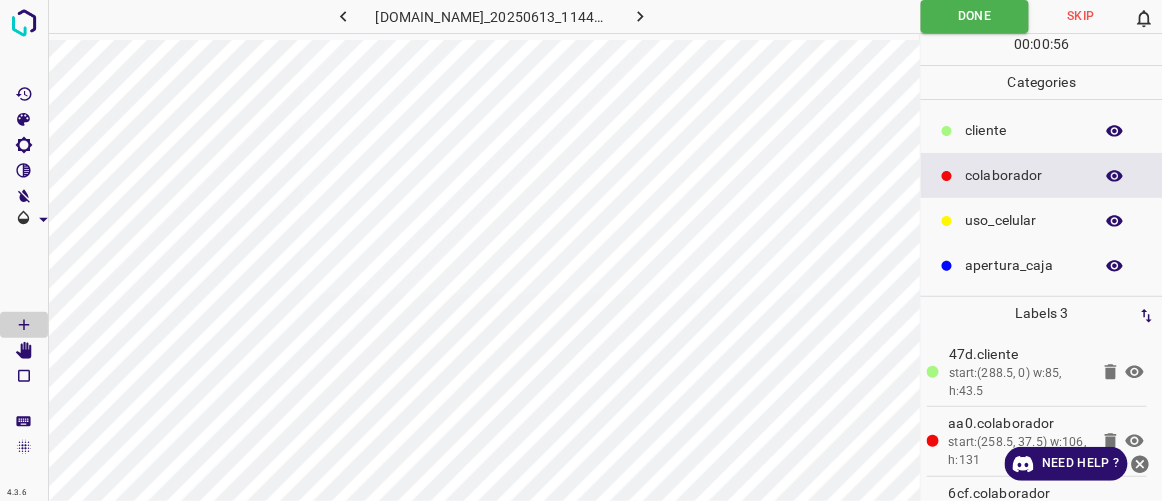 click 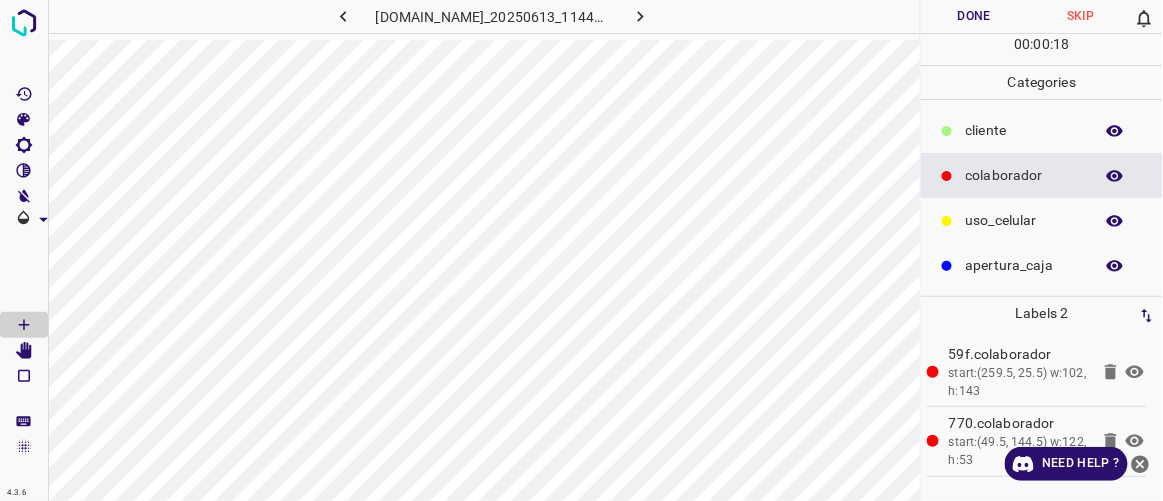 click on "​​cliente" at bounding box center [1024, 130] 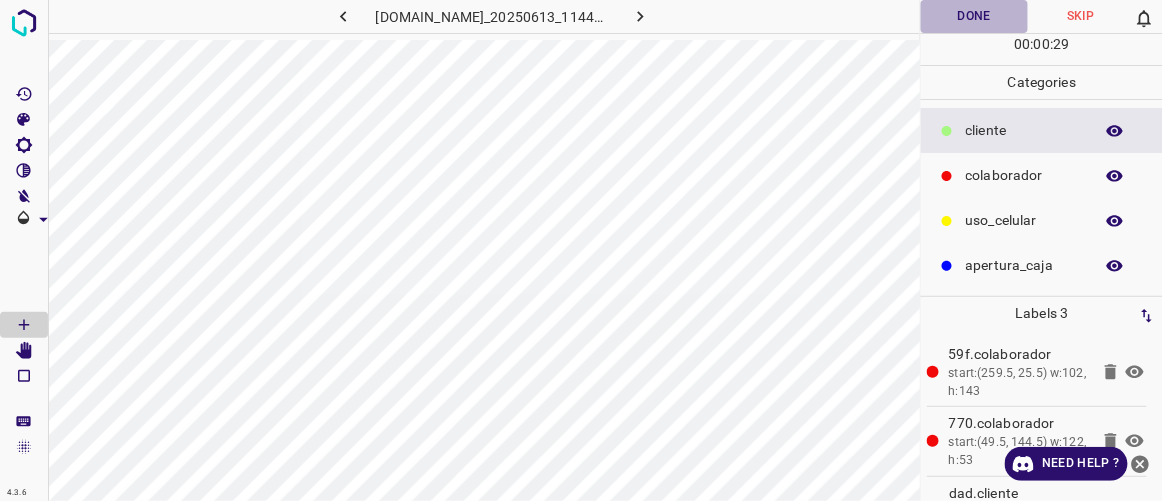 click on "Done" at bounding box center (974, 16) 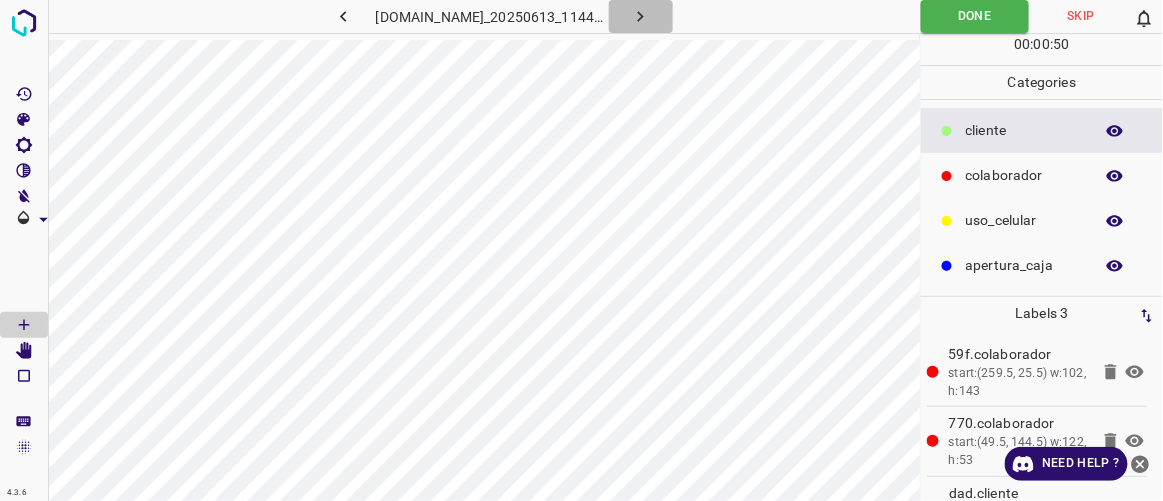click 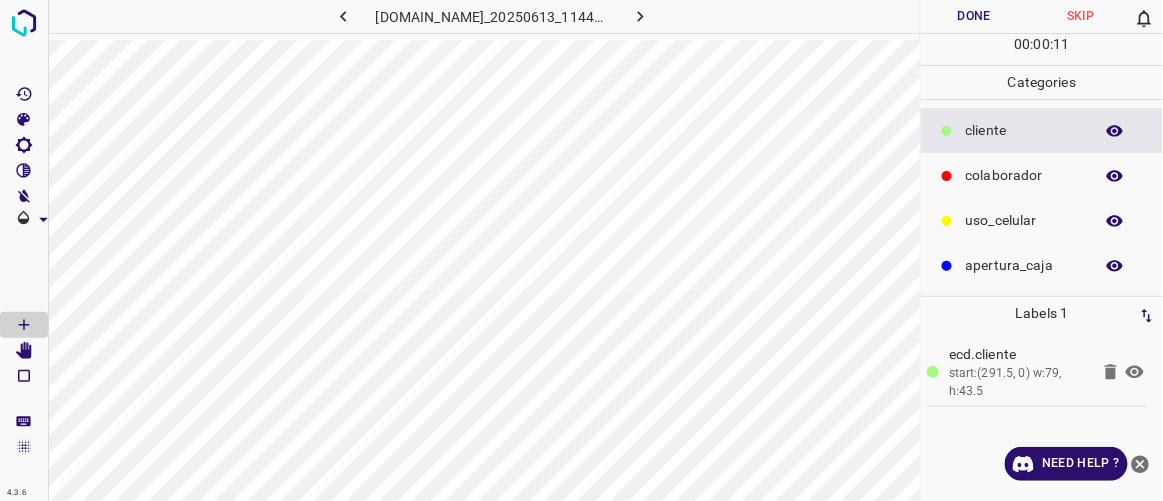 click on "colaborador" at bounding box center [1024, 175] 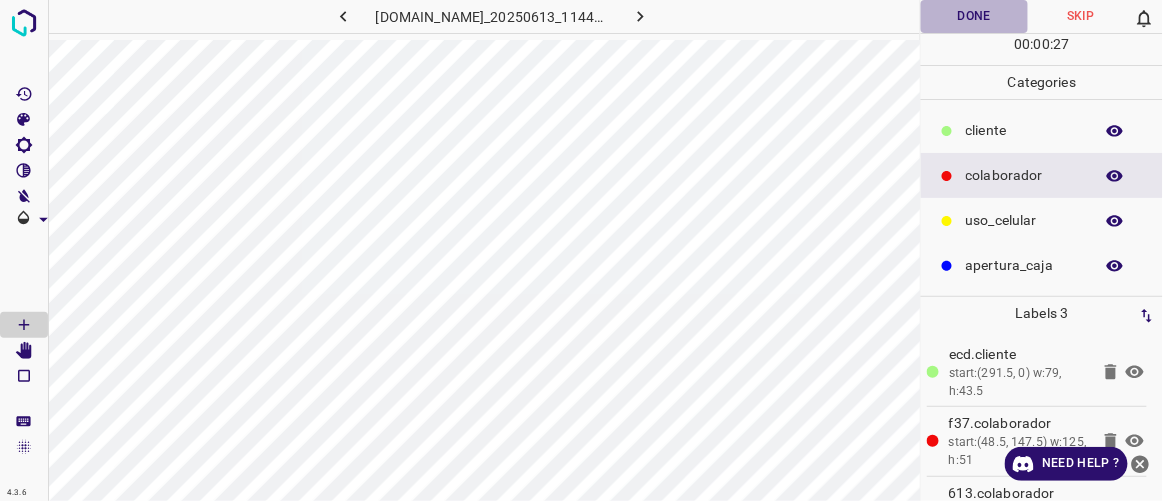 click on "Done" at bounding box center (974, 16) 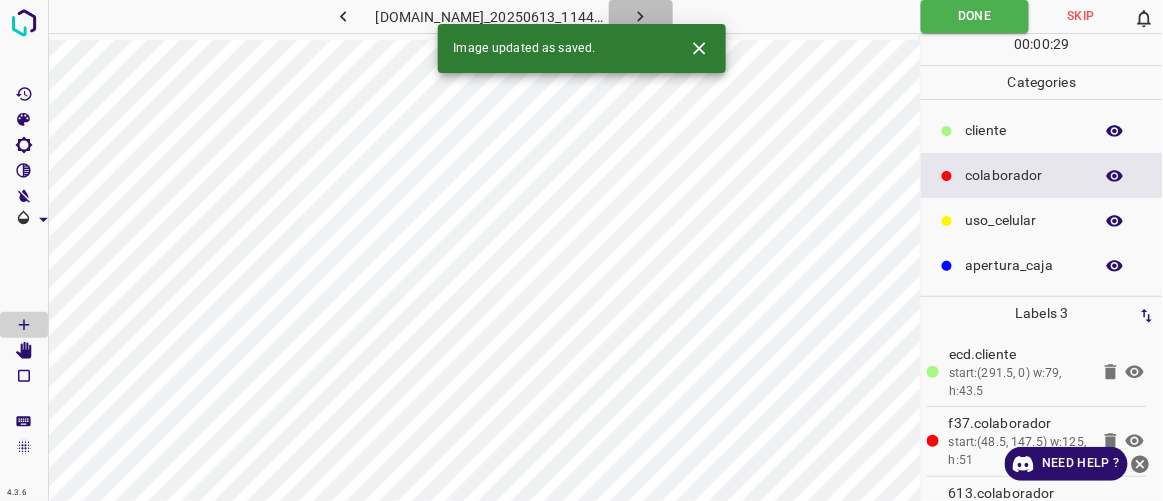 click at bounding box center (641, 16) 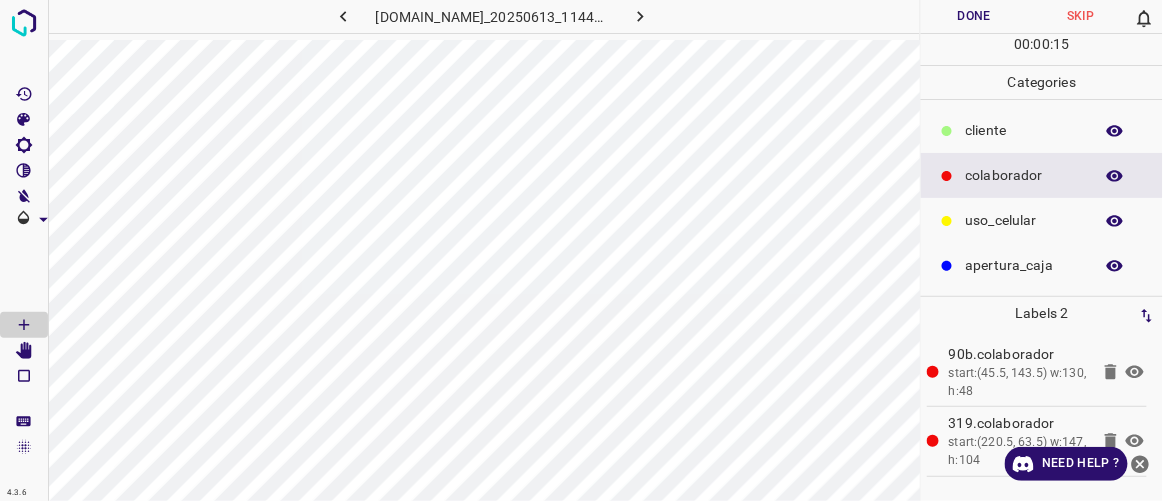 click on "​​cliente" at bounding box center [1024, 130] 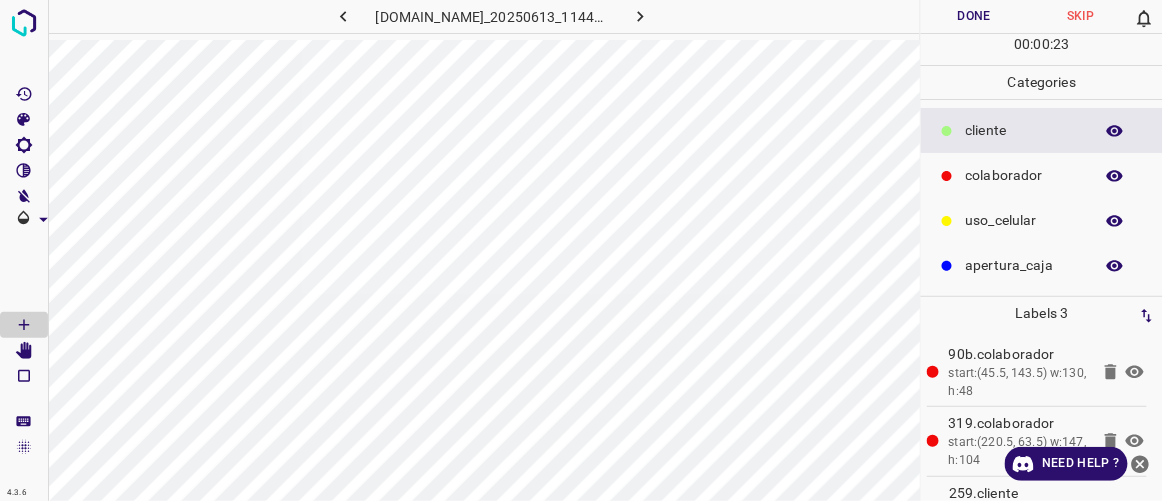 click on "Done" at bounding box center (974, 16) 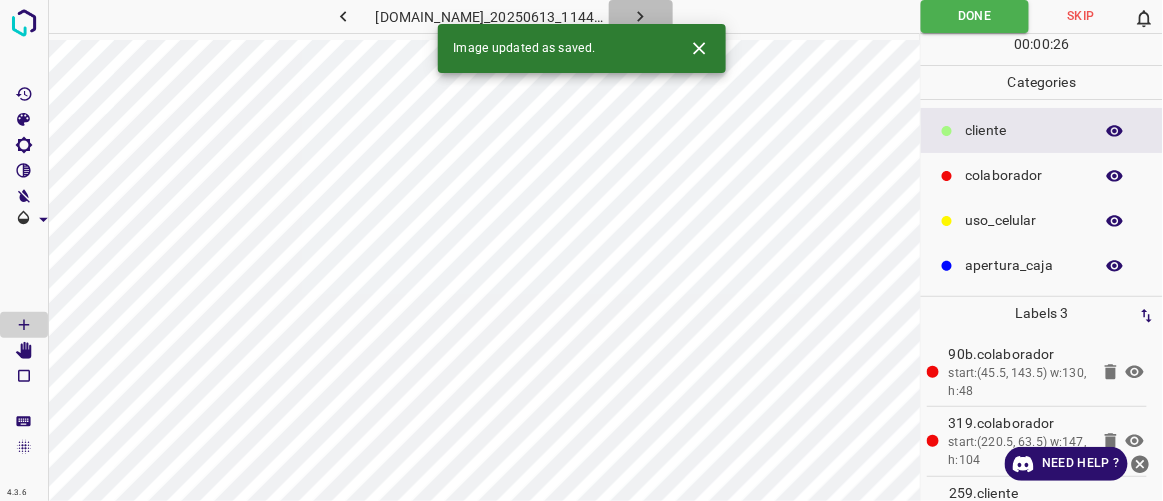 click at bounding box center (641, 16) 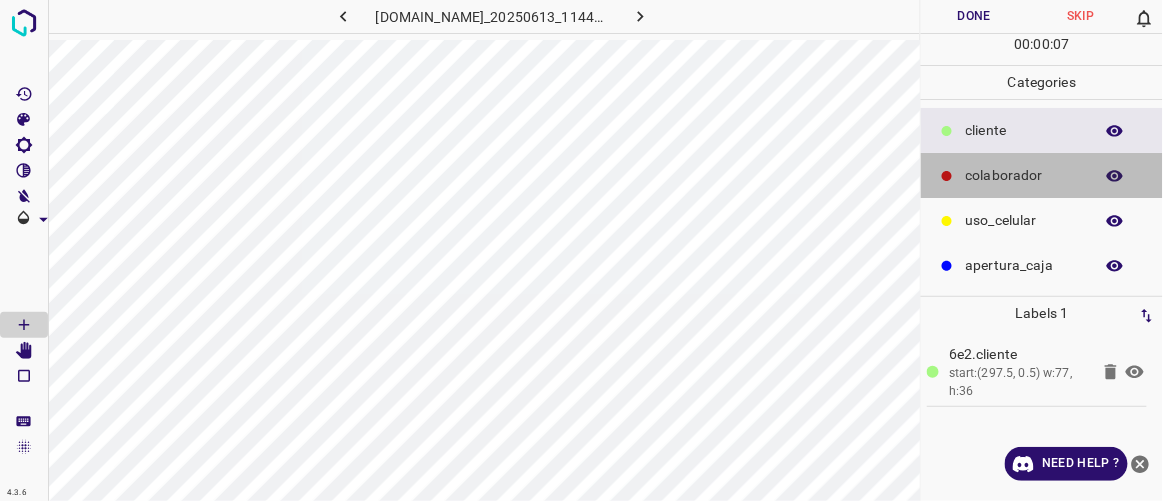 click on "colaborador" at bounding box center [1024, 175] 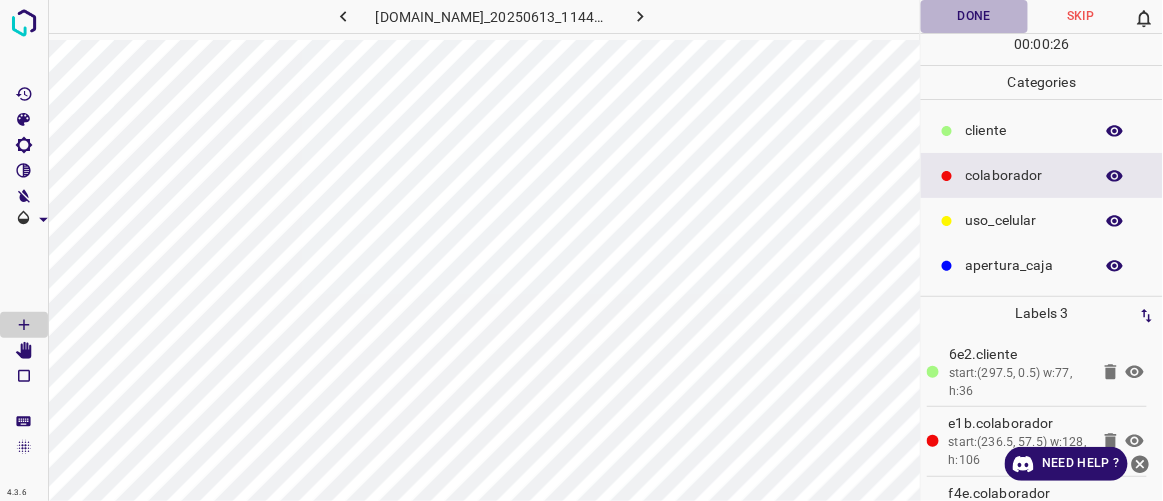 click on "Done" at bounding box center (974, 16) 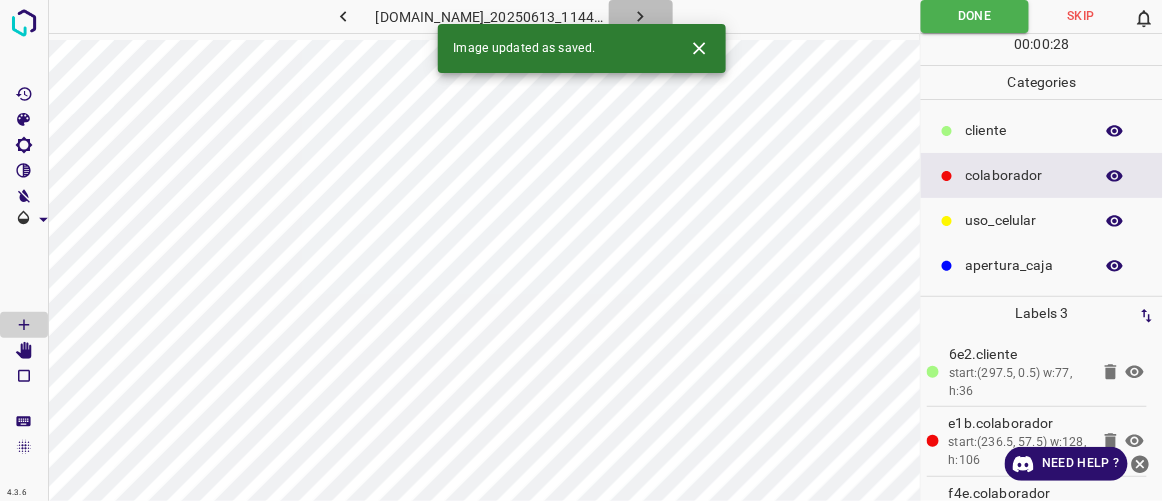 click 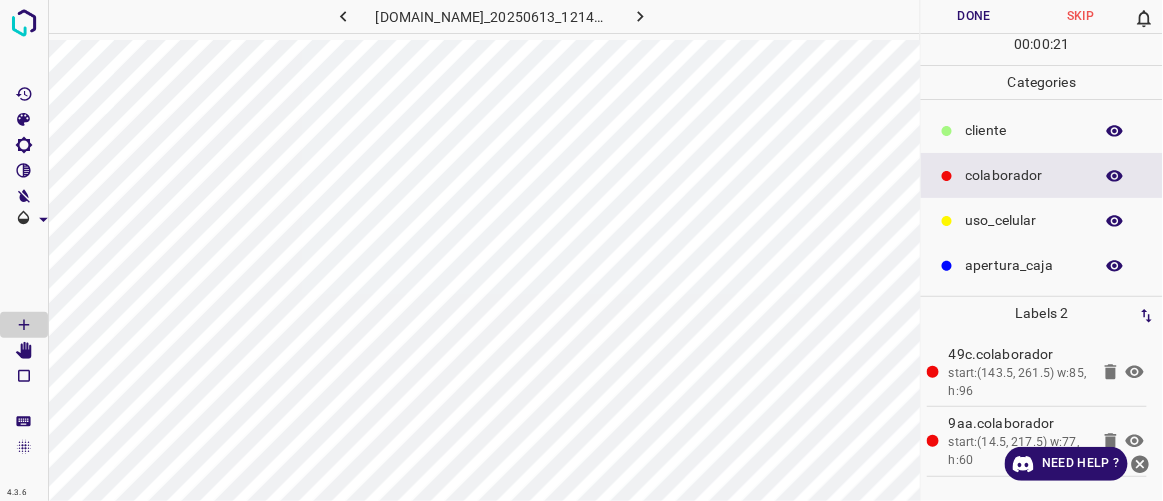 click on "​​cliente" at bounding box center [1024, 130] 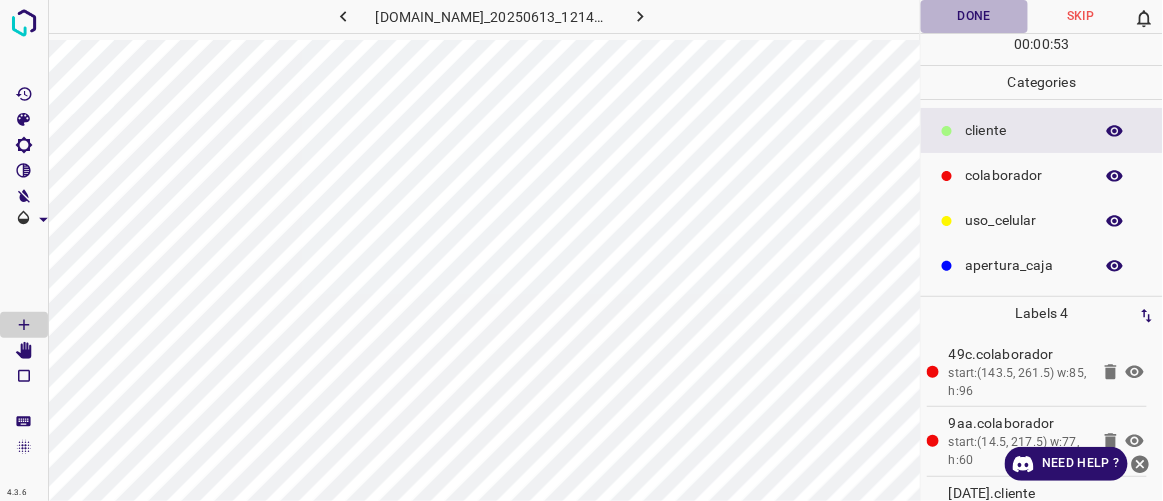 click on "Done" at bounding box center (974, 16) 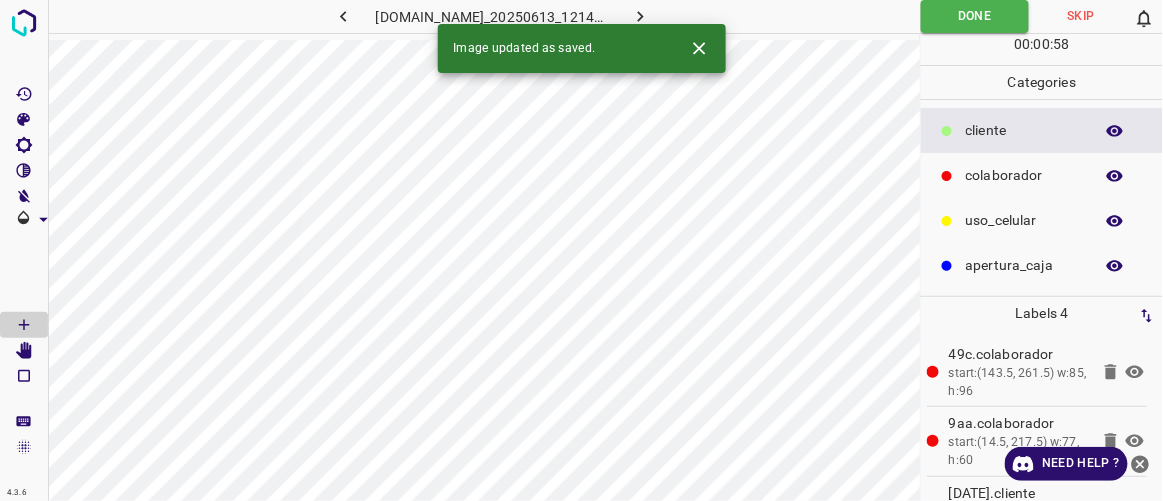 type 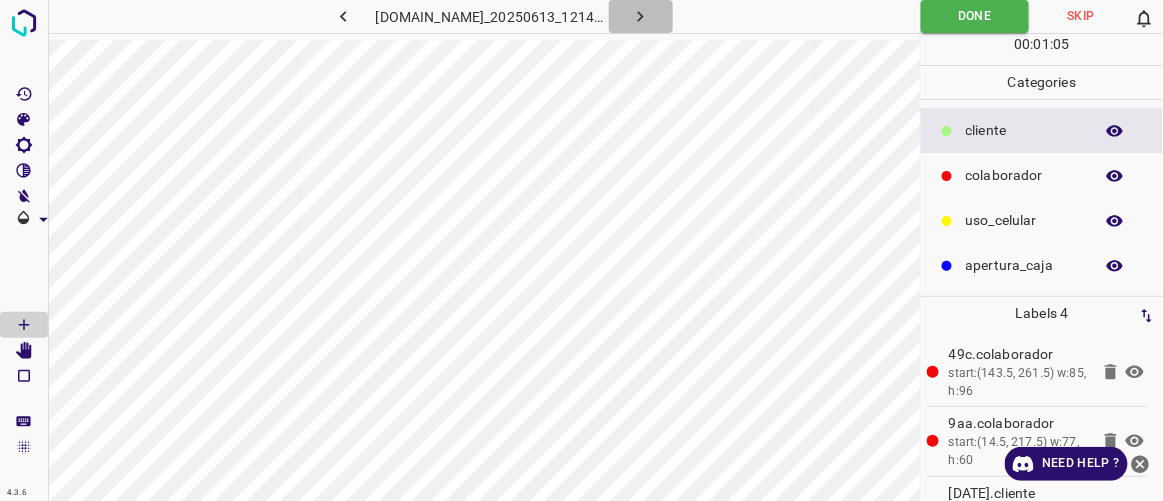 click 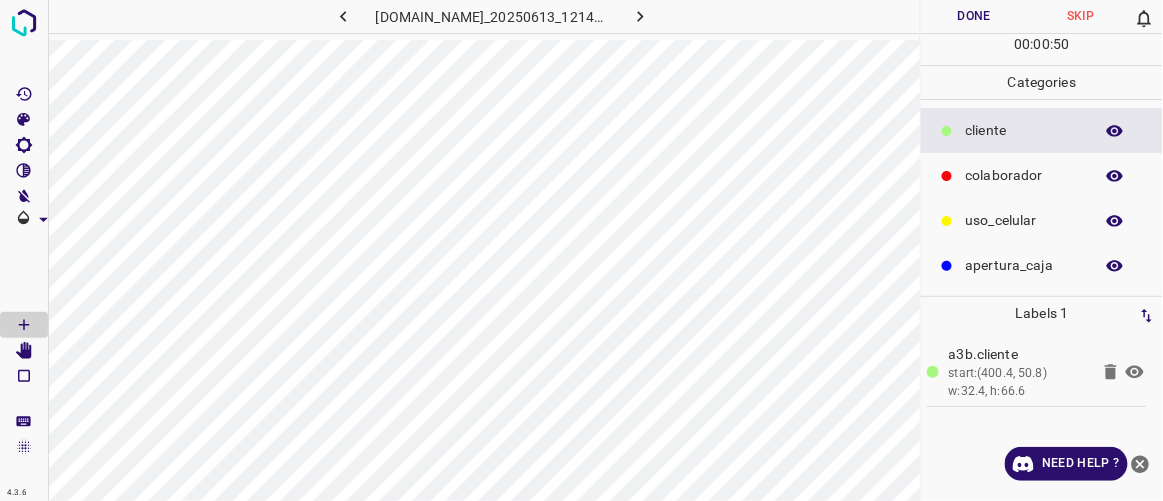 click on "colaborador" at bounding box center [1024, 175] 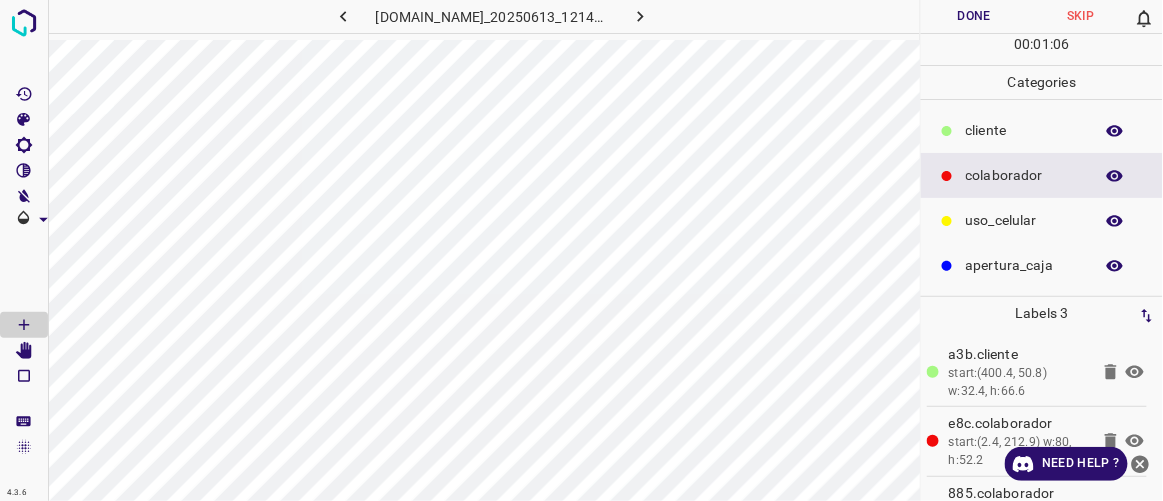 click on "uso_celular" at bounding box center (1024, 220) 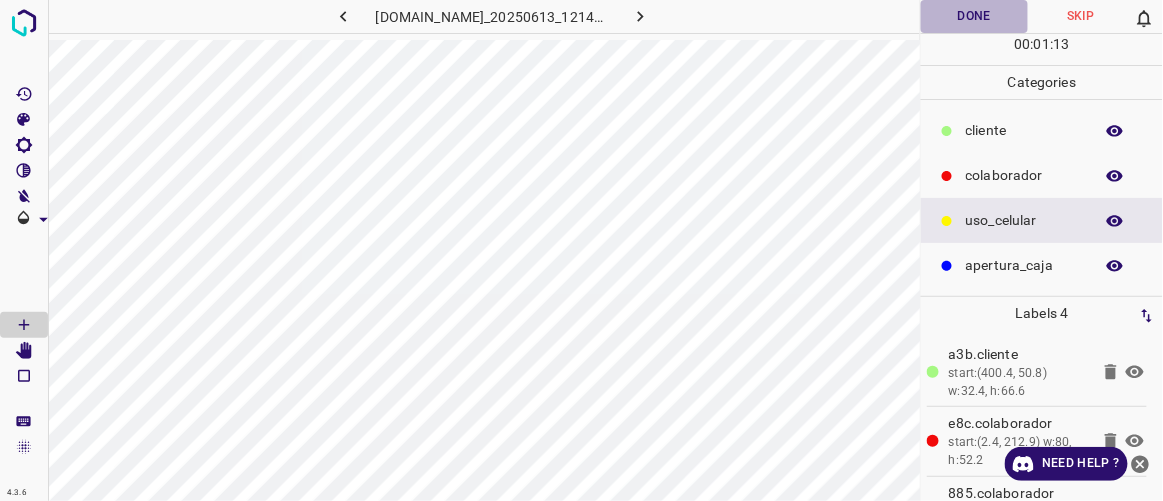 click on "Done" at bounding box center (974, 16) 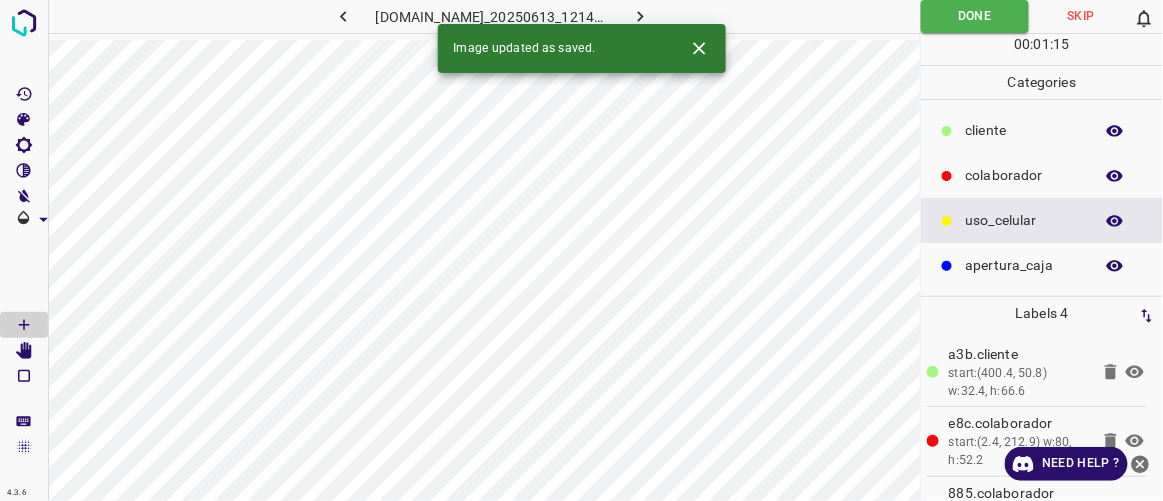 click at bounding box center [641, 16] 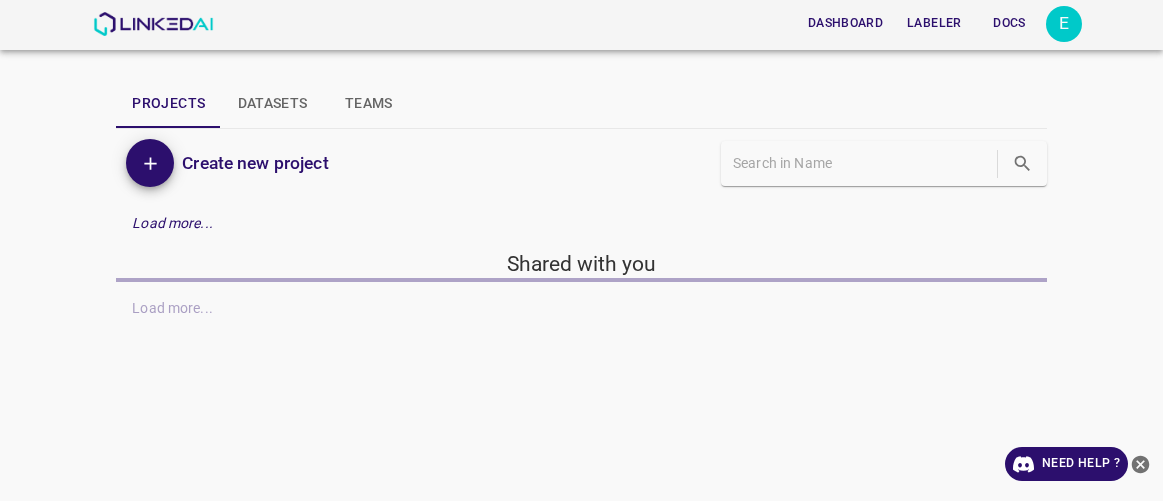 scroll, scrollTop: 0, scrollLeft: 0, axis: both 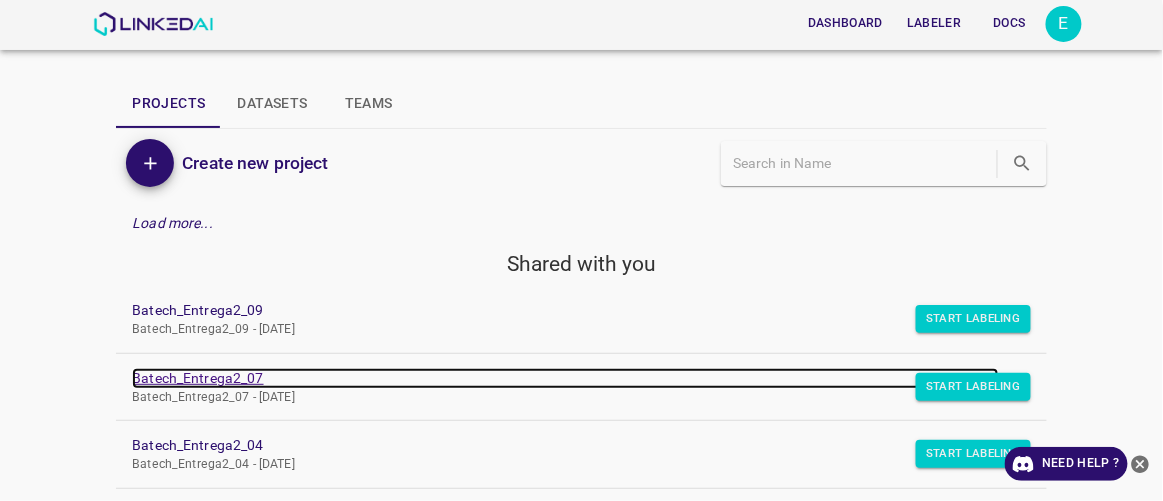 click on "Batech_Entrega2_07" at bounding box center [565, 378] 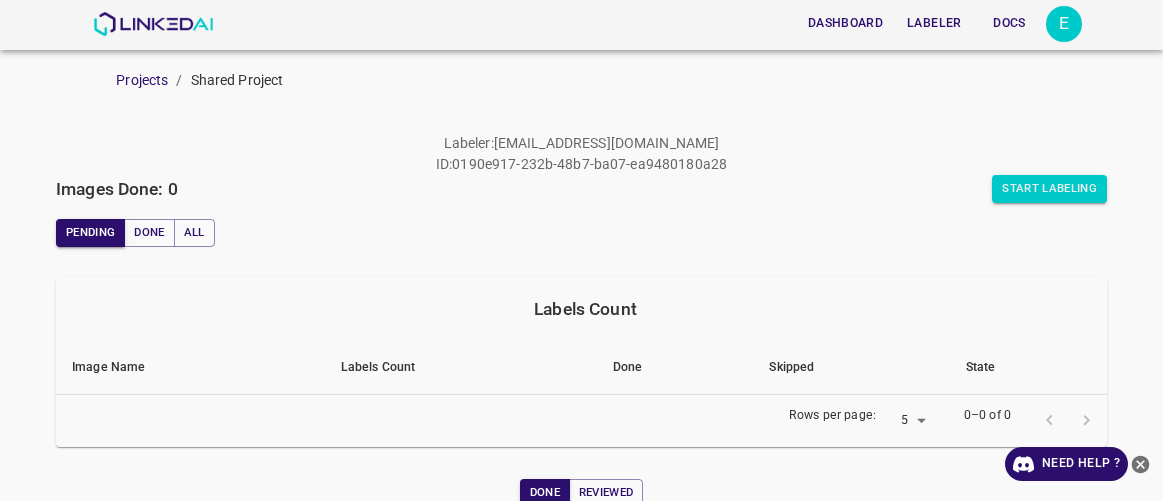 scroll, scrollTop: 0, scrollLeft: 0, axis: both 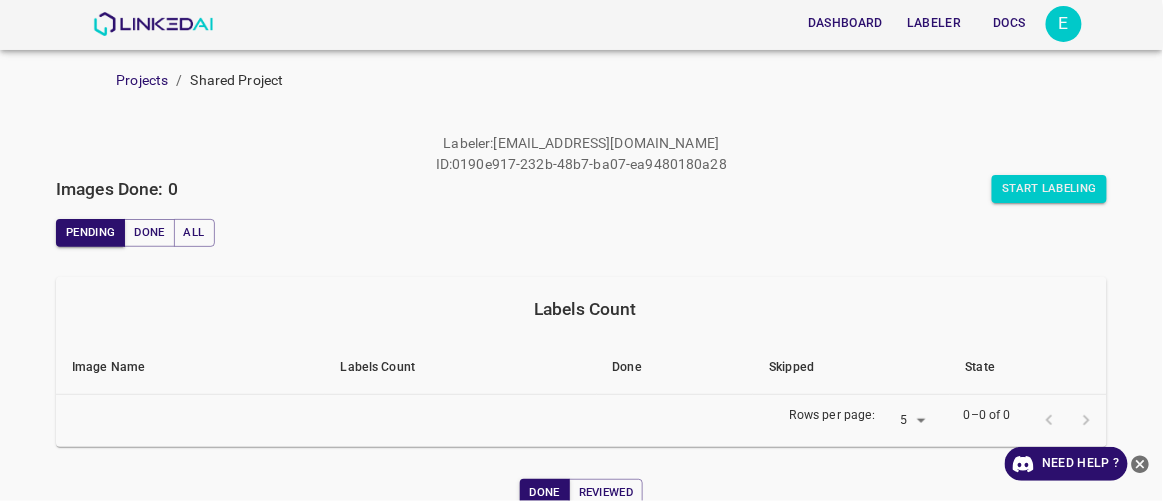 click on "Labeler" at bounding box center (934, 23) 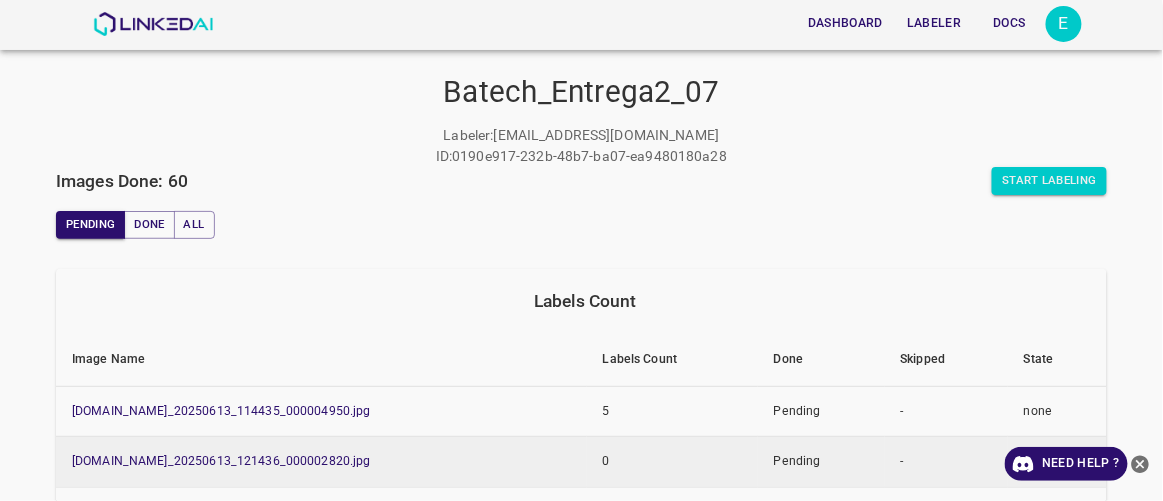 scroll, scrollTop: 16, scrollLeft: 0, axis: vertical 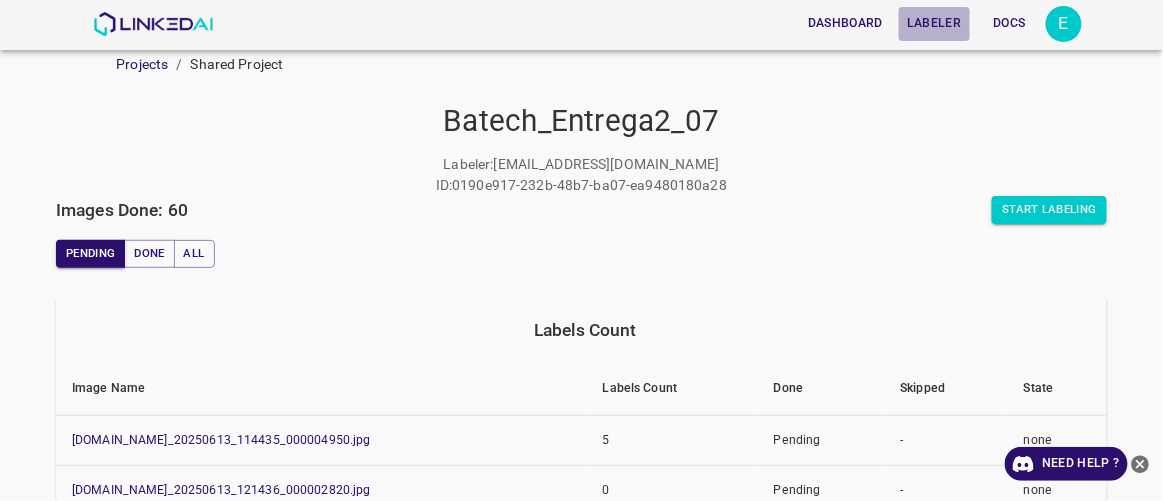click on "Labeler" at bounding box center (934, 23) 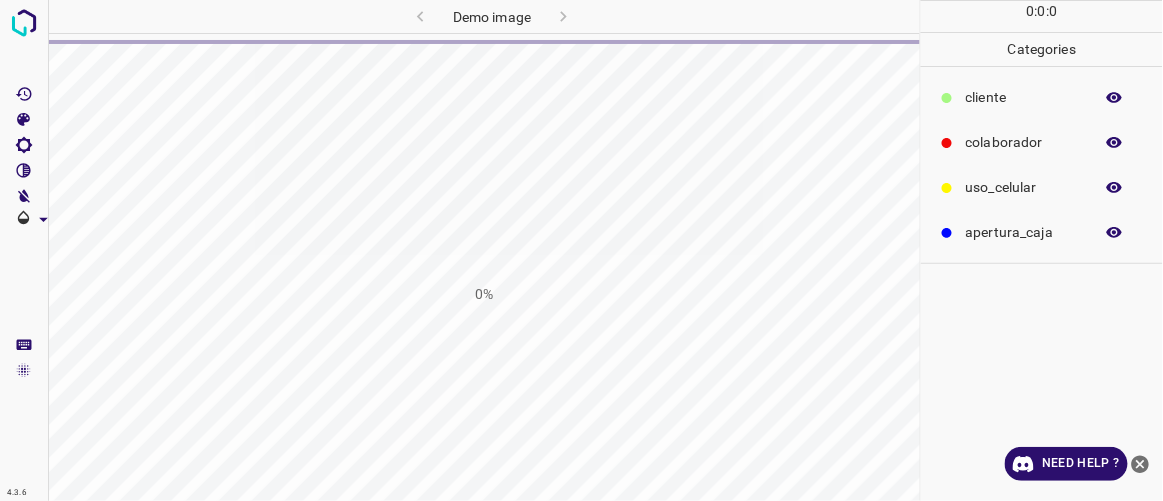 scroll, scrollTop: 0, scrollLeft: 0, axis: both 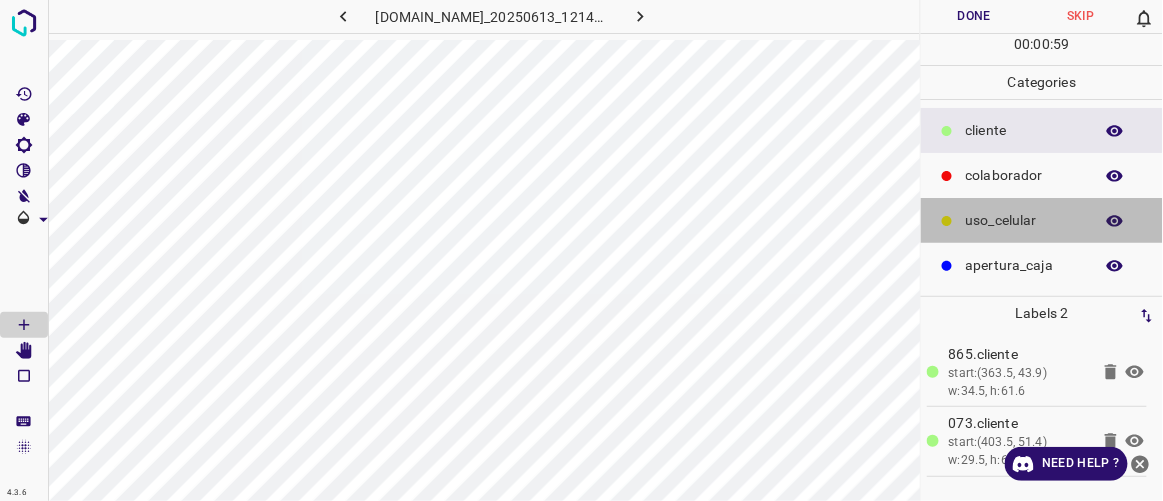 click 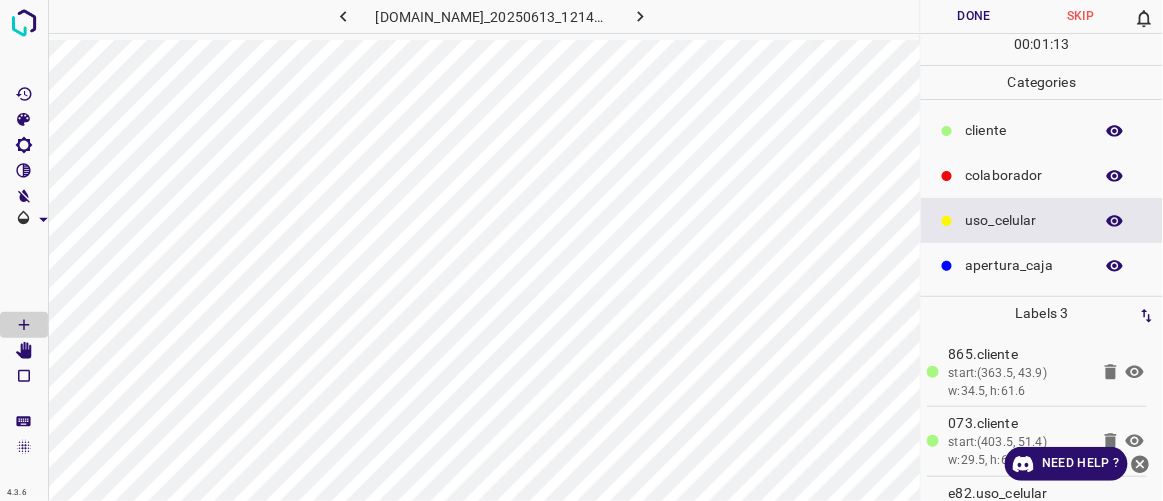 click on "colaborador" at bounding box center [1024, 175] 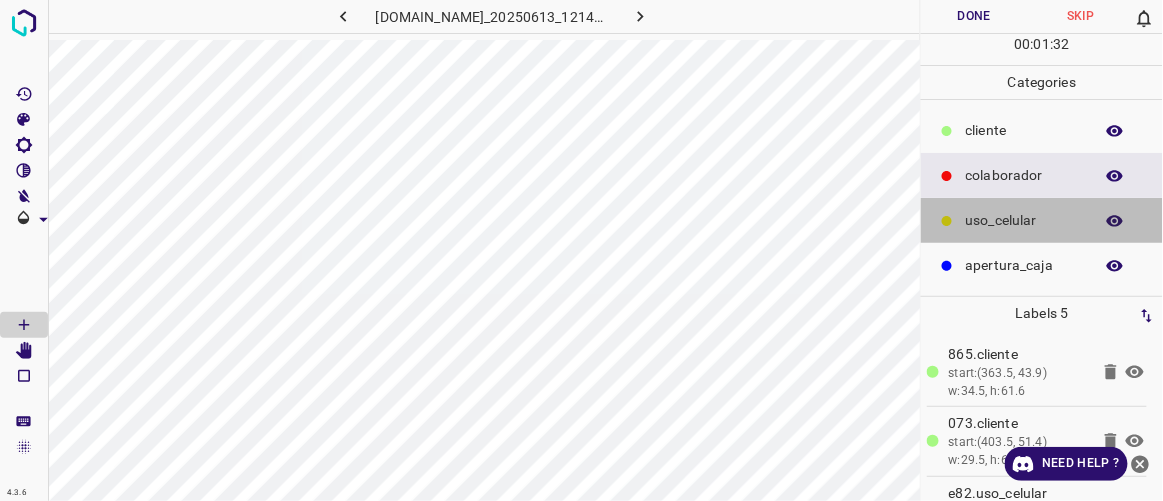 click on "uso_celular" at bounding box center [1024, 220] 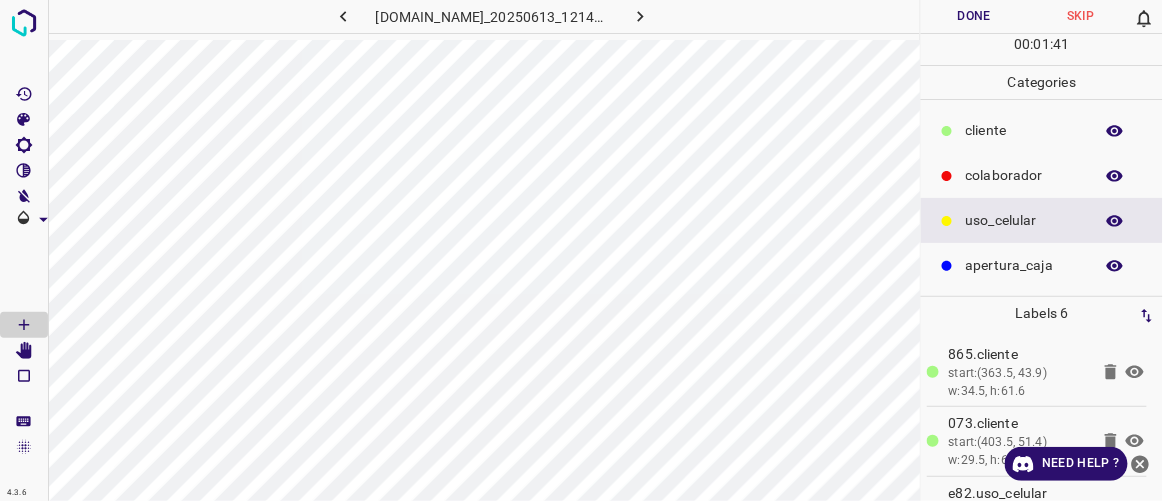 click on "Done" at bounding box center (974, 16) 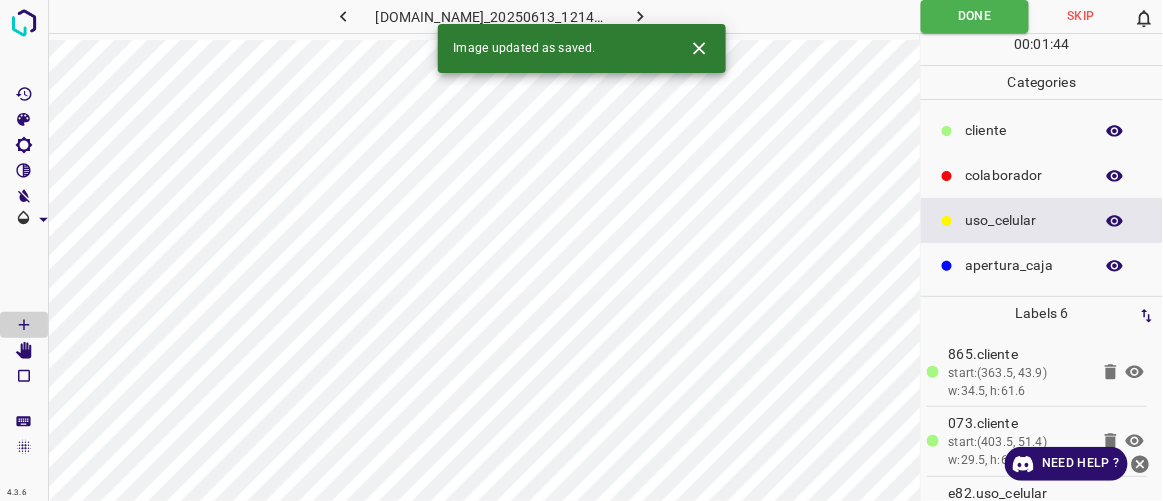 click 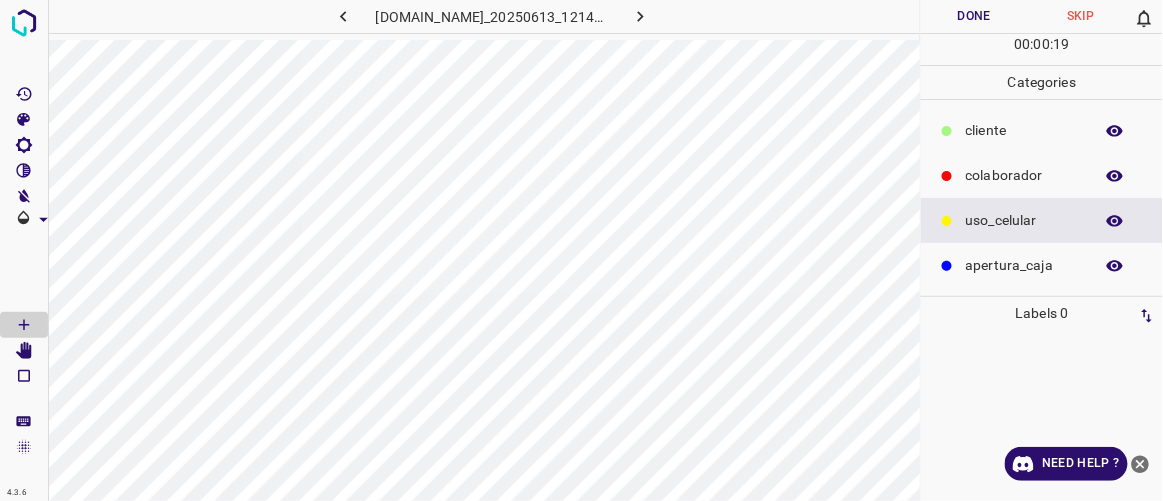 click on "​​cliente" at bounding box center [1024, 130] 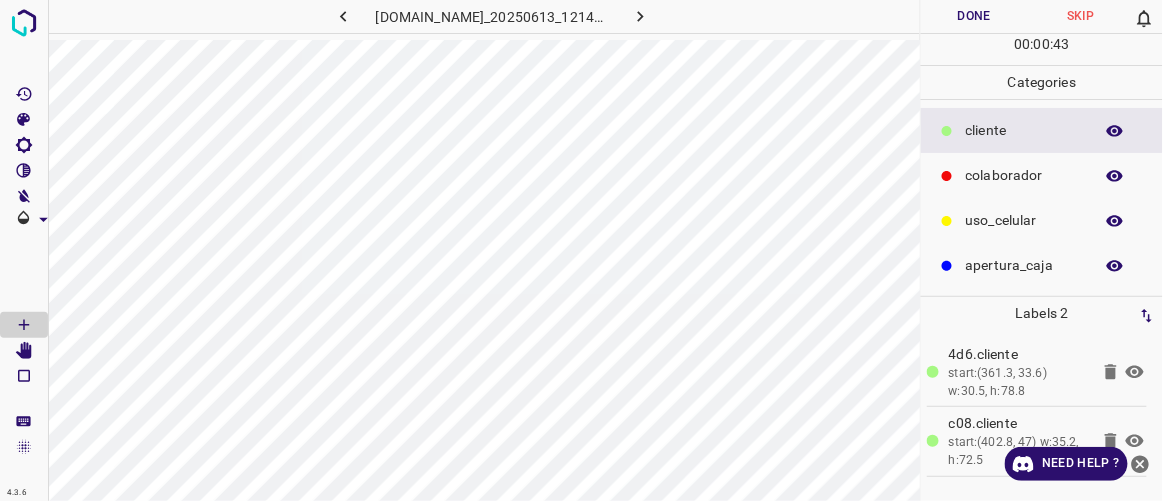 click on "uso_celular" at bounding box center [1024, 220] 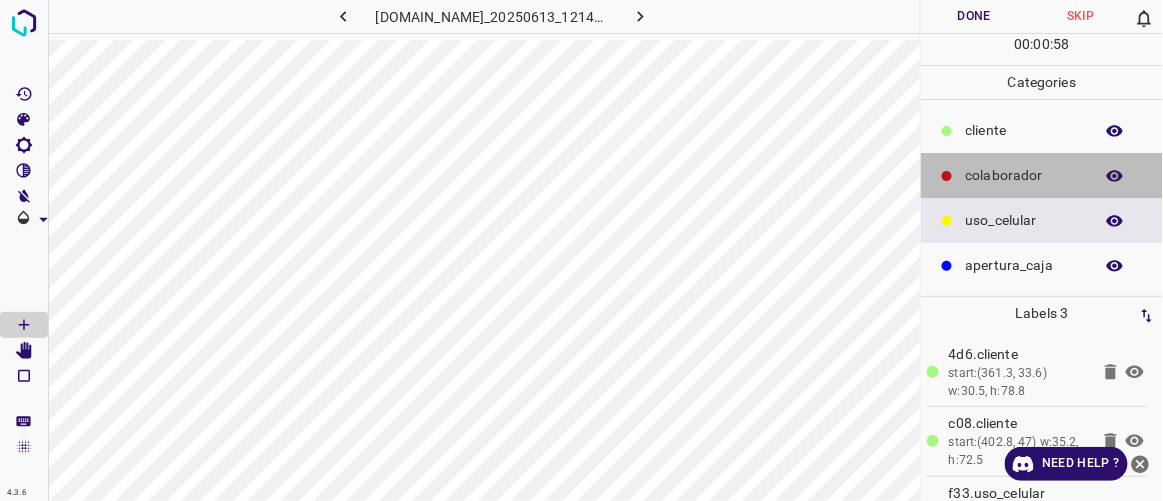 click on "colaborador" at bounding box center [1024, 175] 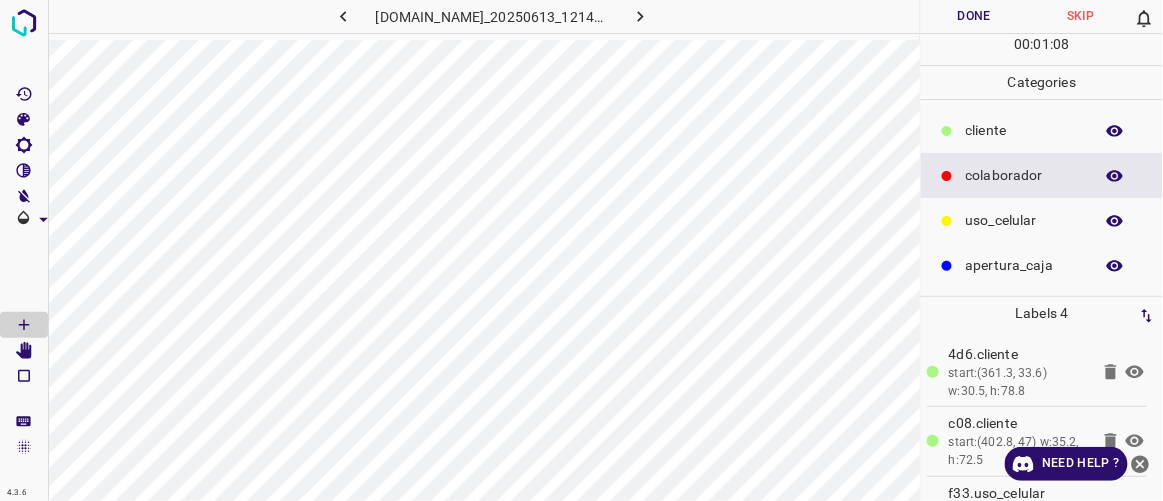 click on "Done" at bounding box center (974, 16) 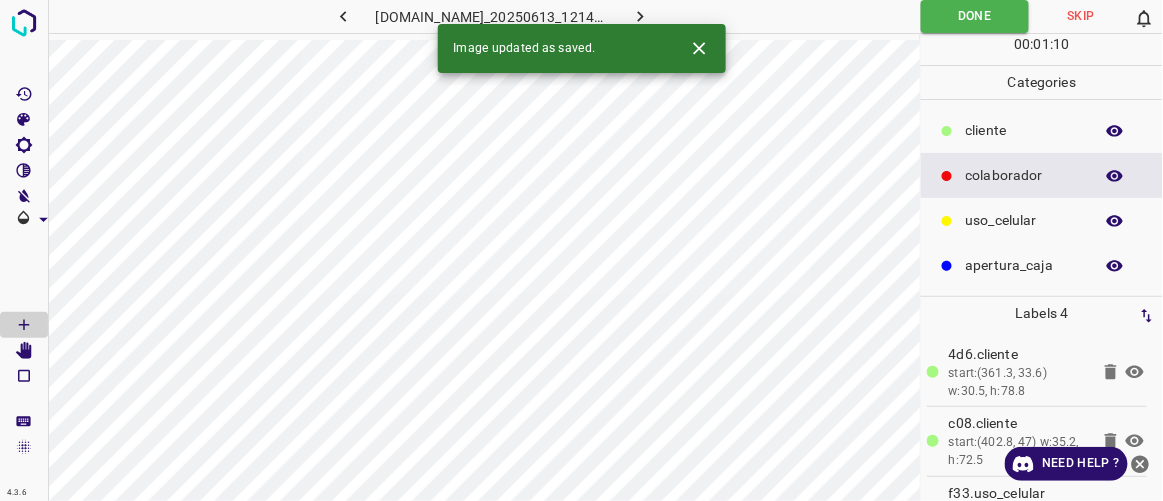 click 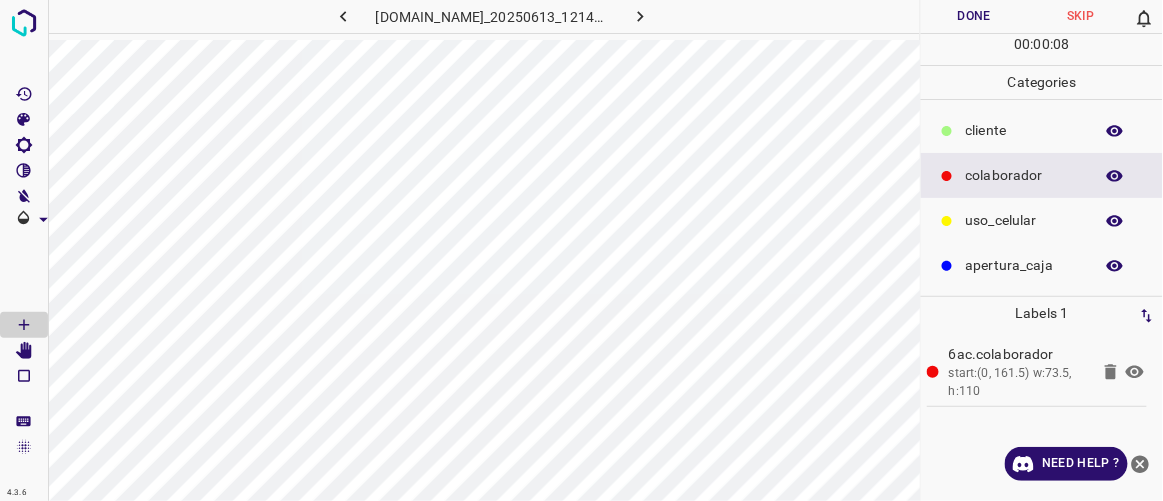click on "uso_celular" at bounding box center (1024, 220) 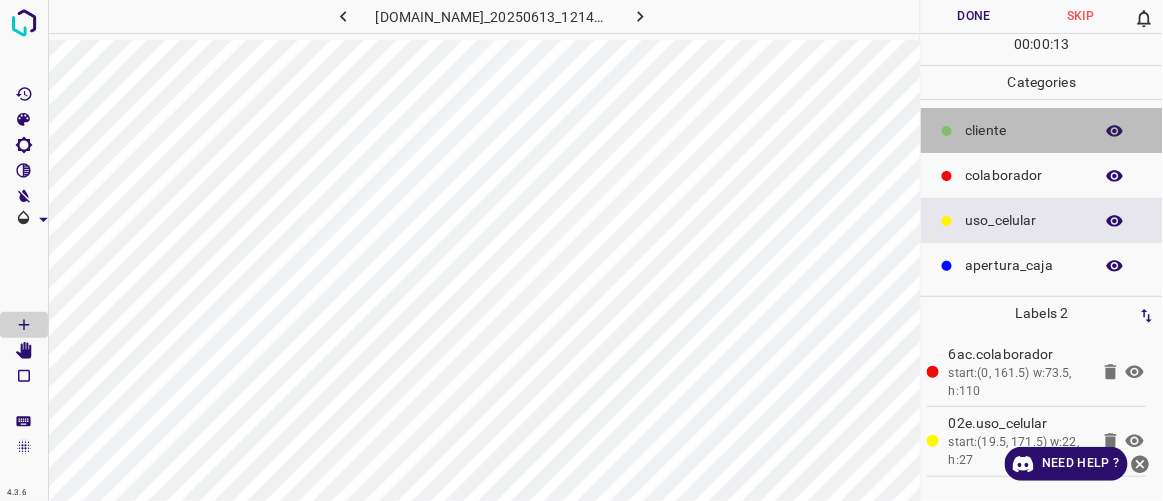 click on "​​cliente" at bounding box center (1024, 130) 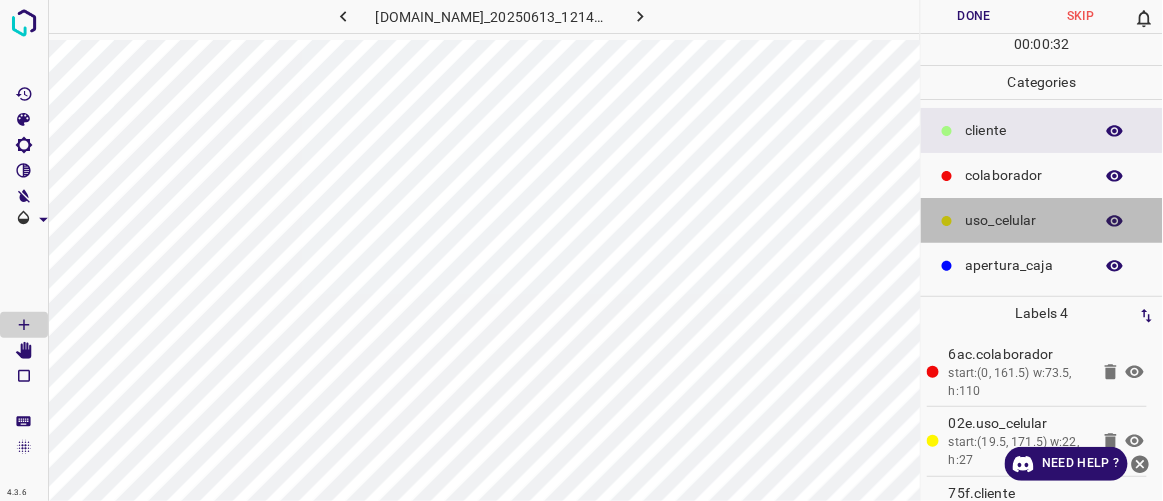 click on "uso_celular" at bounding box center [1024, 220] 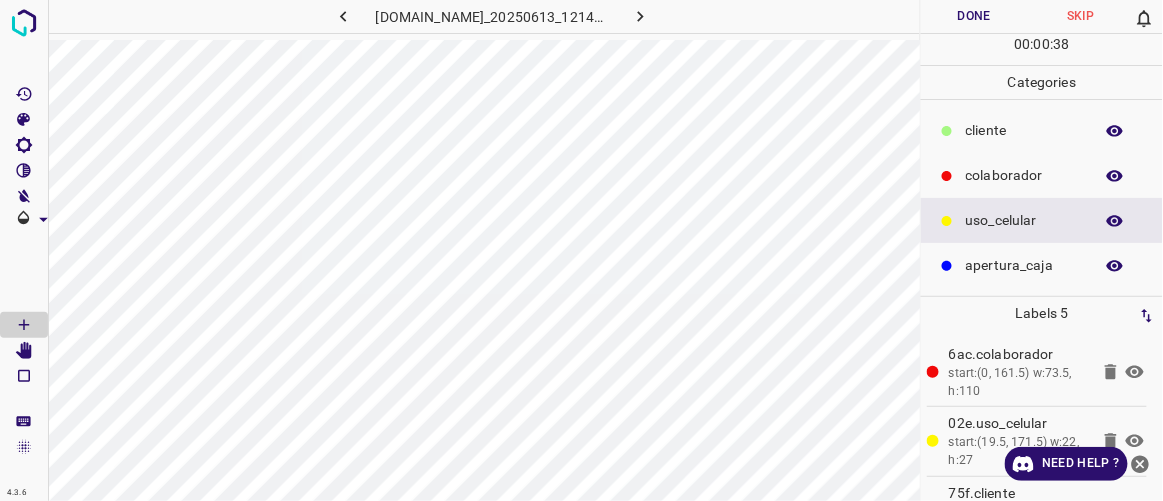 click on "Done" at bounding box center (974, 16) 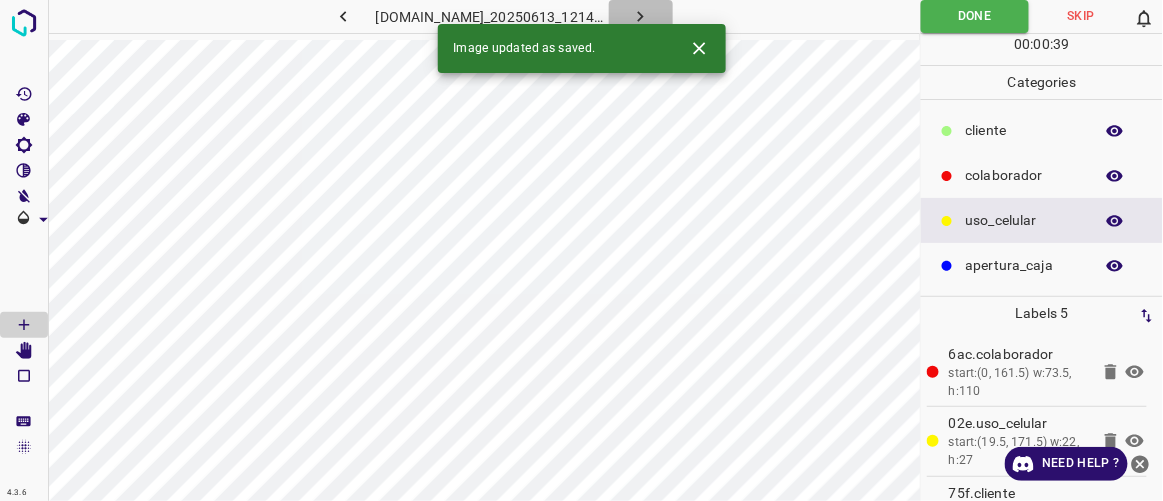 click 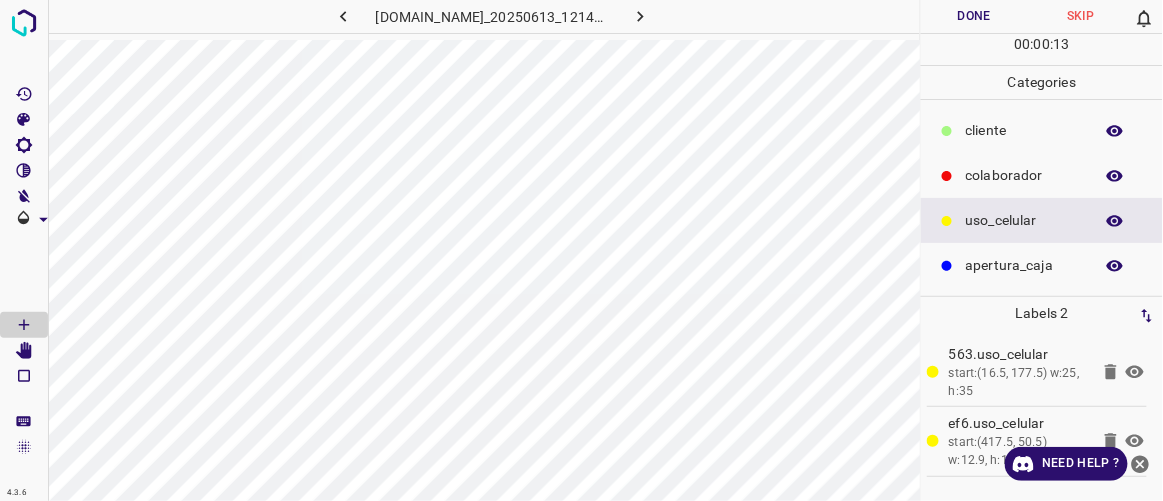 click on "​​cliente" at bounding box center (1024, 130) 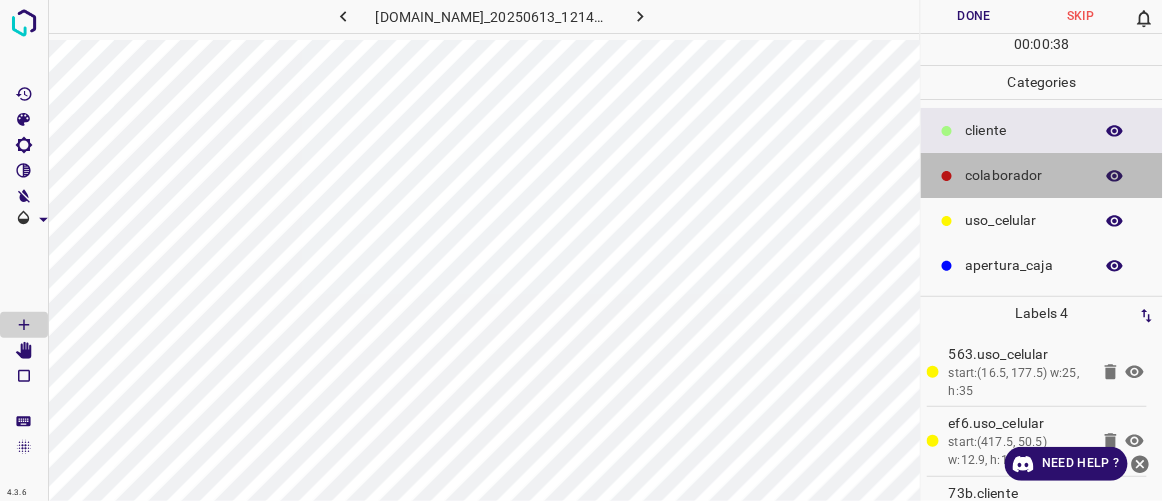 click on "colaborador" at bounding box center (1042, 175) 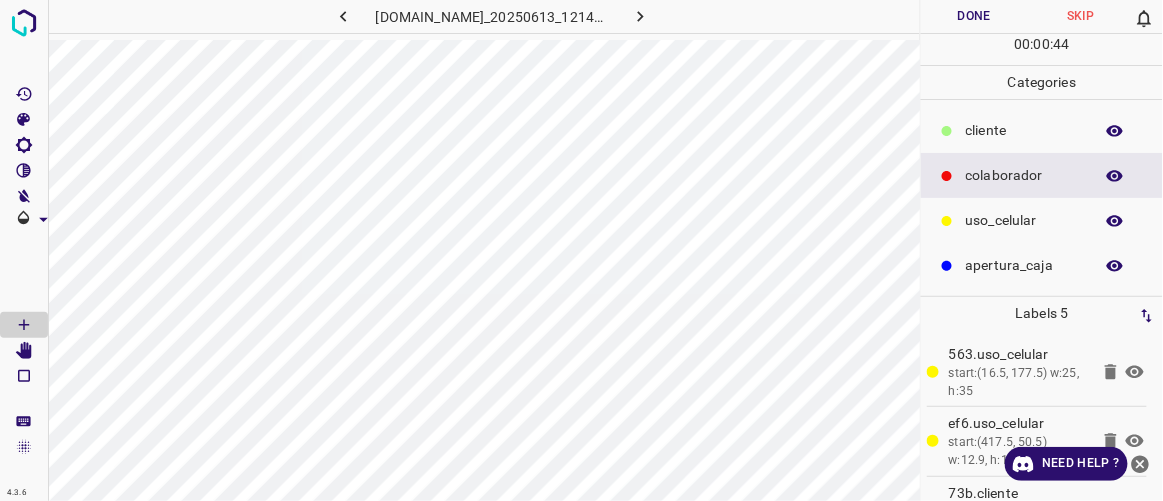 click on "Done" at bounding box center [974, 16] 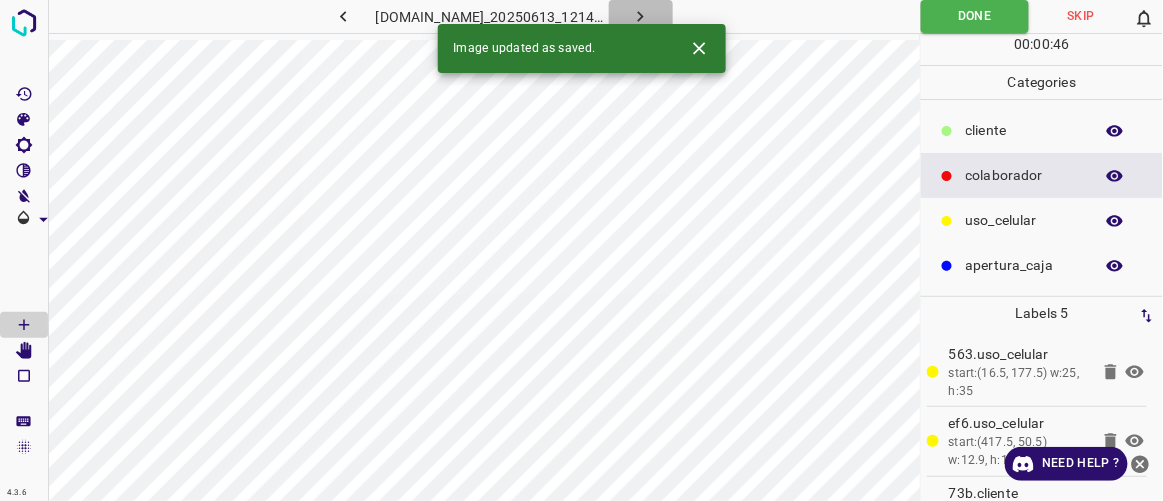 click 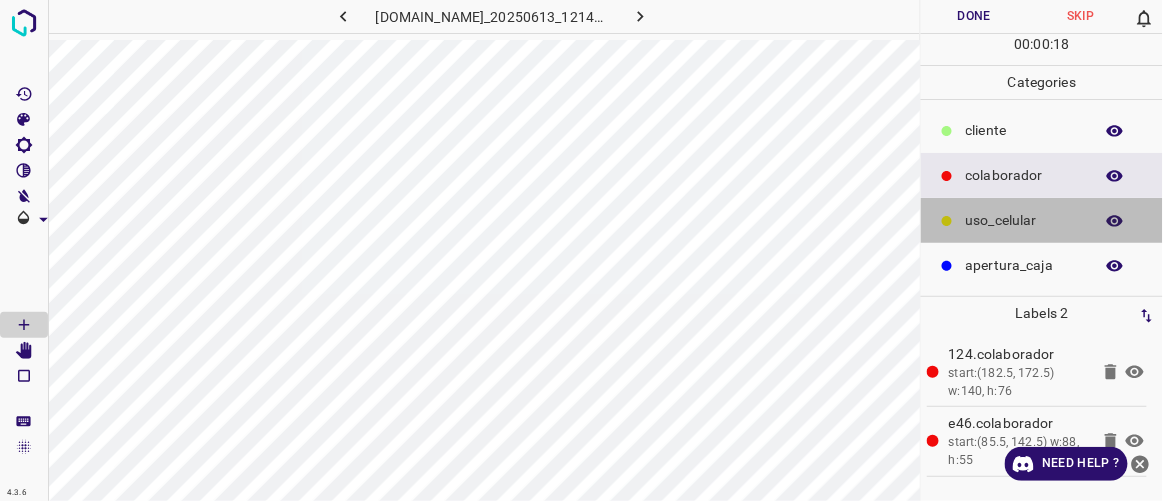 click on "uso_celular" at bounding box center (1024, 220) 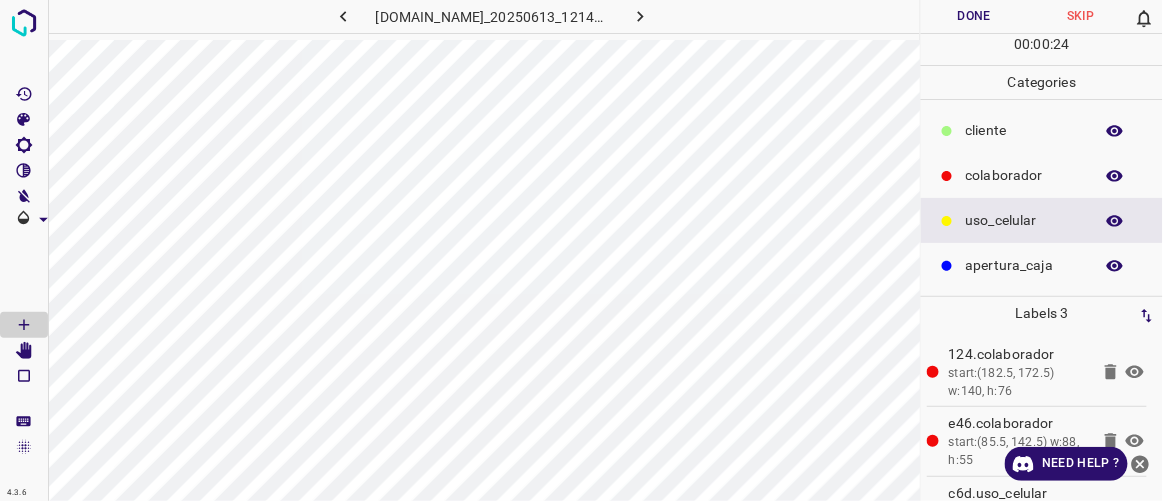 click on "Done" at bounding box center (974, 16) 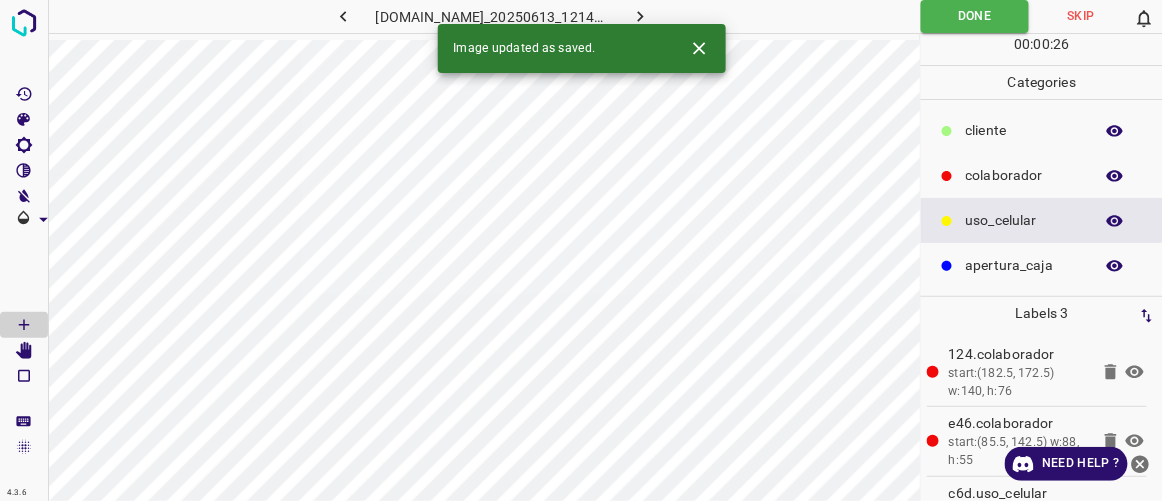 click 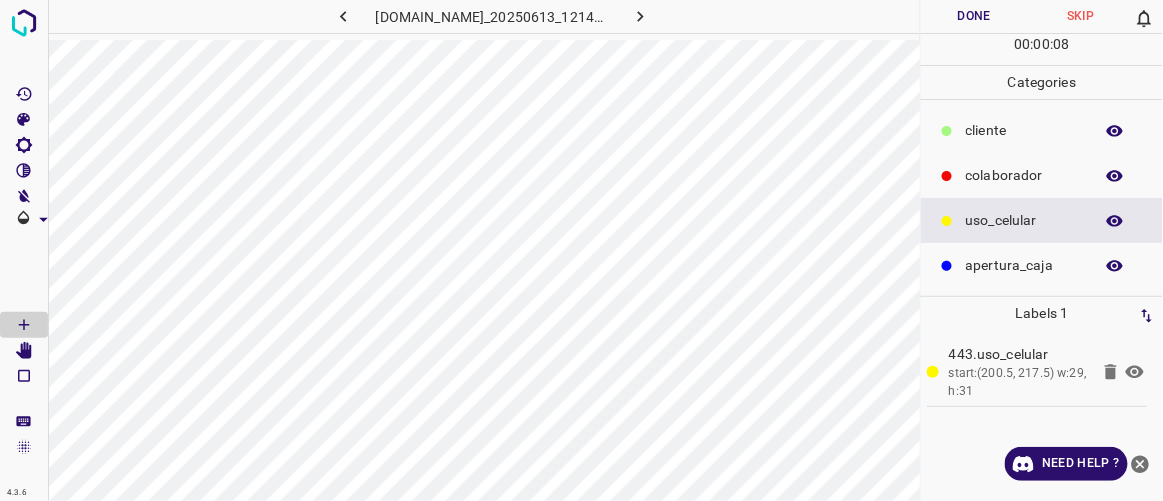 click on "colaborador" at bounding box center [1024, 175] 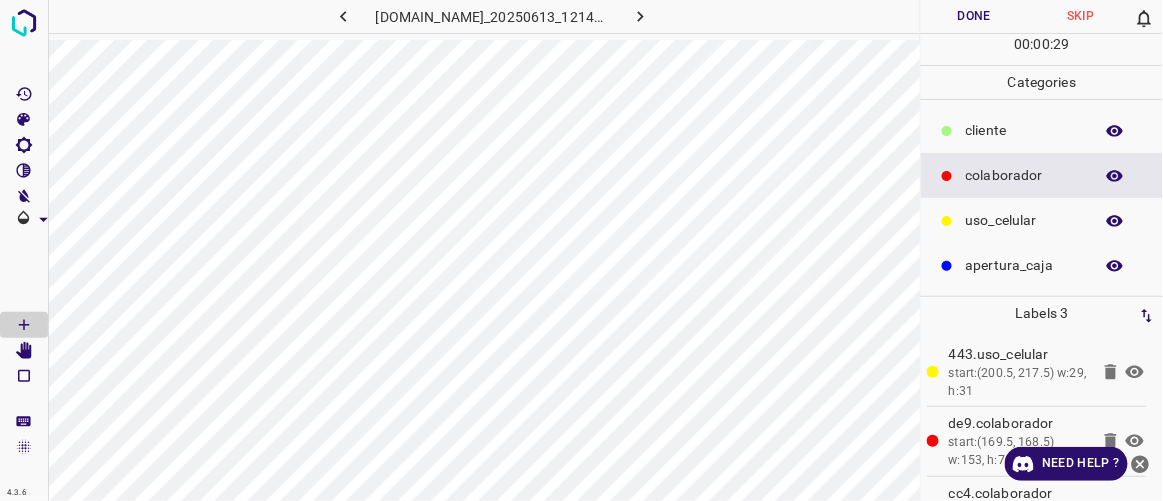 click on "Done" at bounding box center (974, 16) 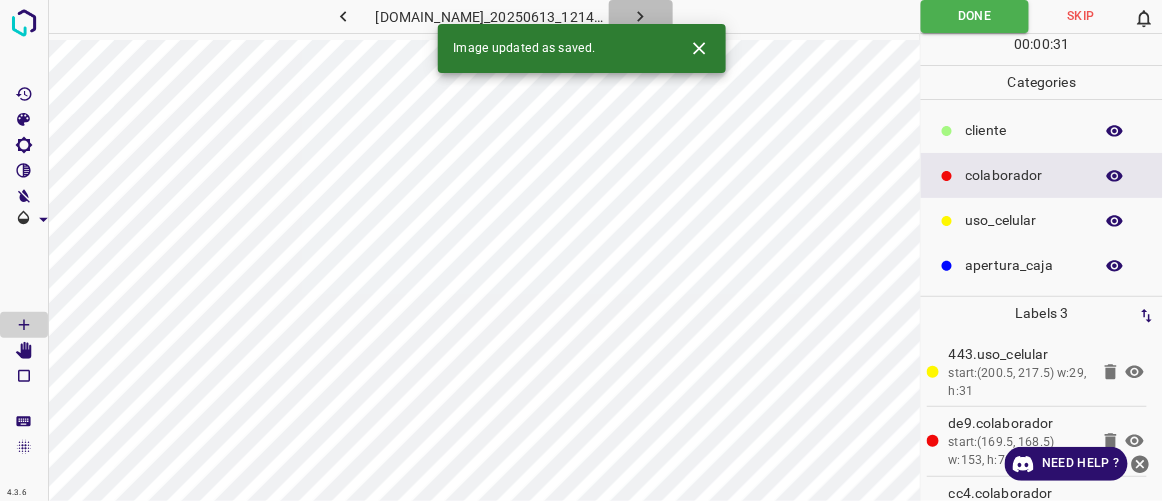 click at bounding box center [641, 16] 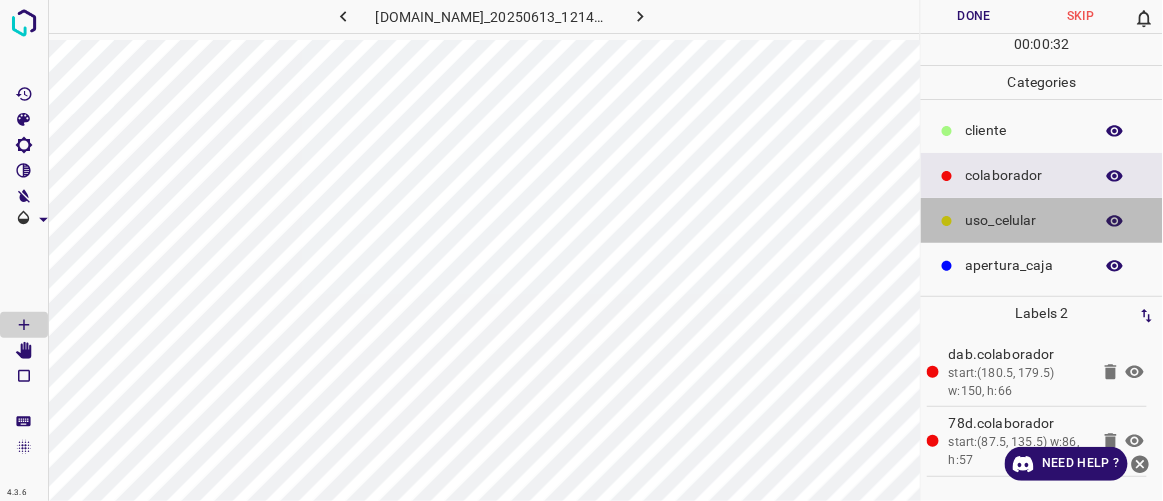 click on "uso_celular" at bounding box center (1024, 220) 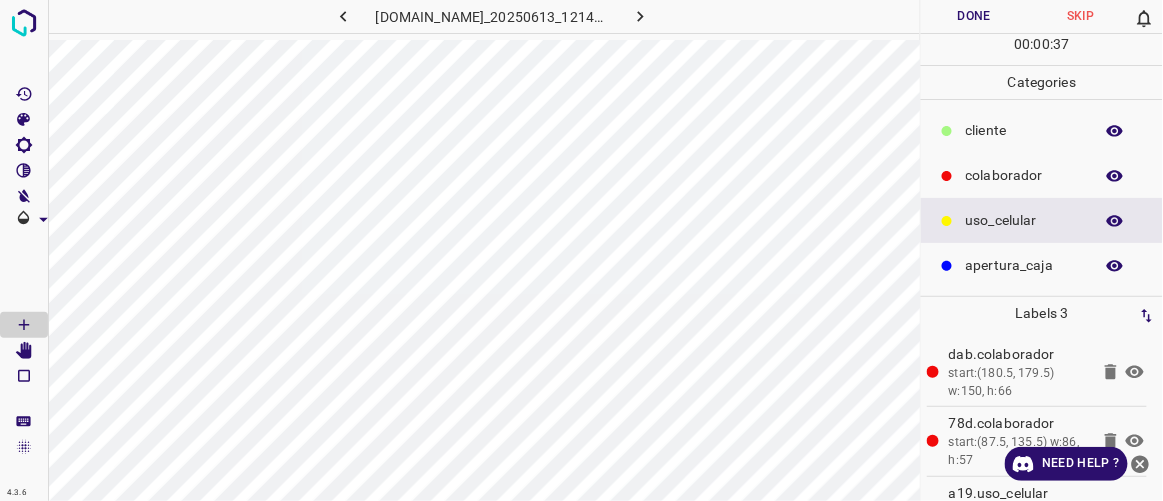 click on "Done" at bounding box center (974, 16) 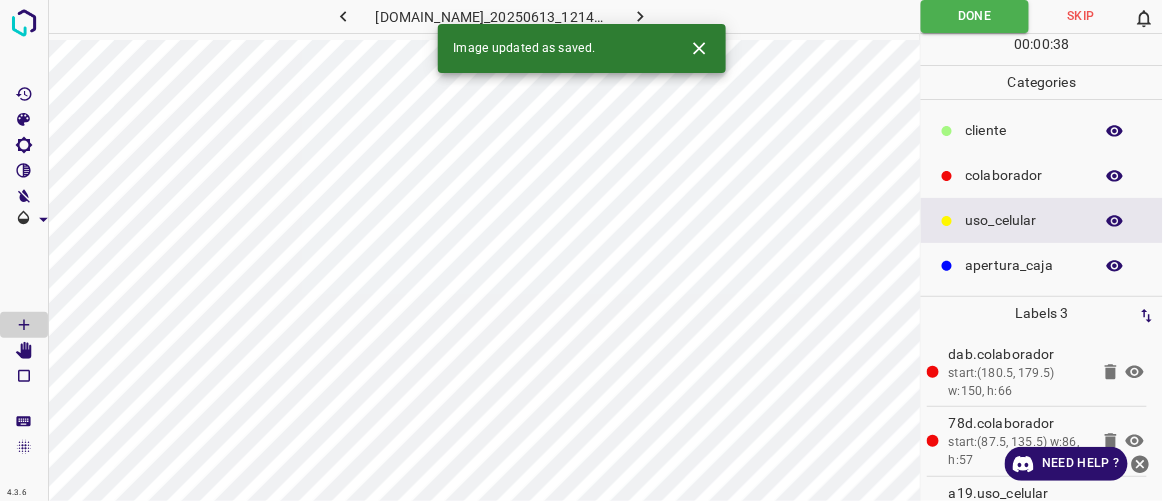 click at bounding box center [641, 16] 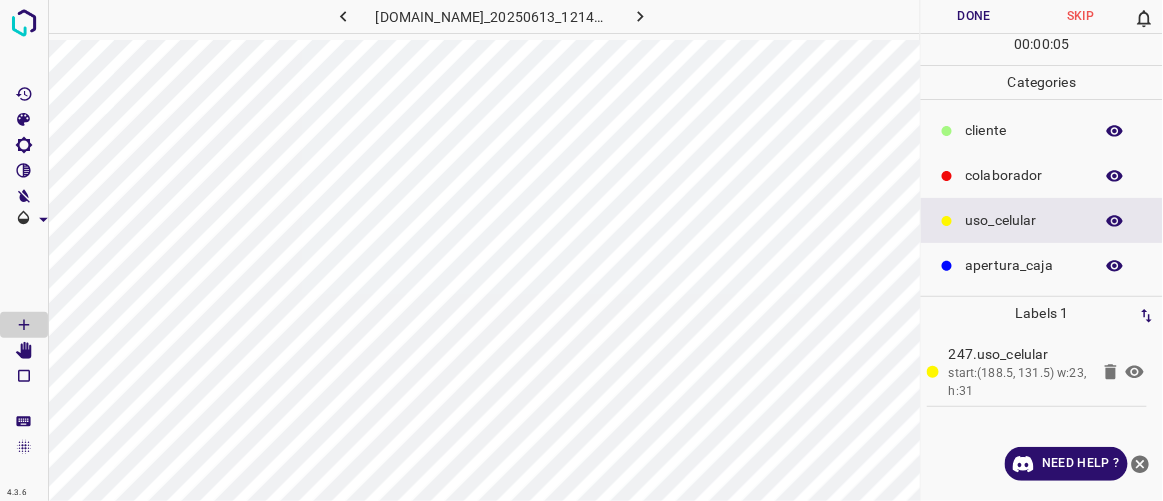 click 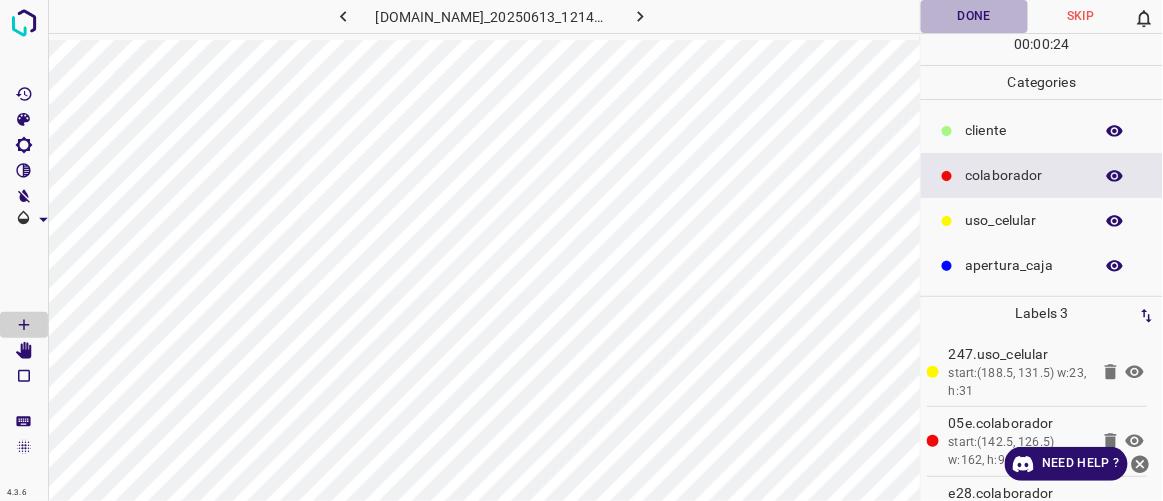 click on "Done" at bounding box center (974, 16) 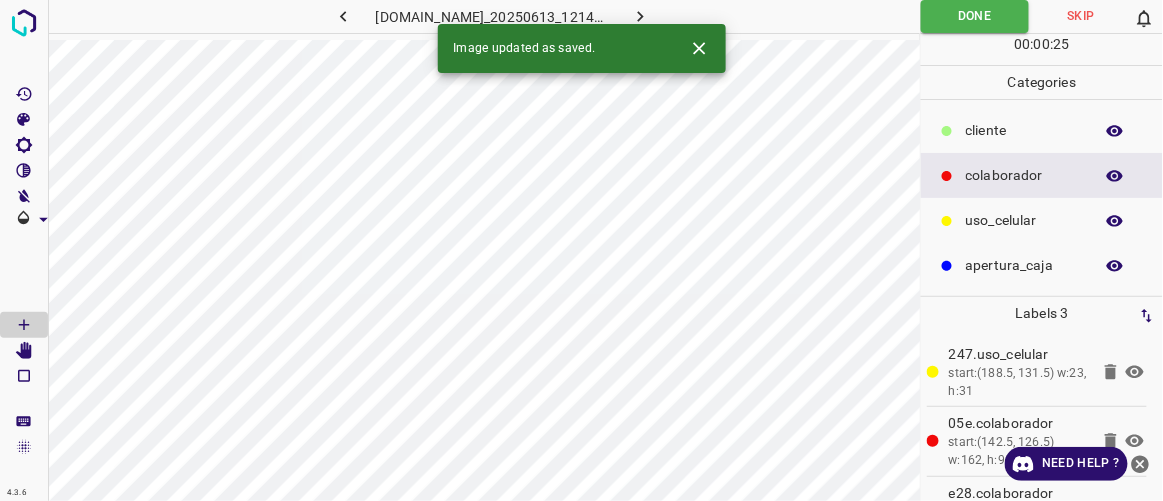 click at bounding box center [641, 16] 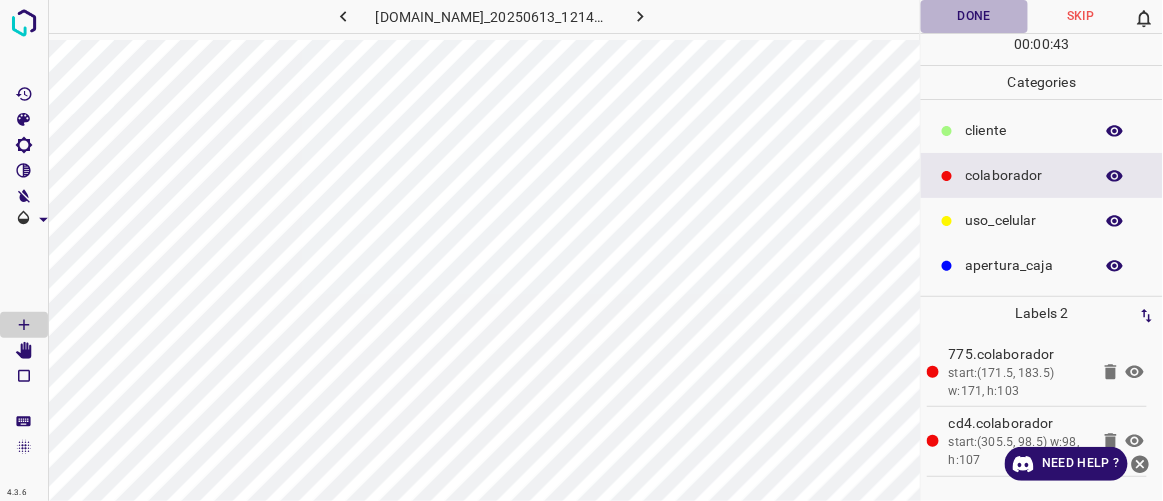 click on "Done" at bounding box center (974, 16) 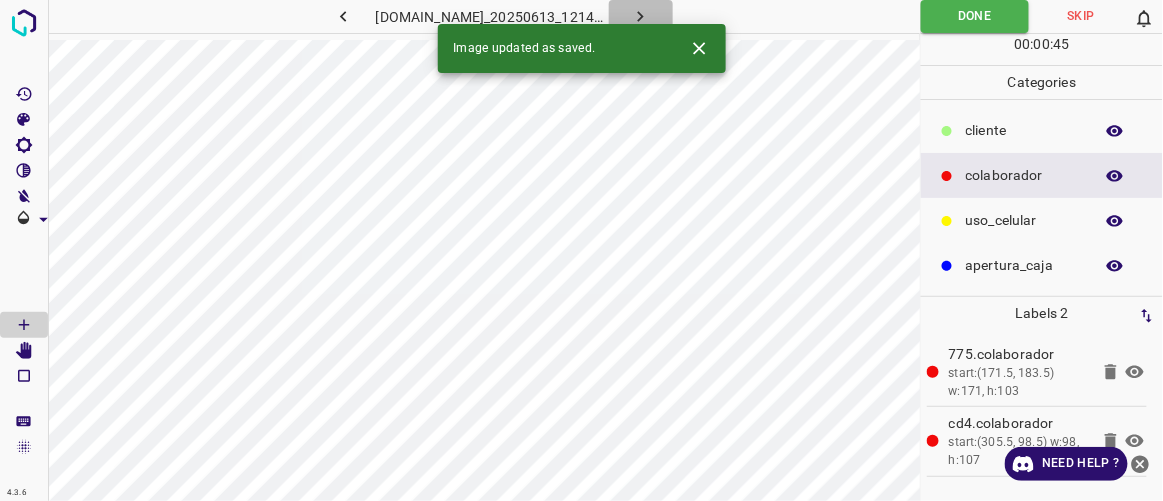 click 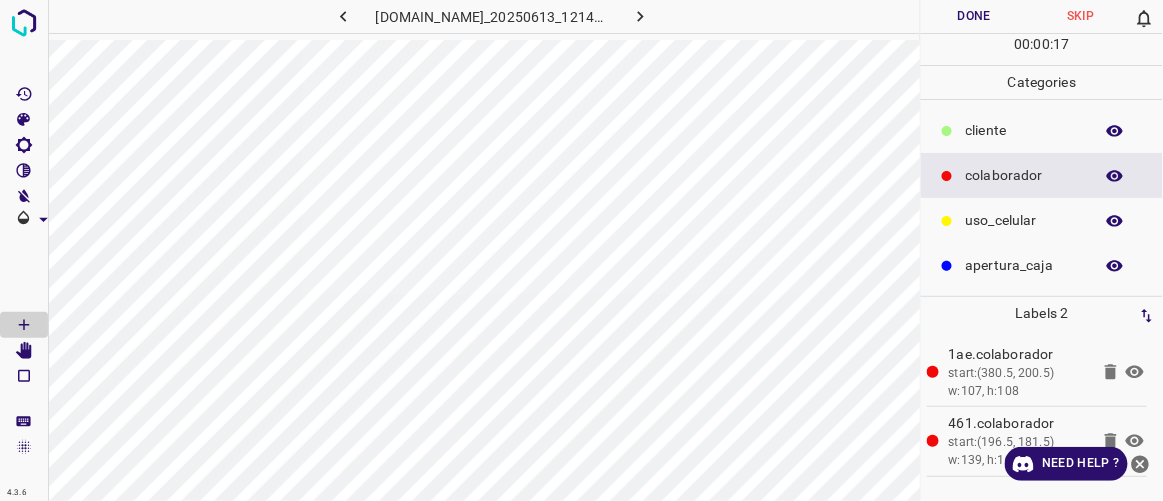 click on "Done" at bounding box center (974, 16) 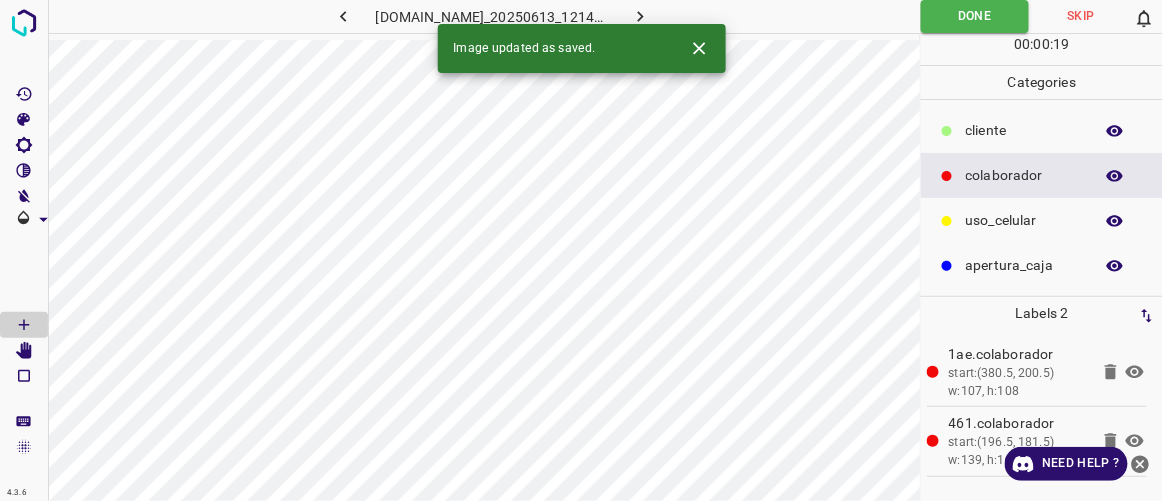 click 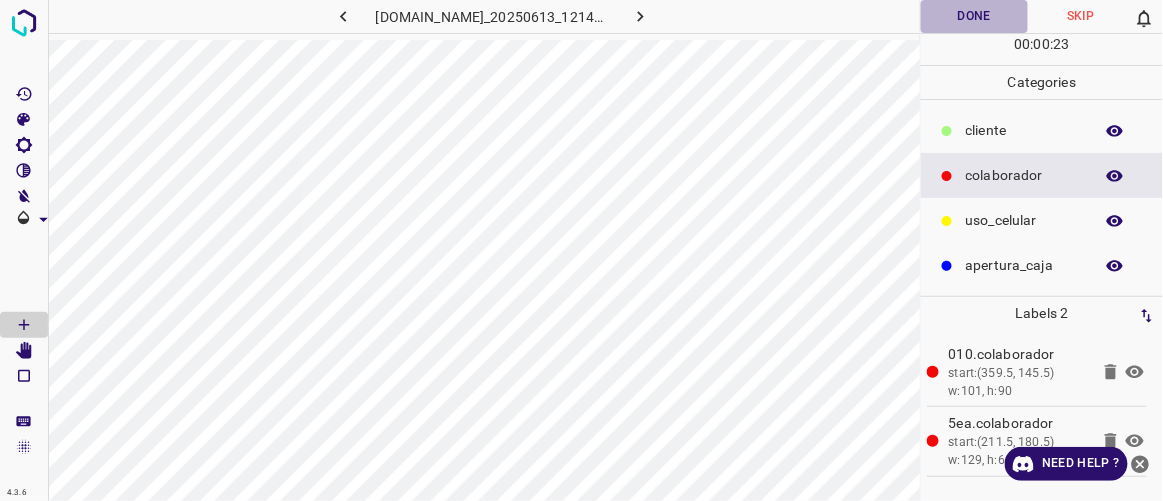 click on "Done" at bounding box center [974, 16] 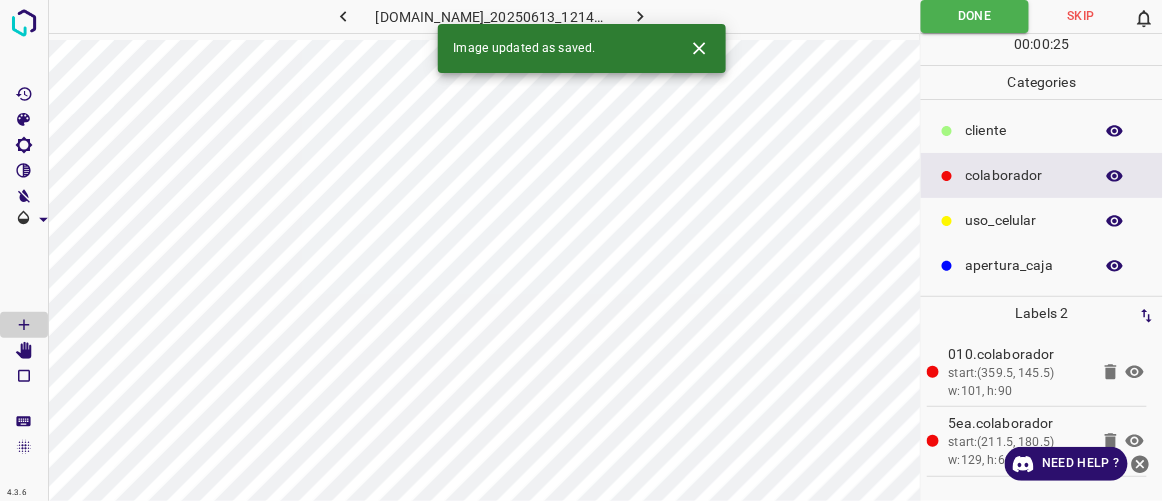 click at bounding box center [641, 16] 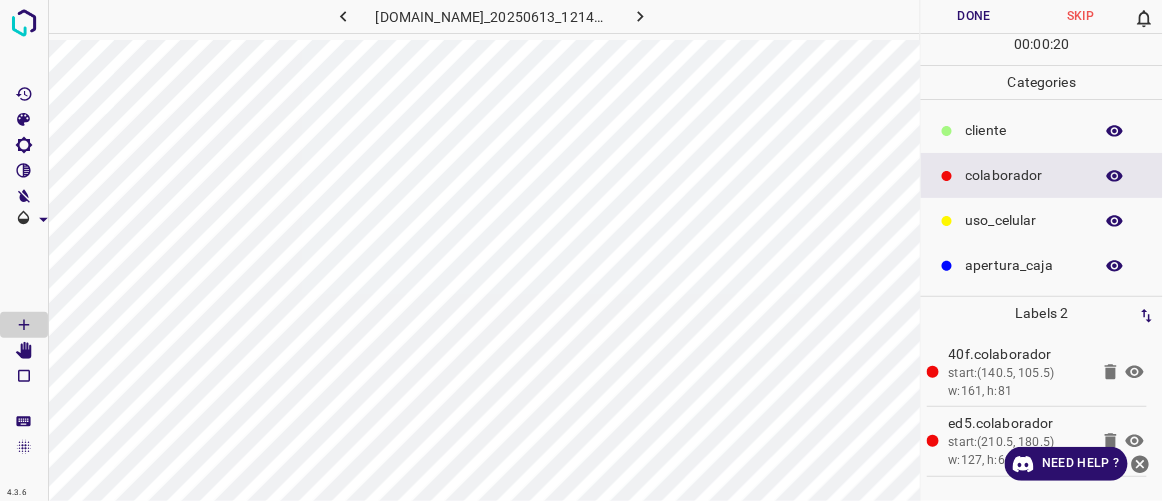 click on "Done" at bounding box center (974, 16) 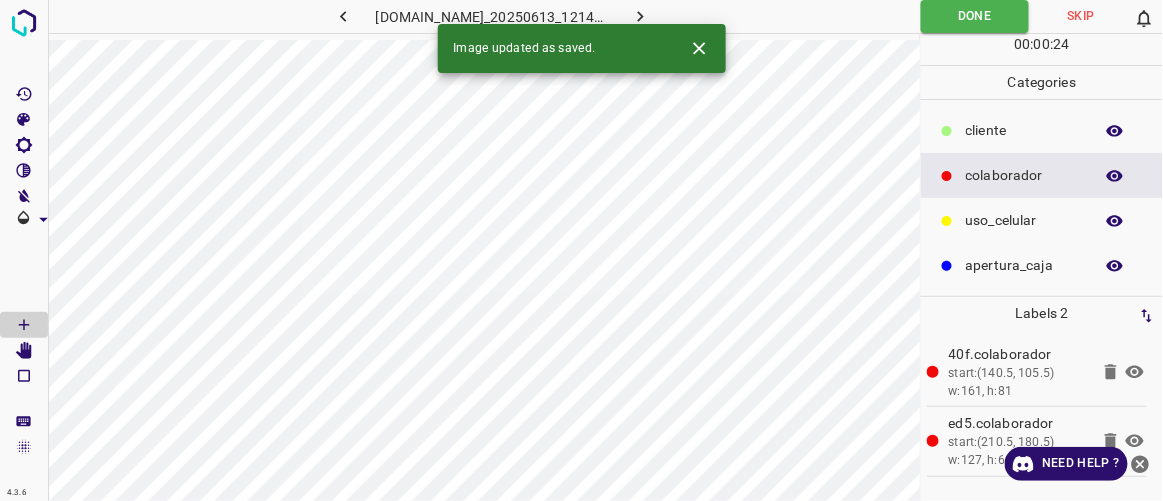 click 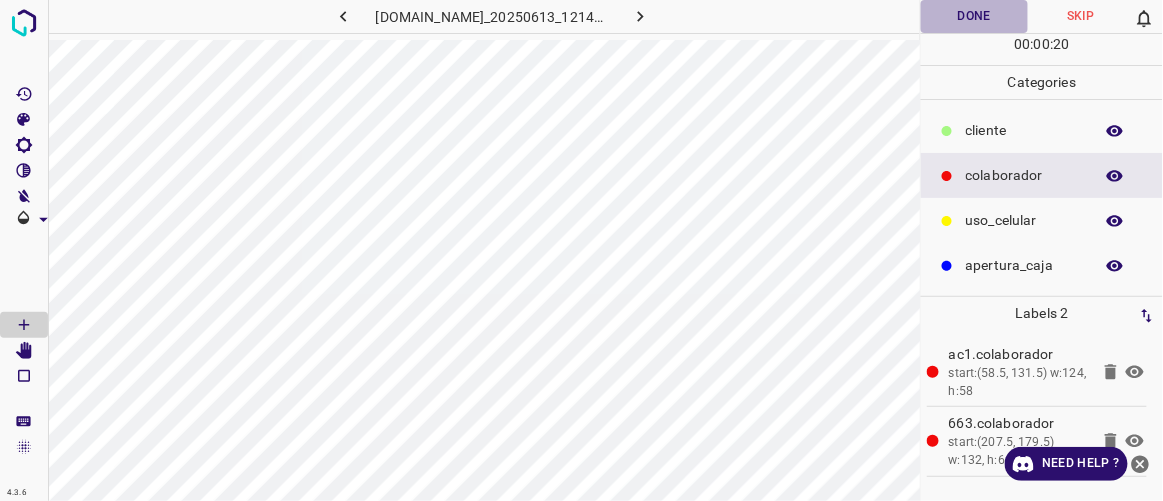 click on "Done" at bounding box center (974, 16) 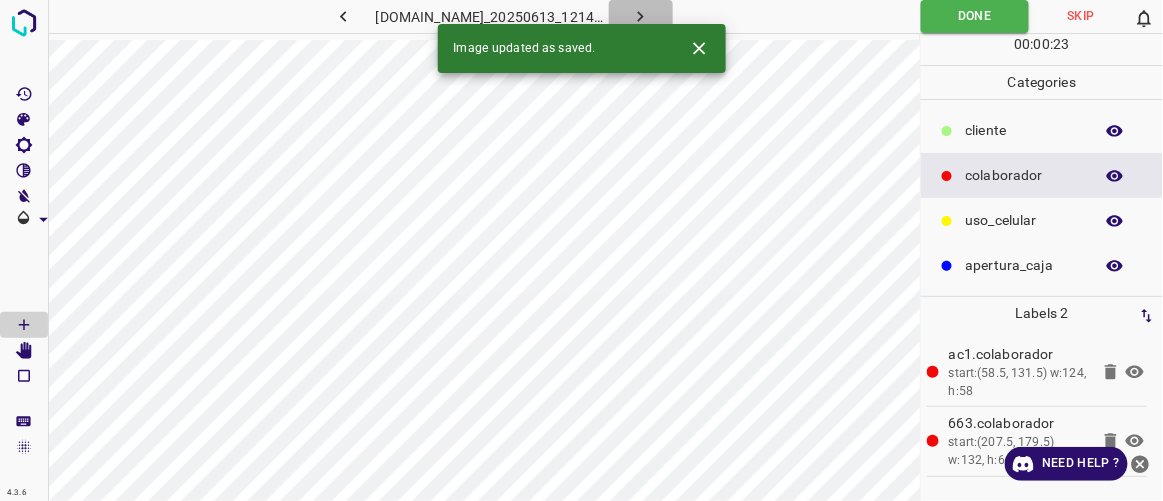 click 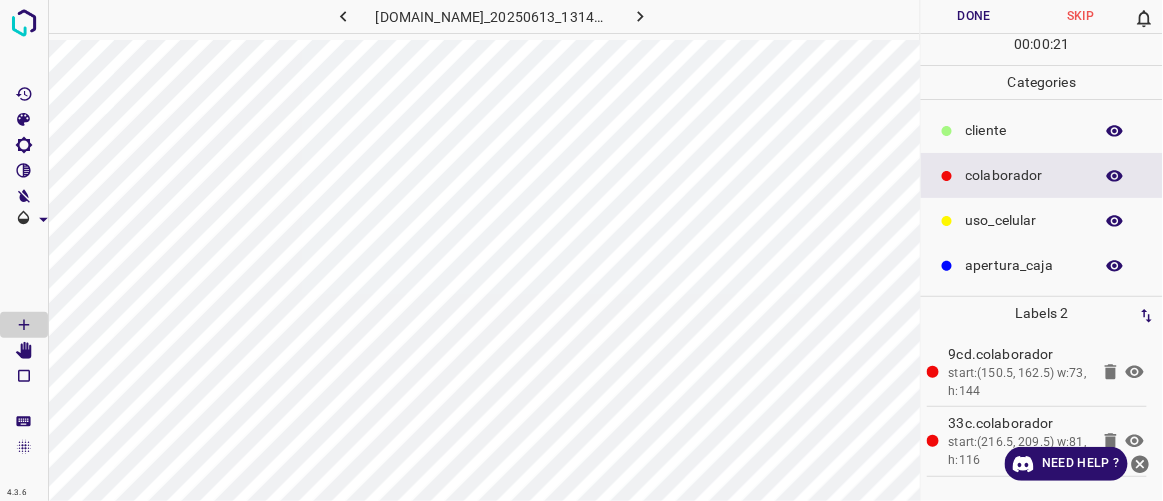 click on "Done" at bounding box center (974, 16) 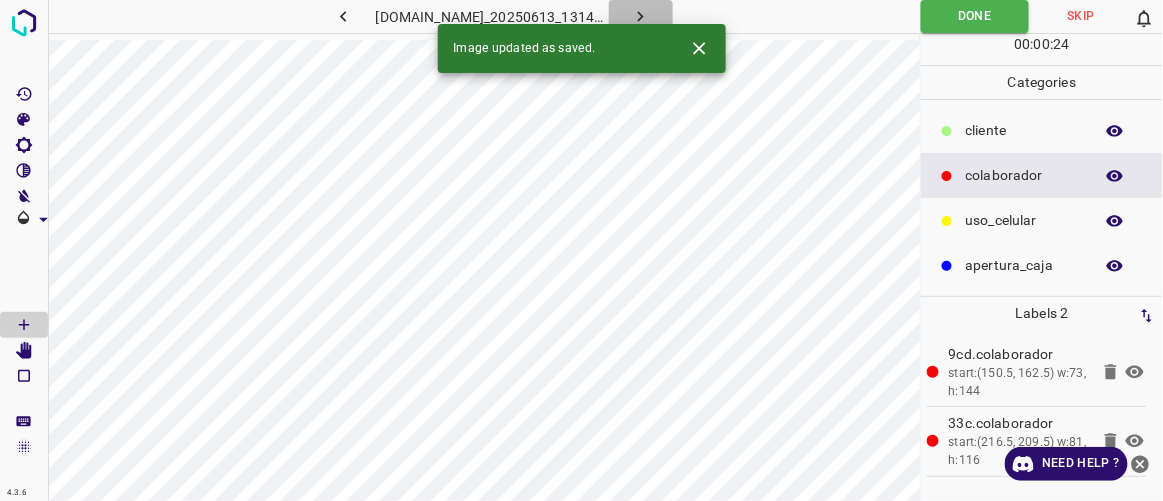 click at bounding box center [641, 16] 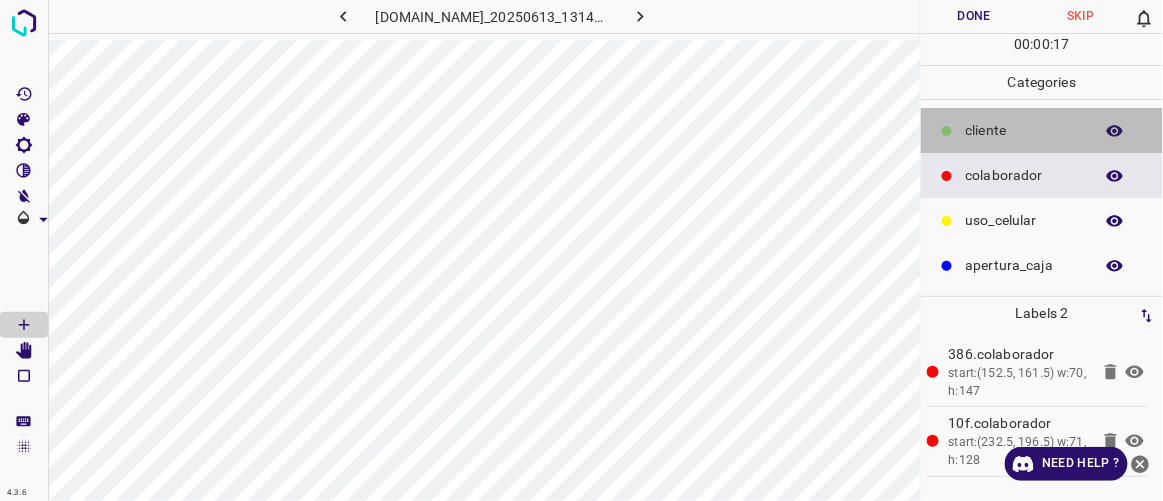 click on "​​cliente" at bounding box center (1024, 130) 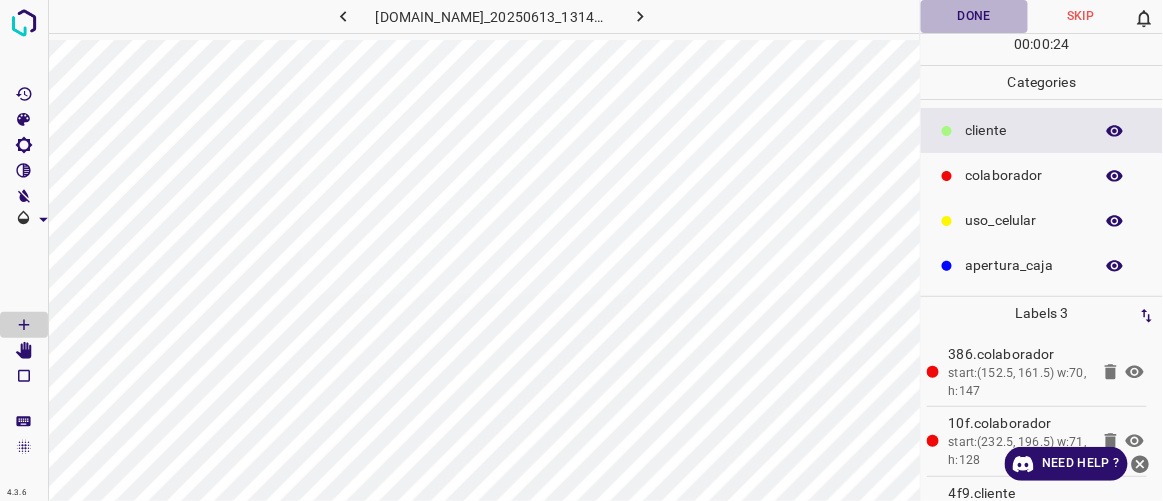 click on "Done" at bounding box center (974, 16) 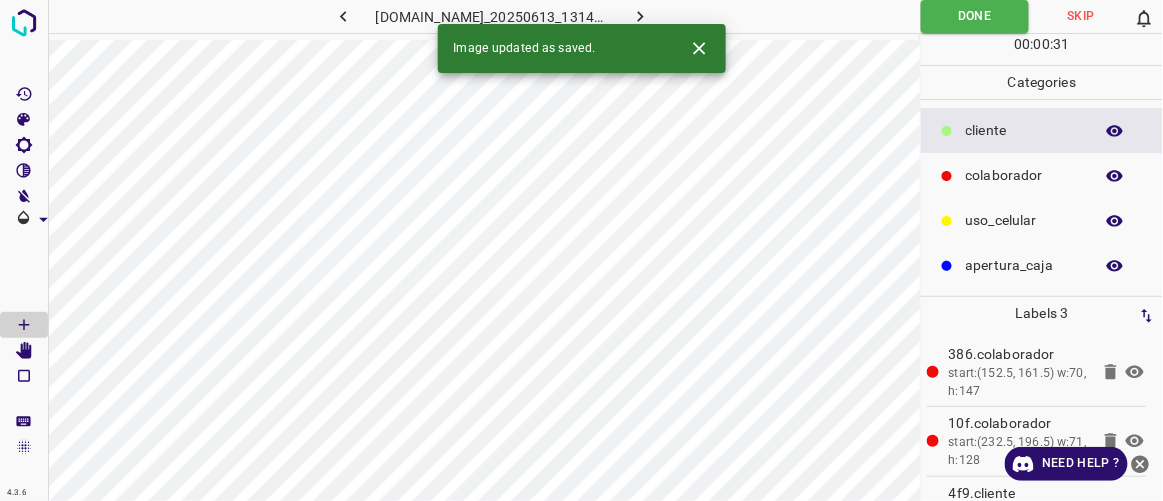 type 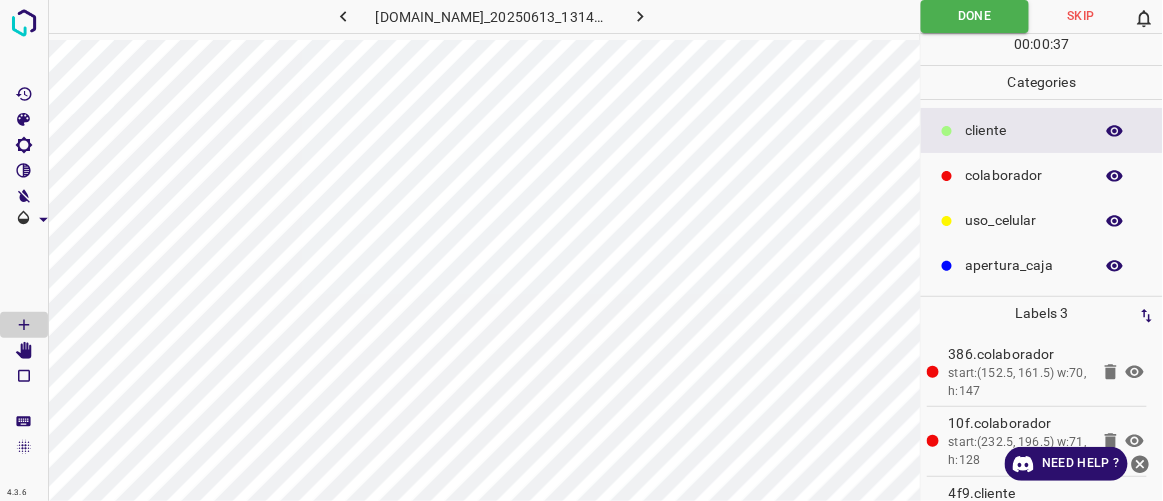 click 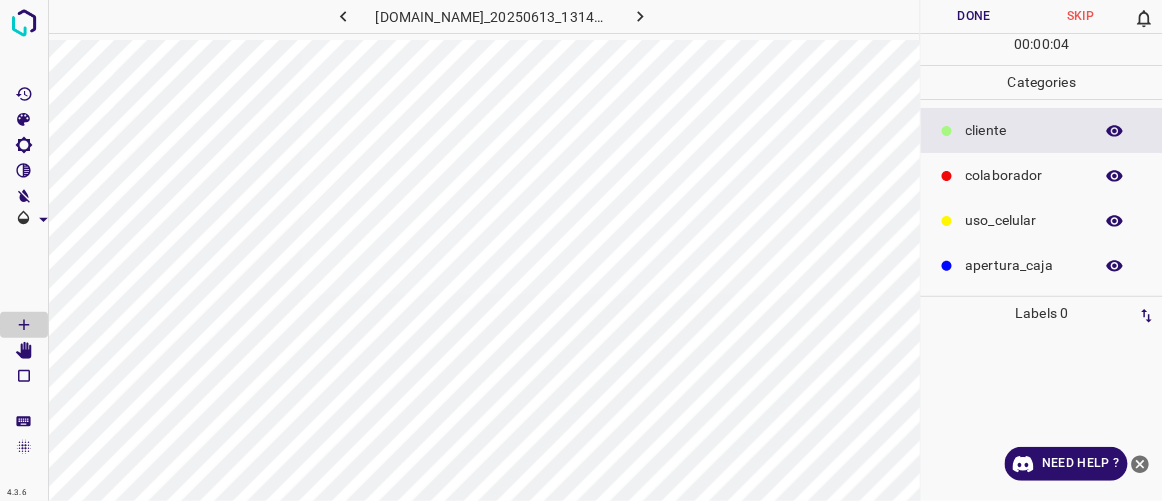 click on "colaborador" at bounding box center (1024, 175) 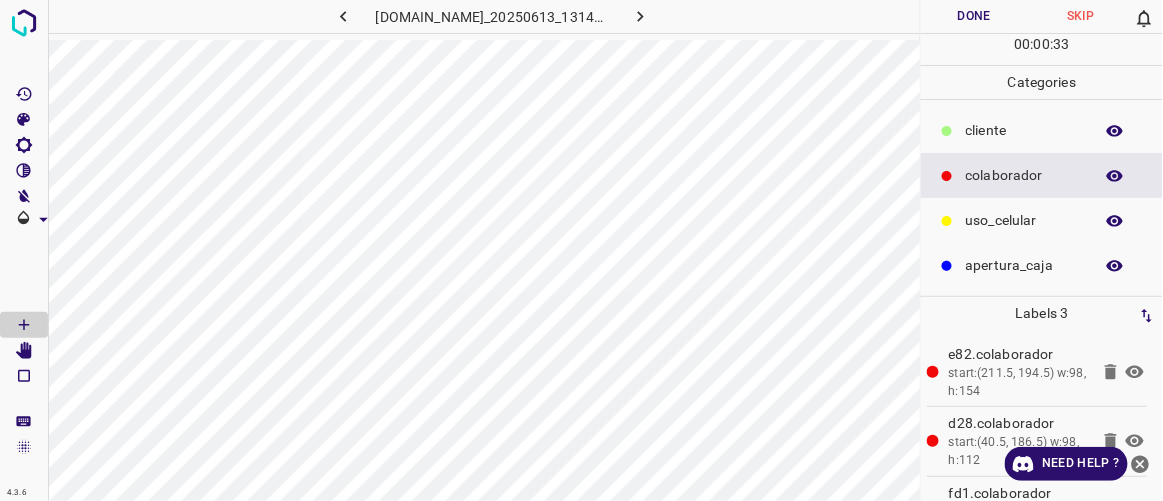 click 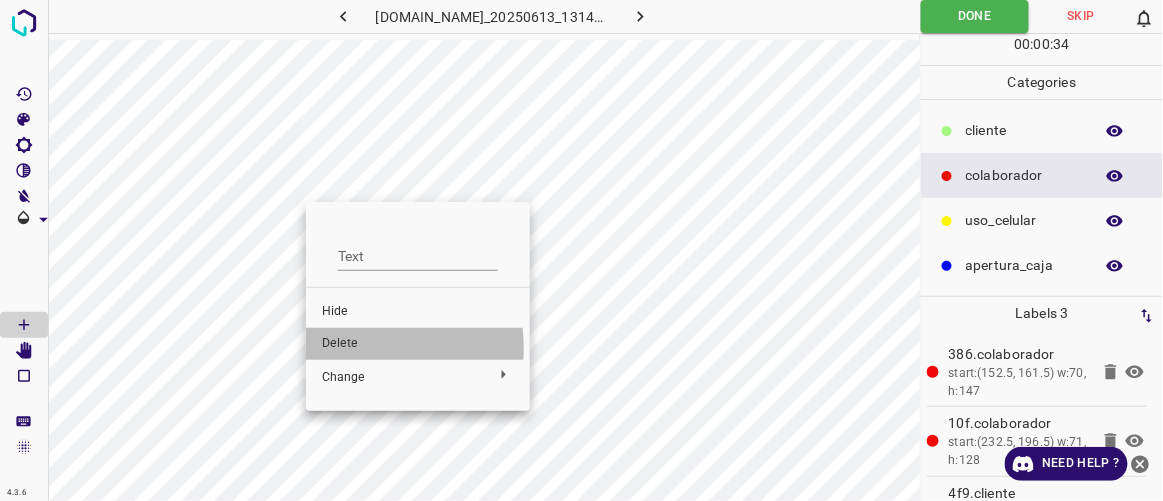 click on "Delete" at bounding box center (418, 344) 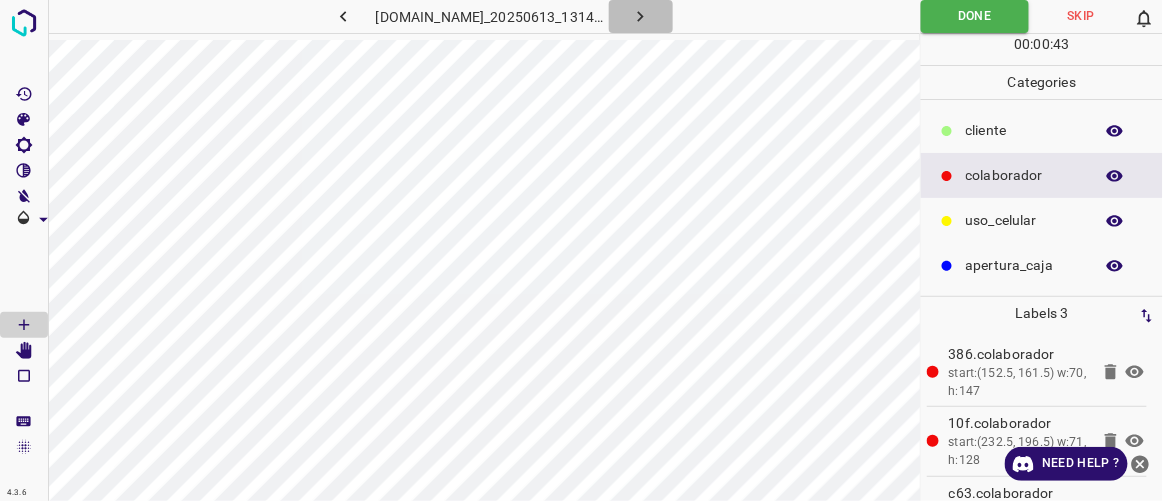 click 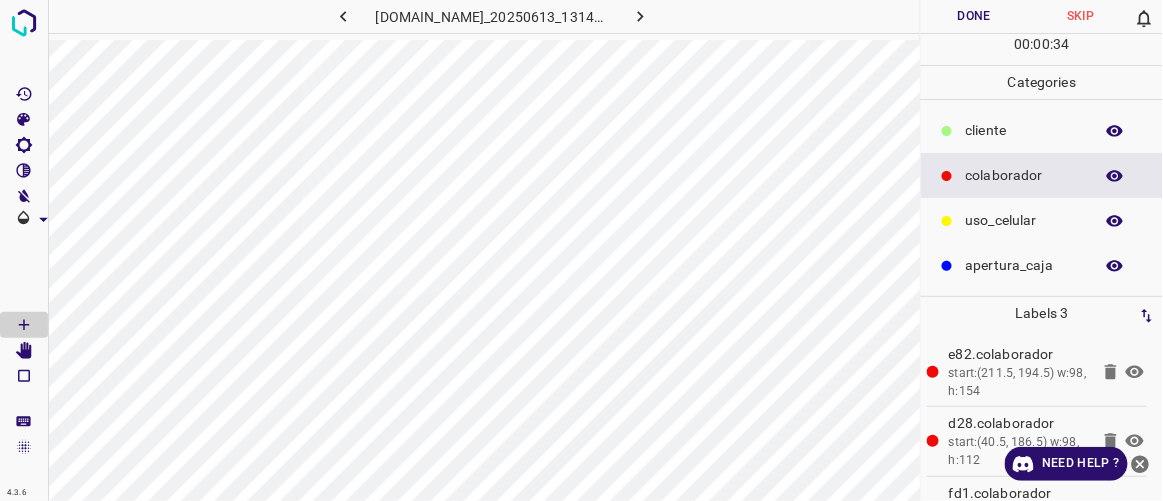 click on "Done" at bounding box center [974, 16] 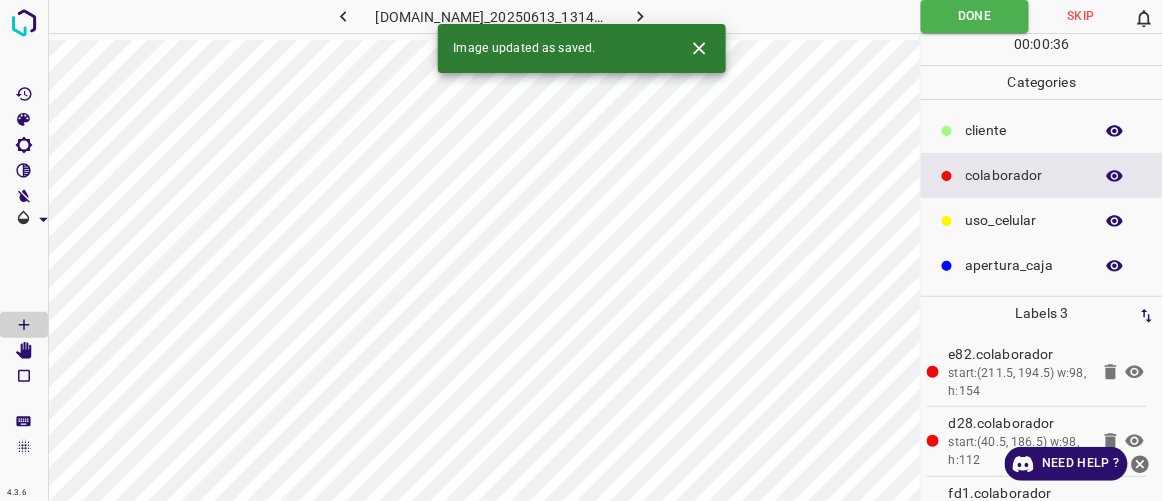 click 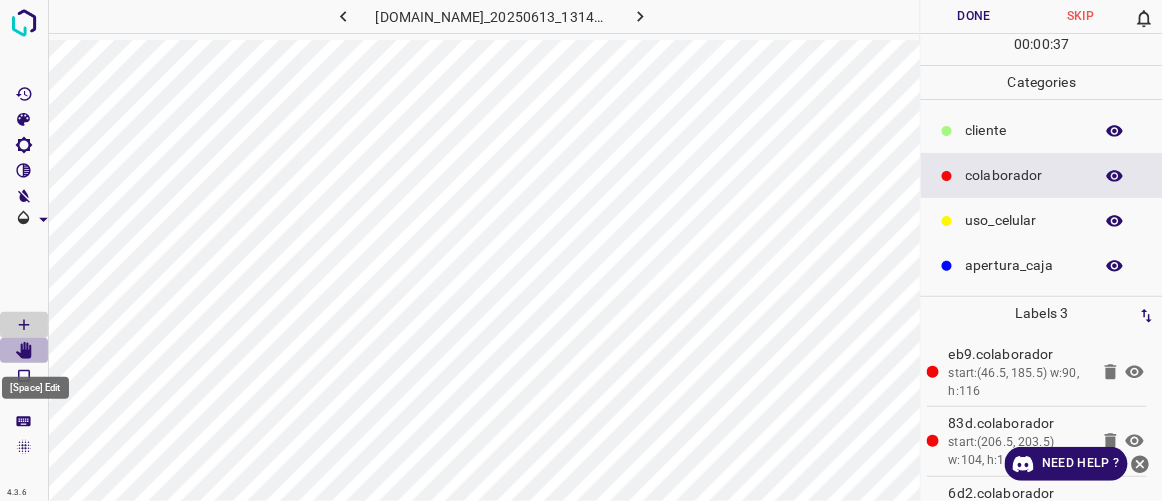 click 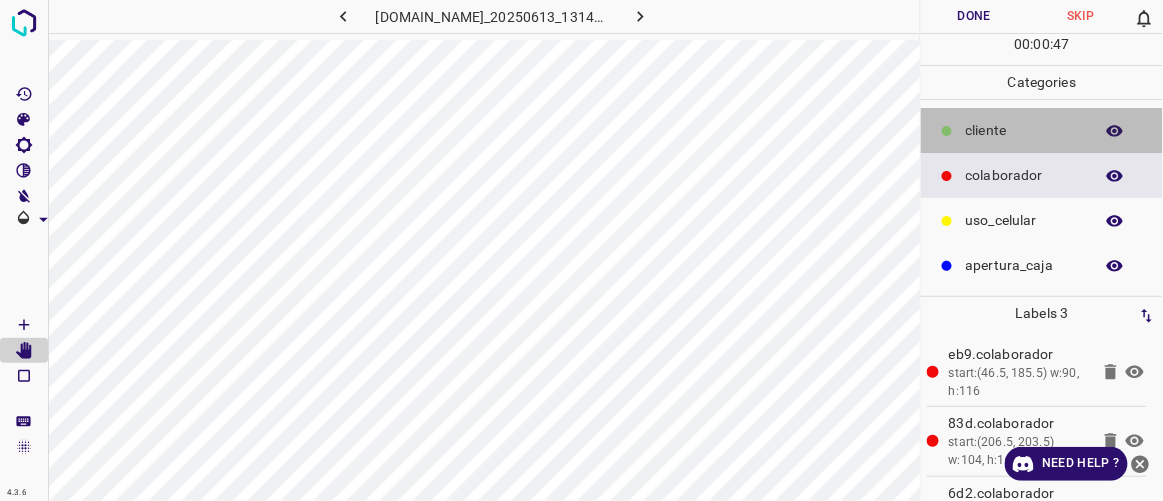 click on "​​cliente" at bounding box center [1024, 130] 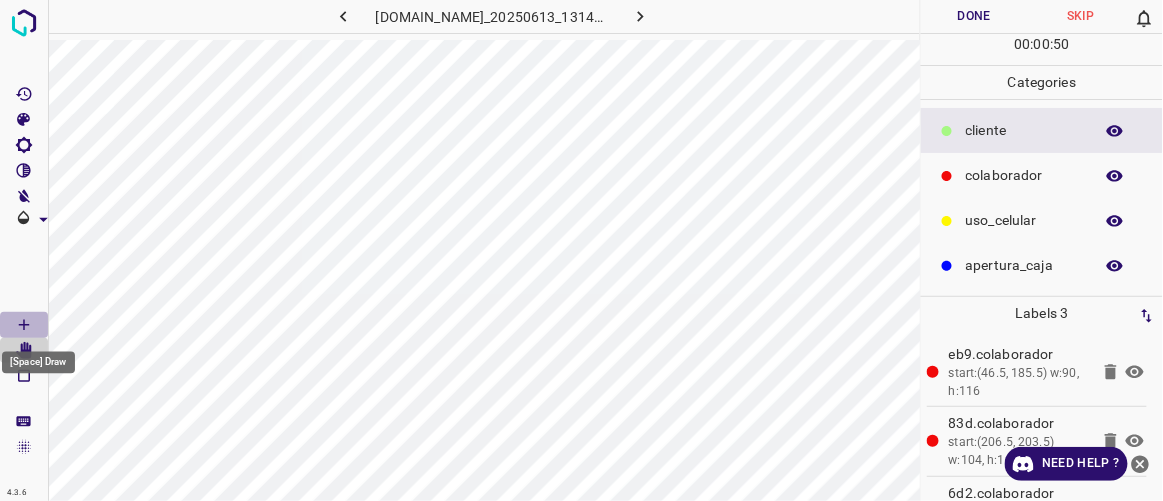 click at bounding box center (24, 325) 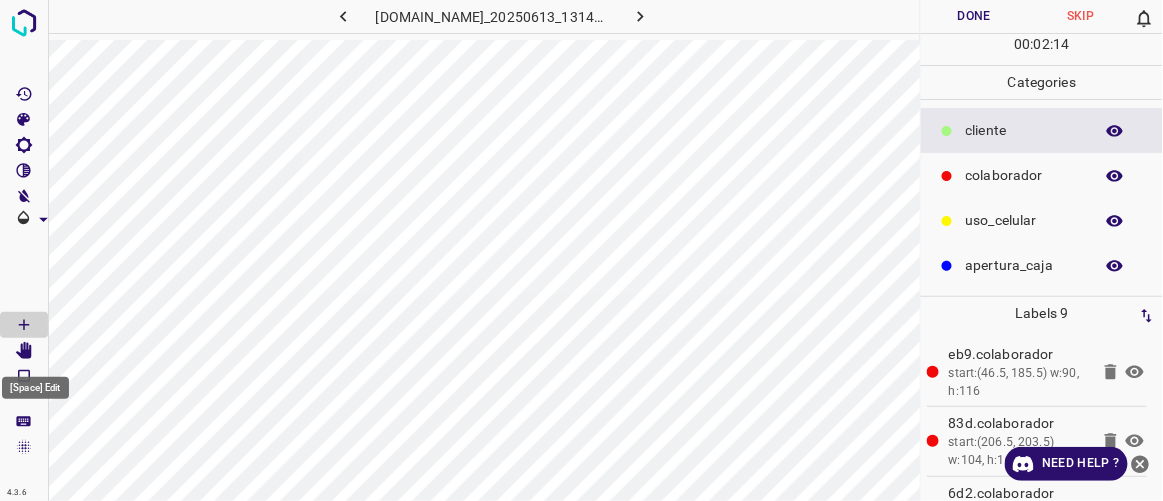 click 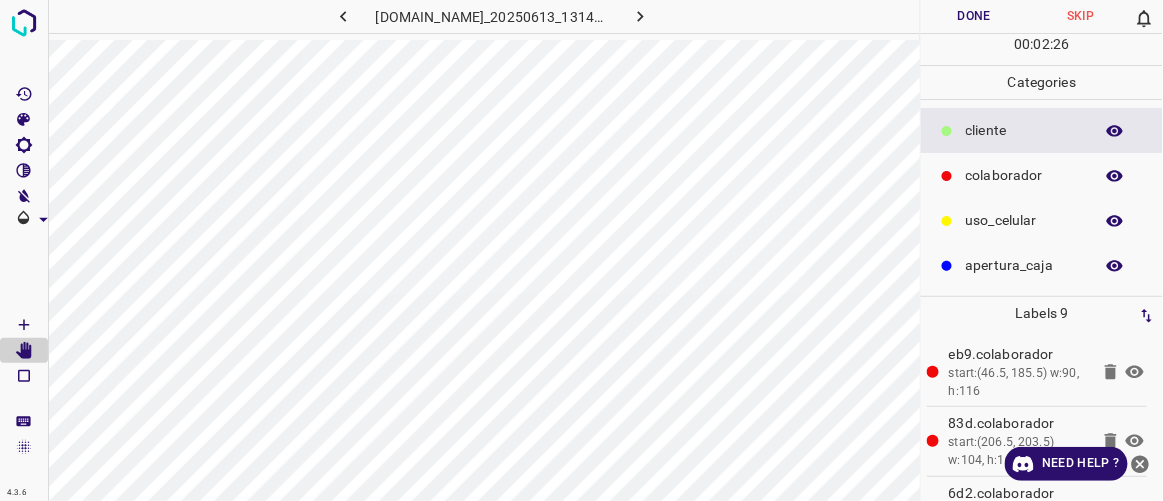 click on "Done" at bounding box center [974, 16] 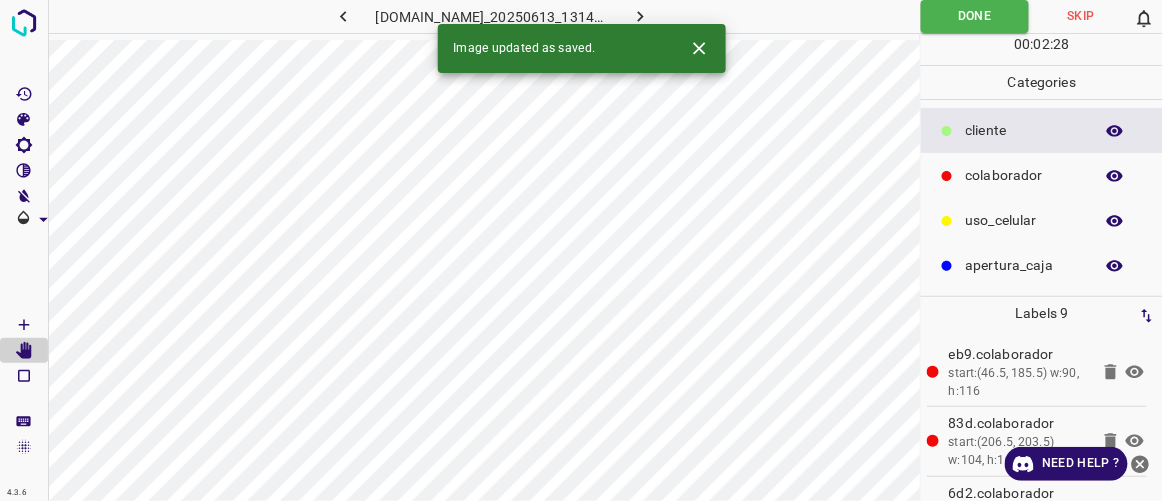 click 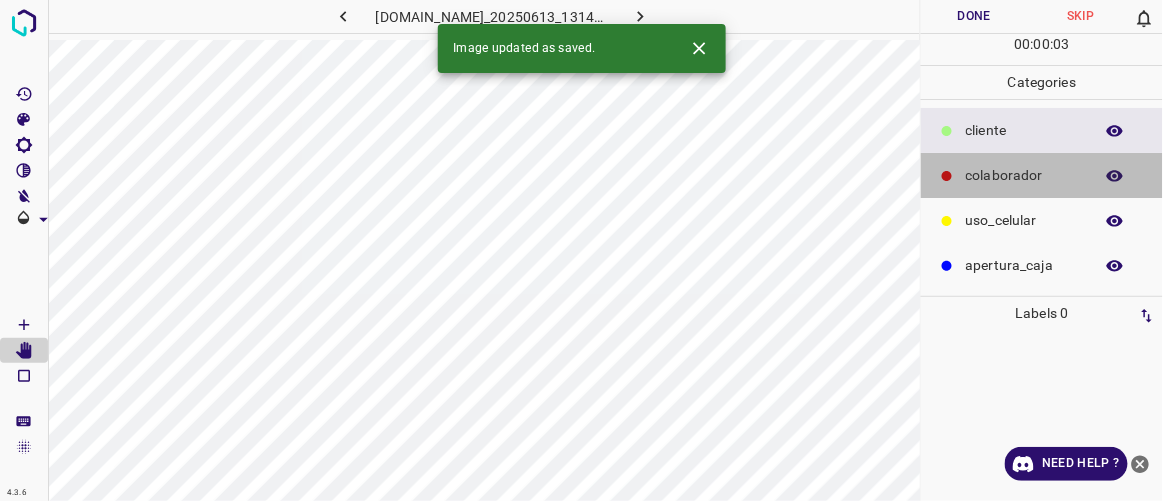 click on "colaborador" at bounding box center (1024, 175) 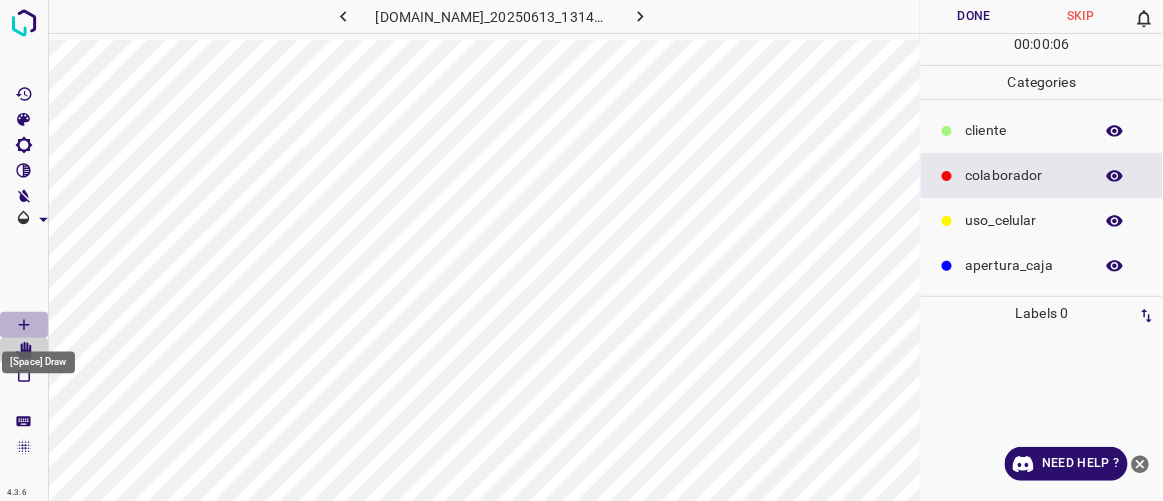 click 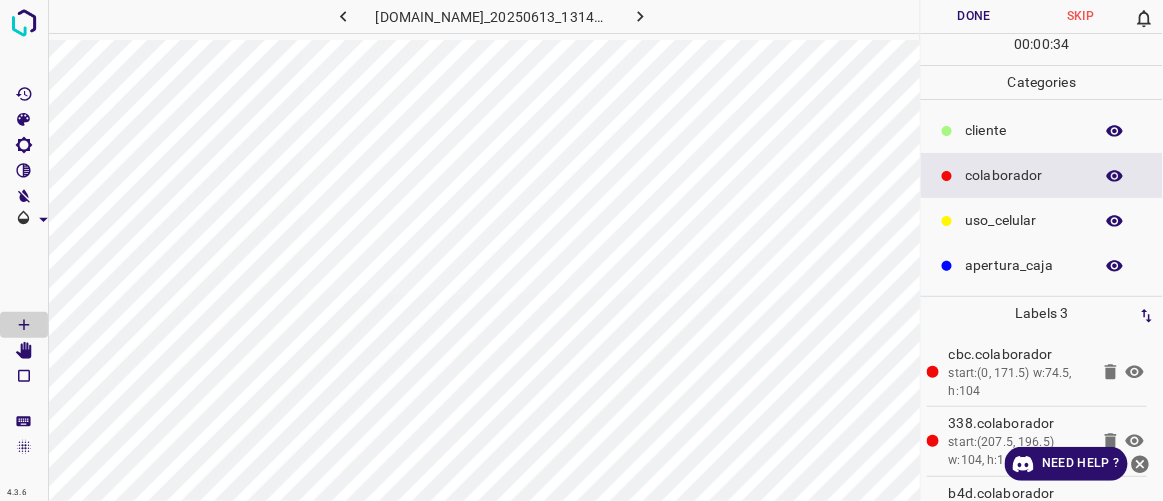 click on "​​cliente" at bounding box center (1024, 130) 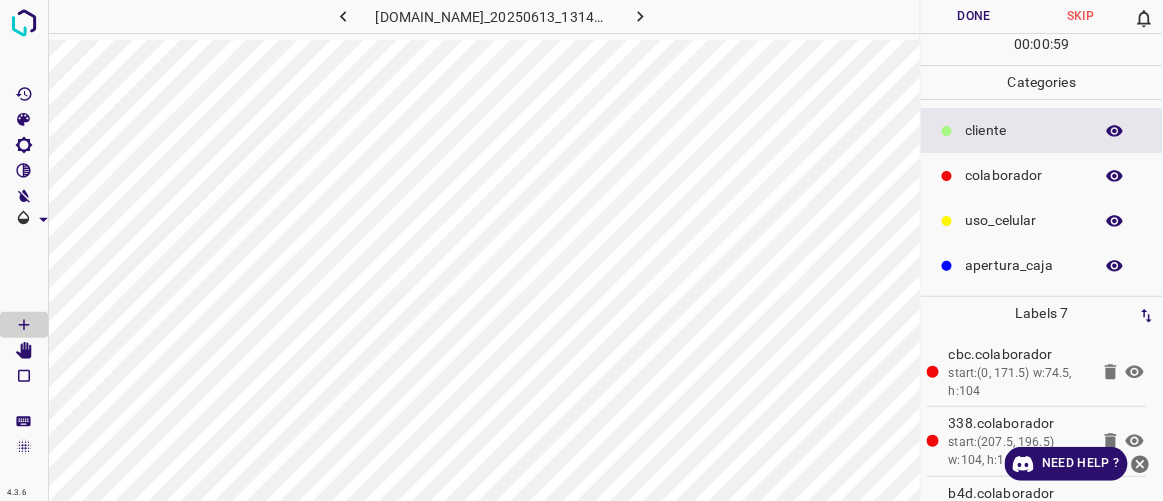 click on "Done" at bounding box center (974, 16) 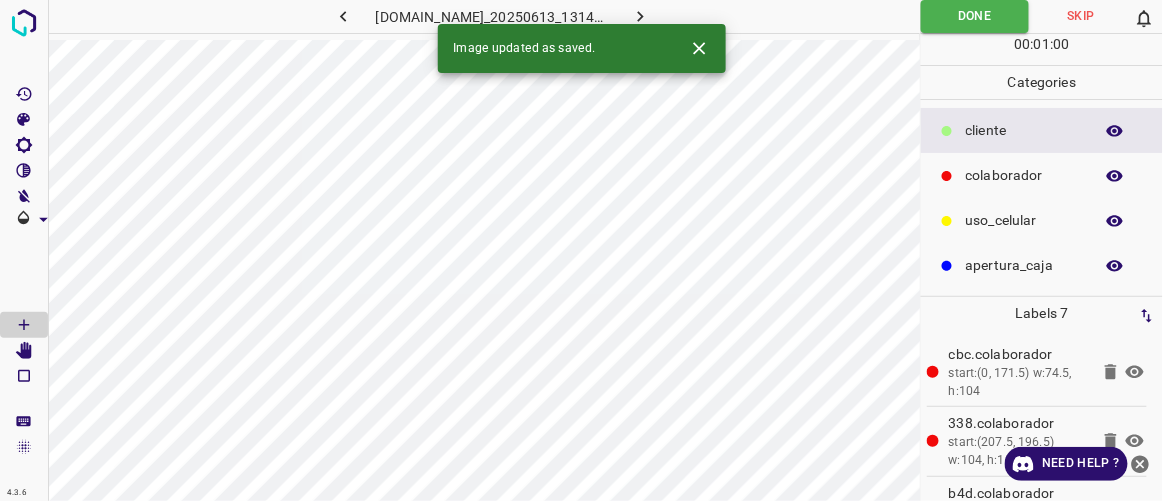 click 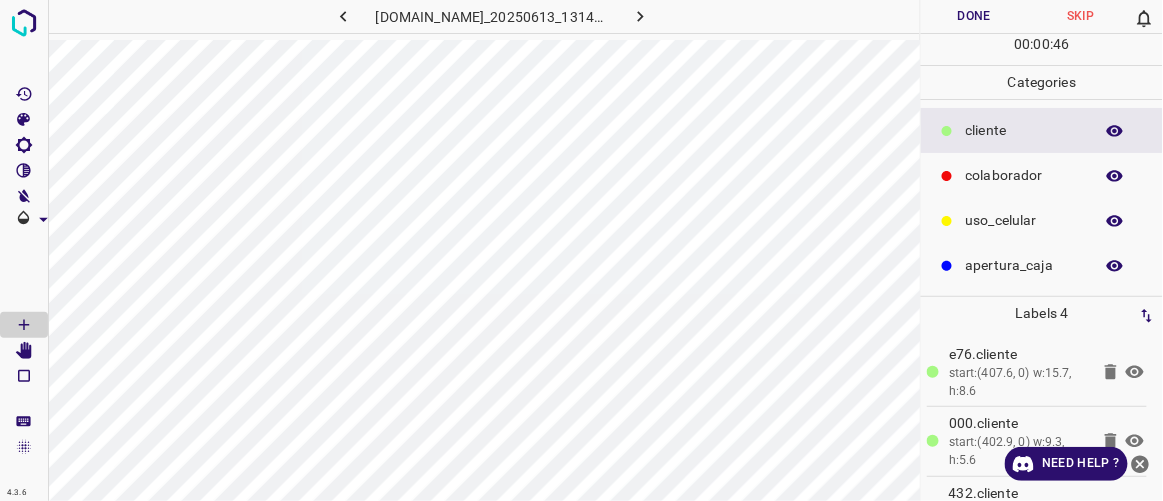 click on "colaborador" at bounding box center (1024, 175) 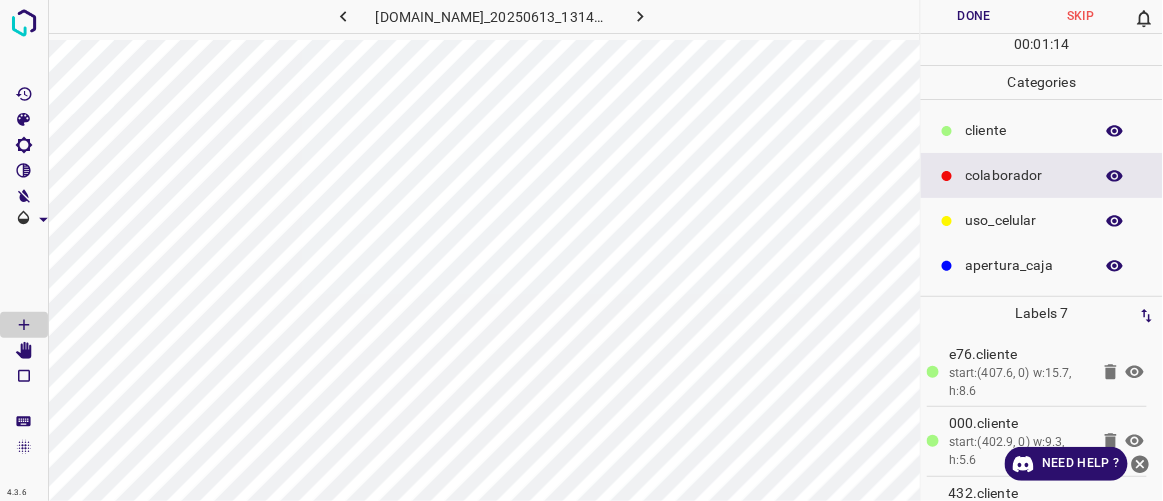 click on "Done" at bounding box center [974, 16] 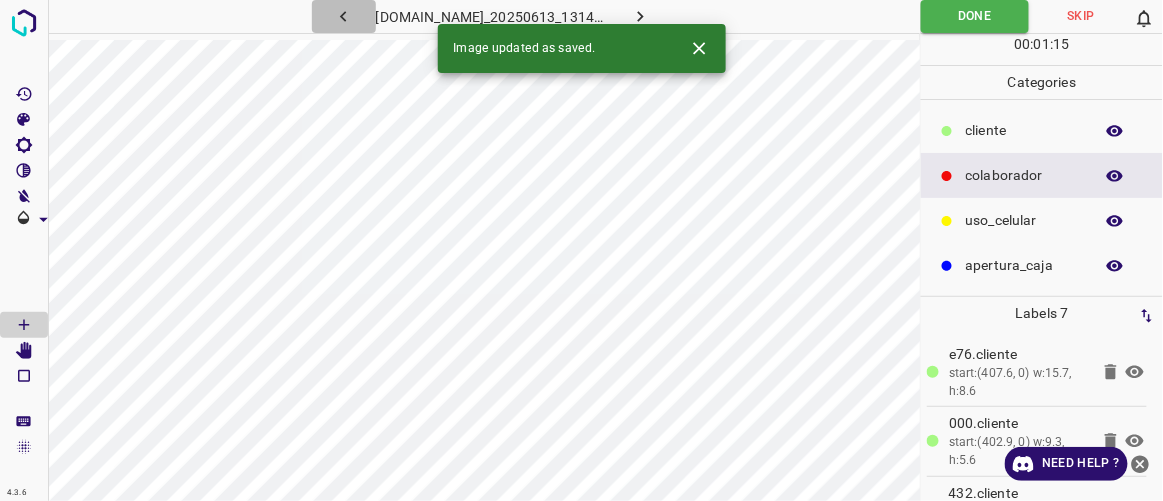 click 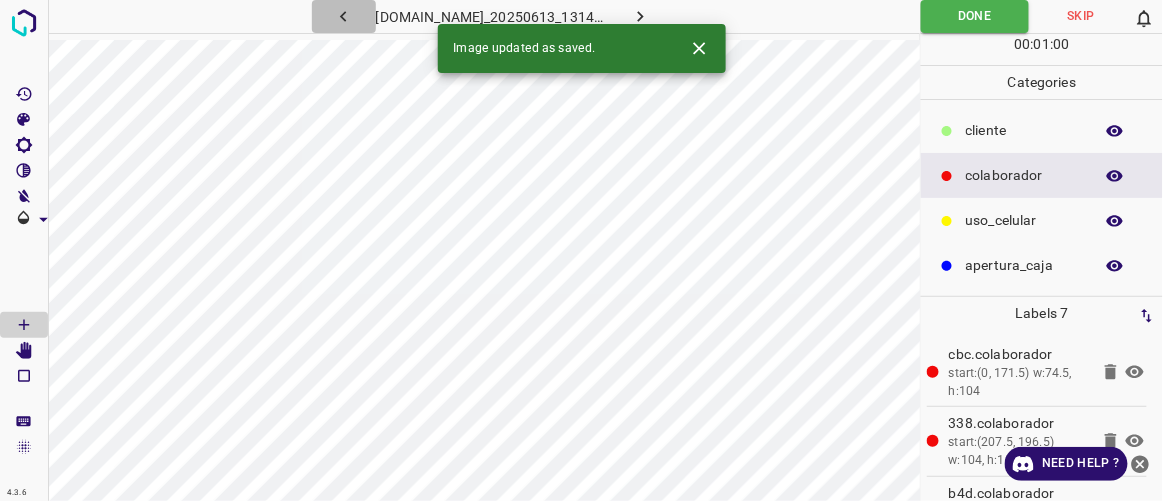 click 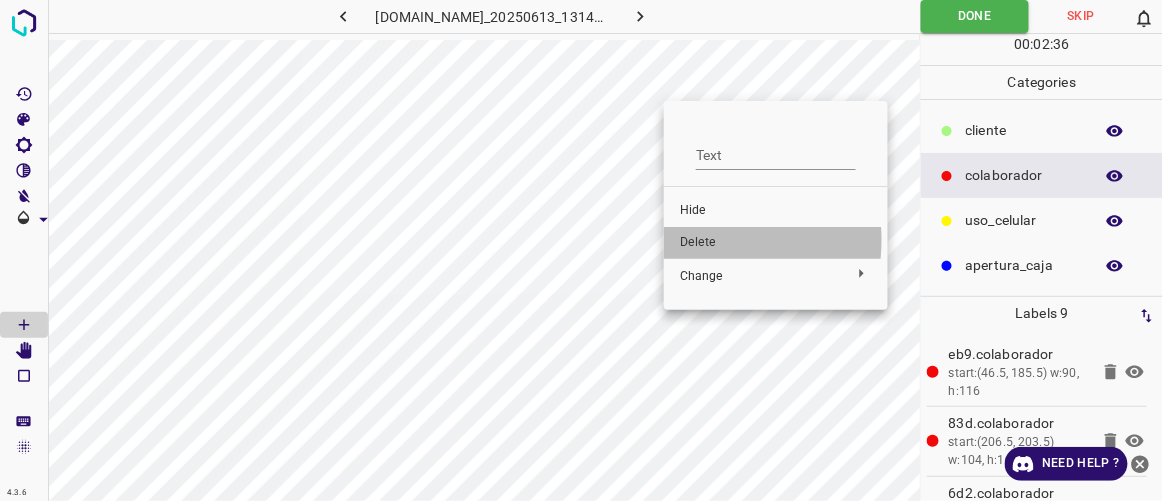 click on "Delete" at bounding box center [776, 243] 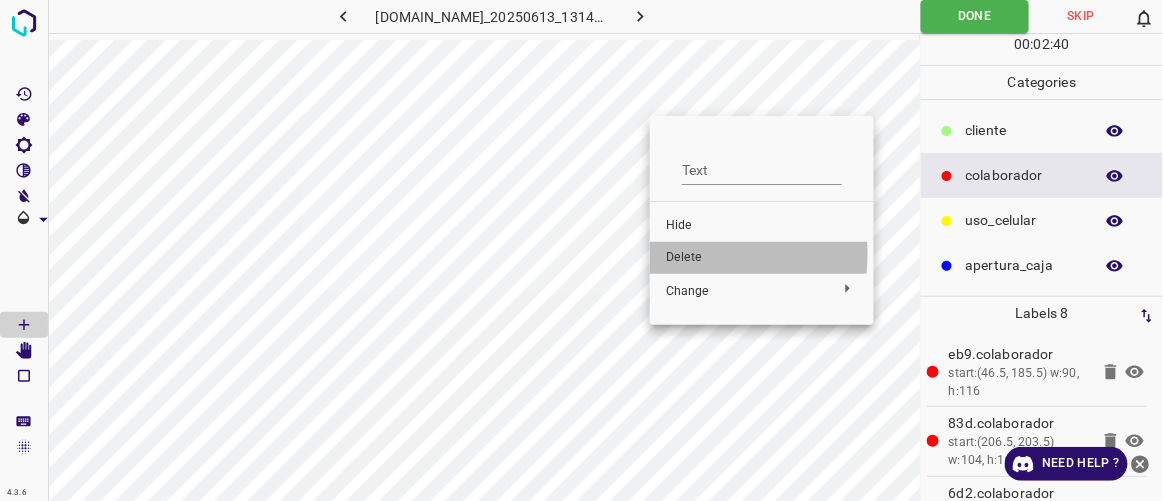 click on "Delete" at bounding box center (762, 258) 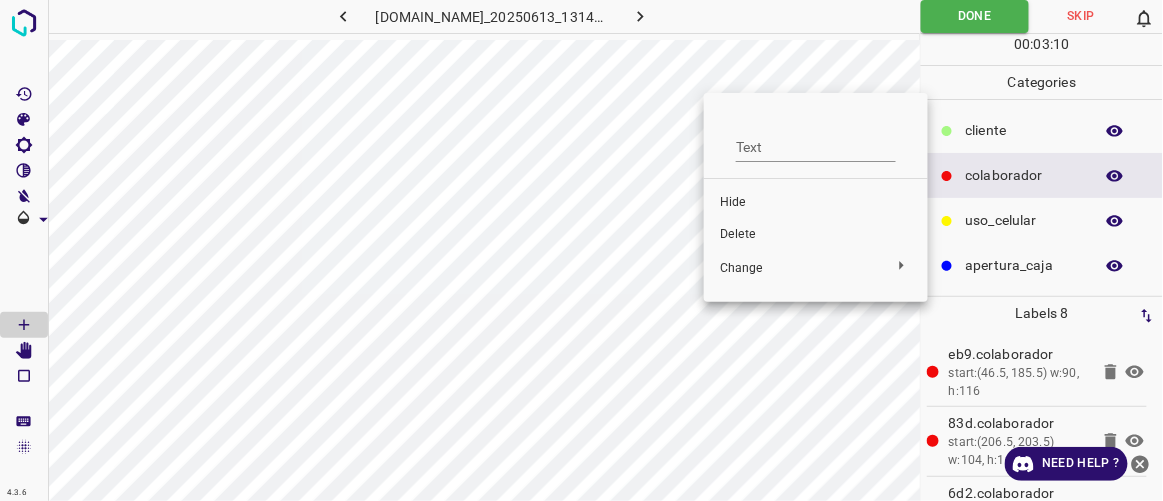 click on "Delete" at bounding box center (816, 235) 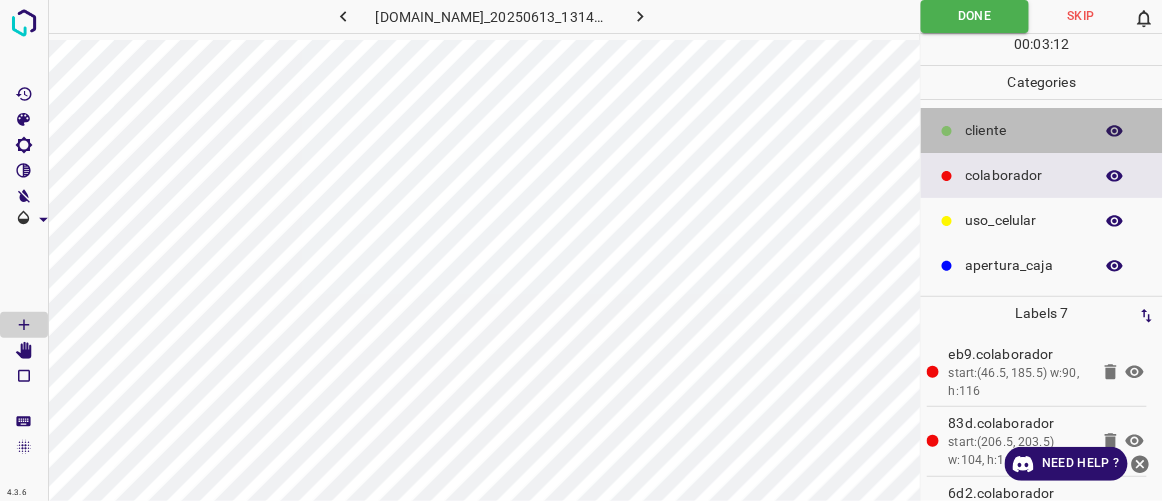 click on "​​cliente" at bounding box center (1024, 130) 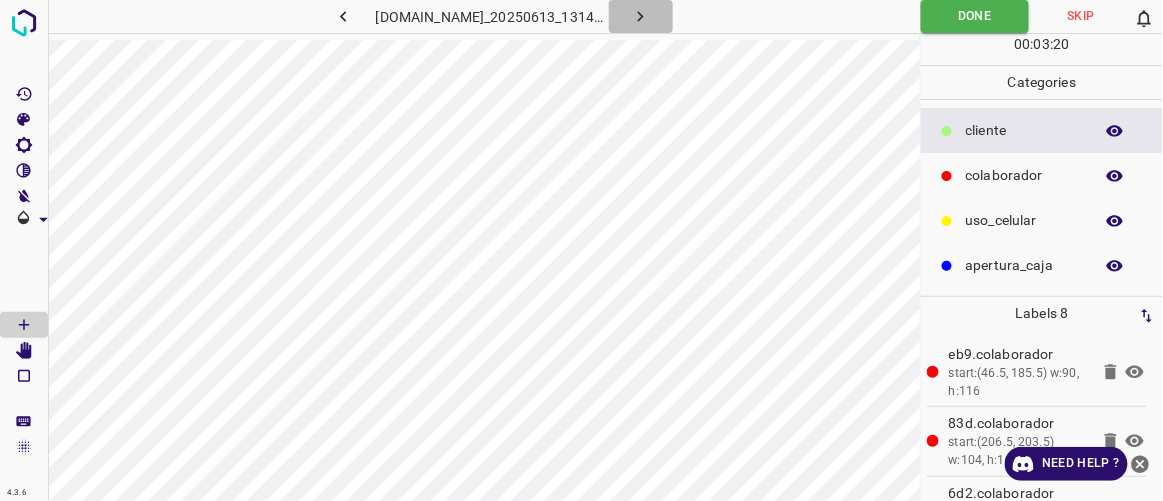 click 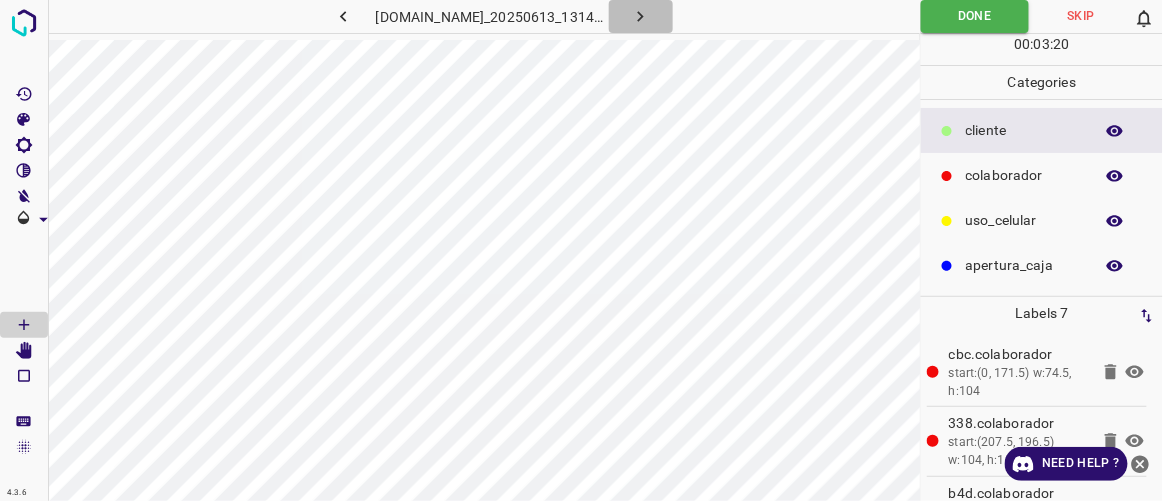 click 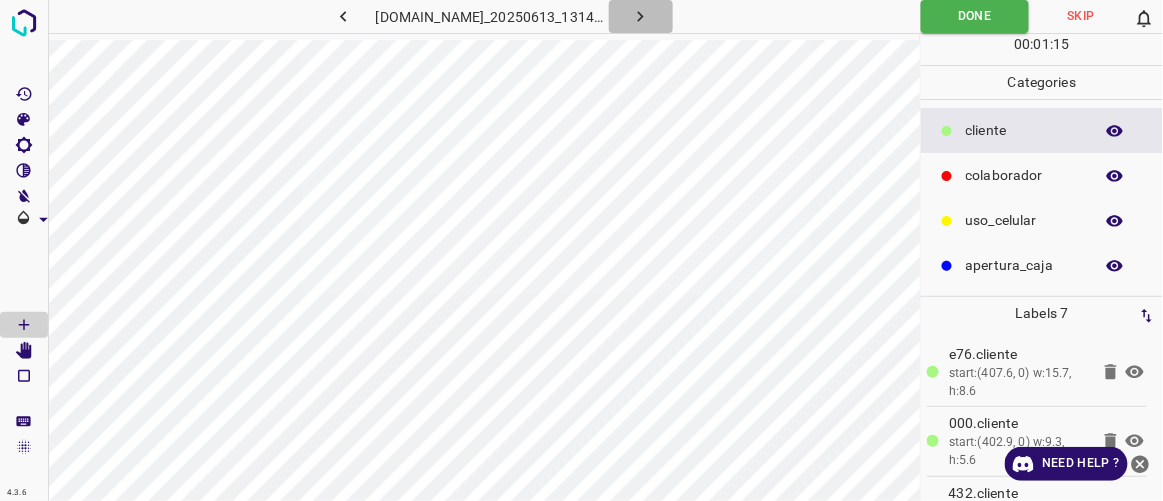 click 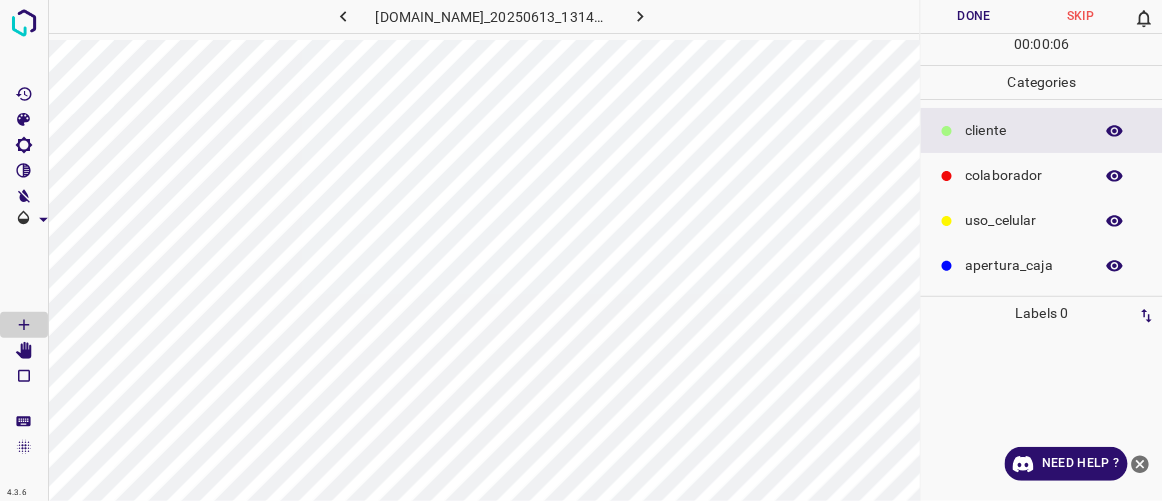 click on "colaborador" at bounding box center (1024, 175) 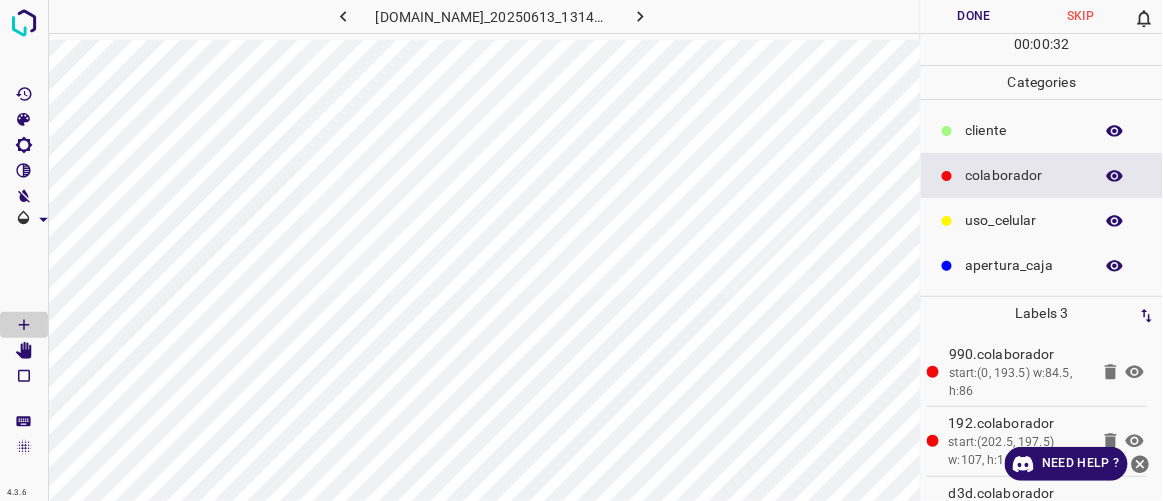 click on "​​cliente" at bounding box center (1024, 130) 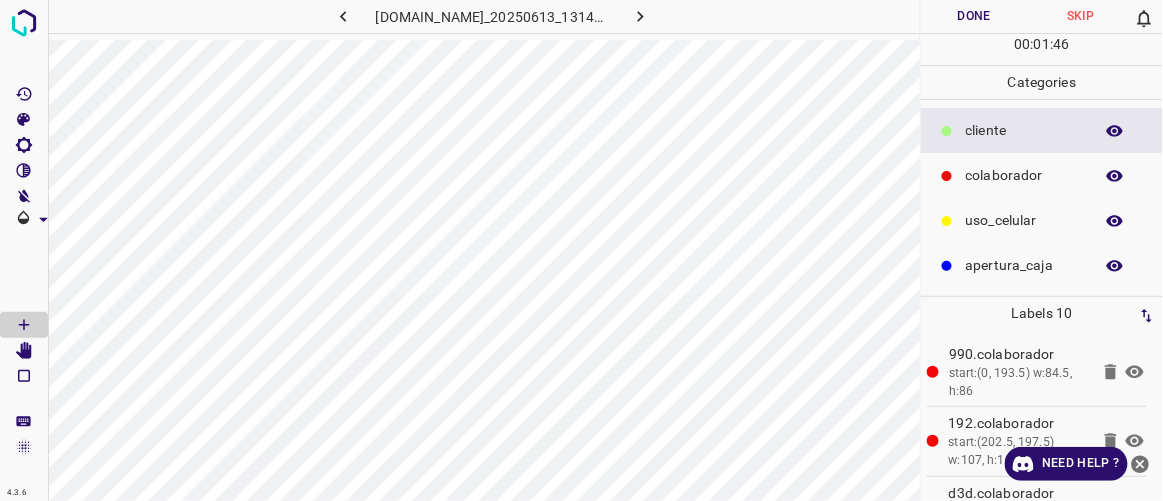 click on "Done" at bounding box center (974, 16) 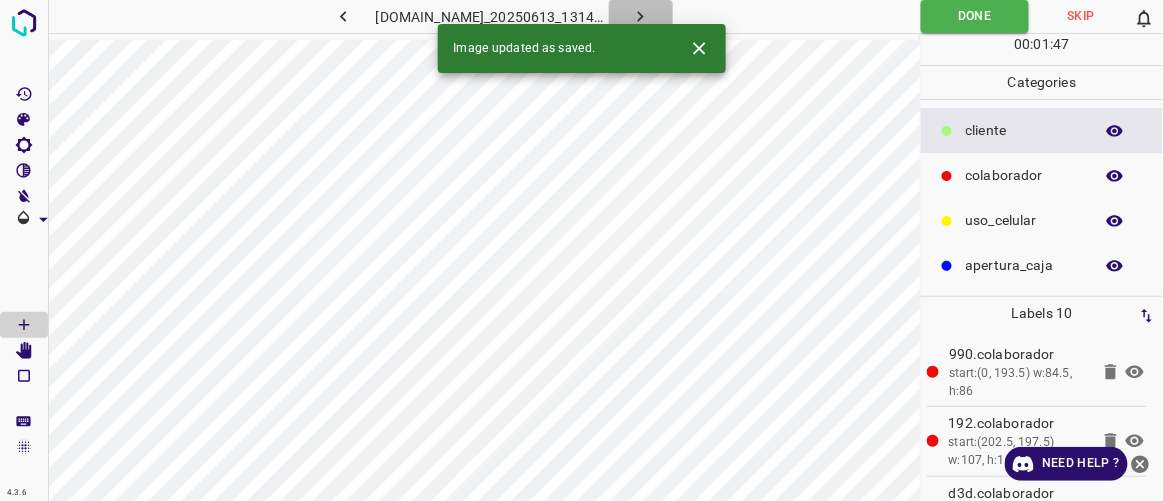 click 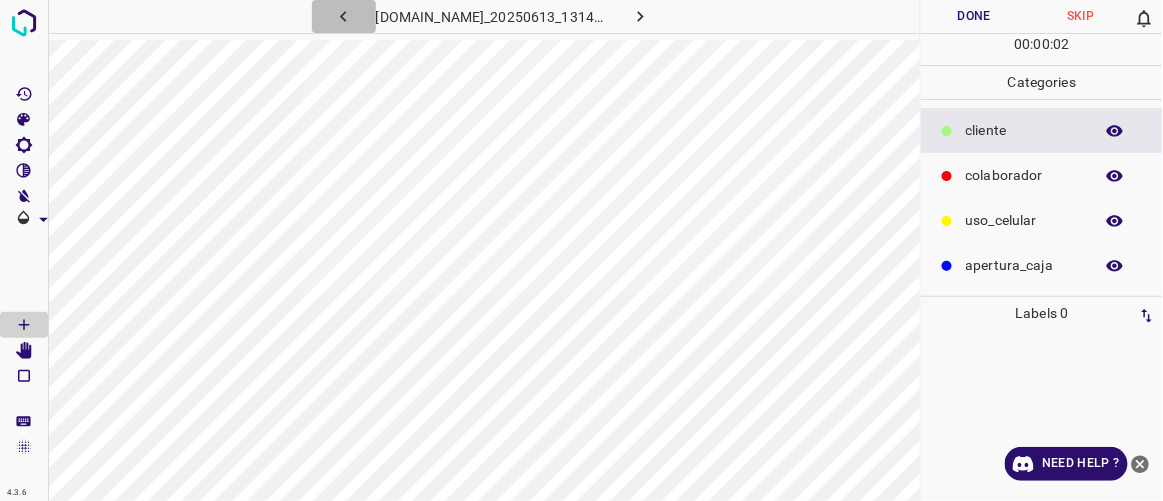 click 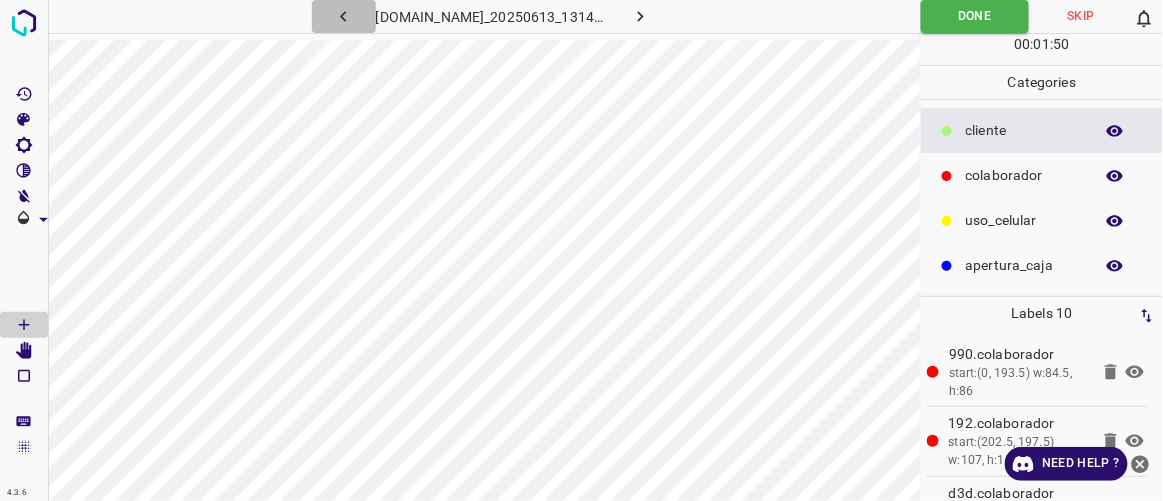 click 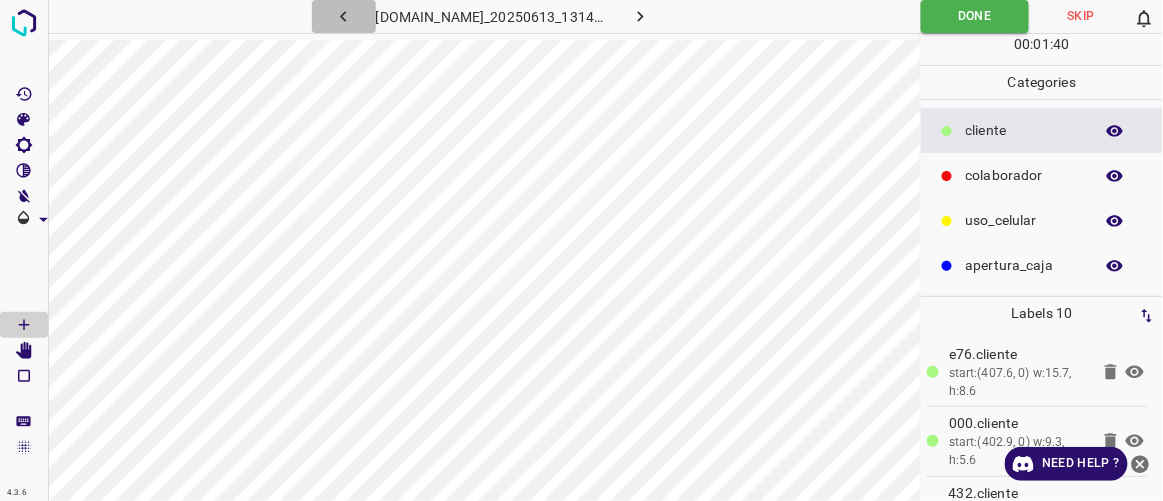 click 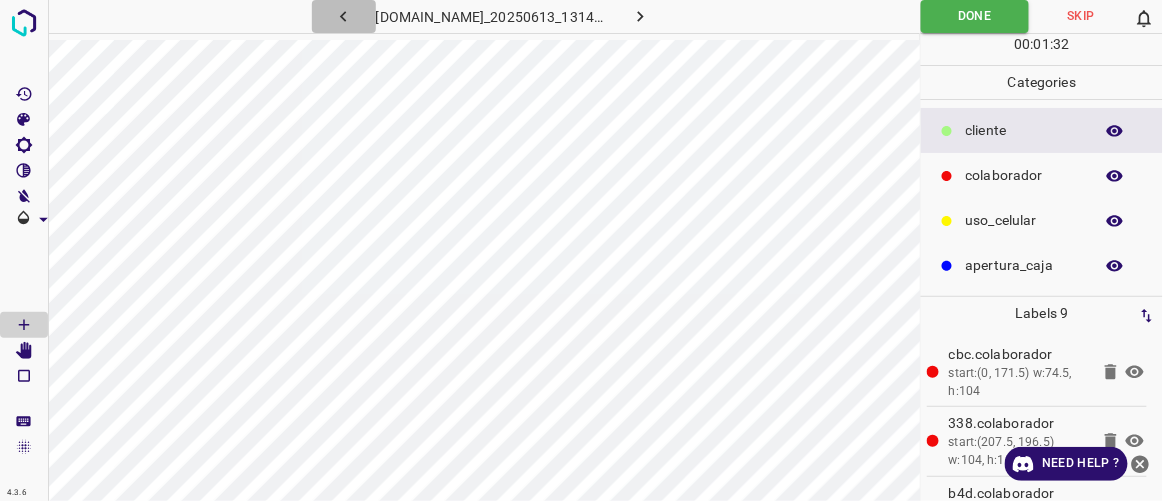 click 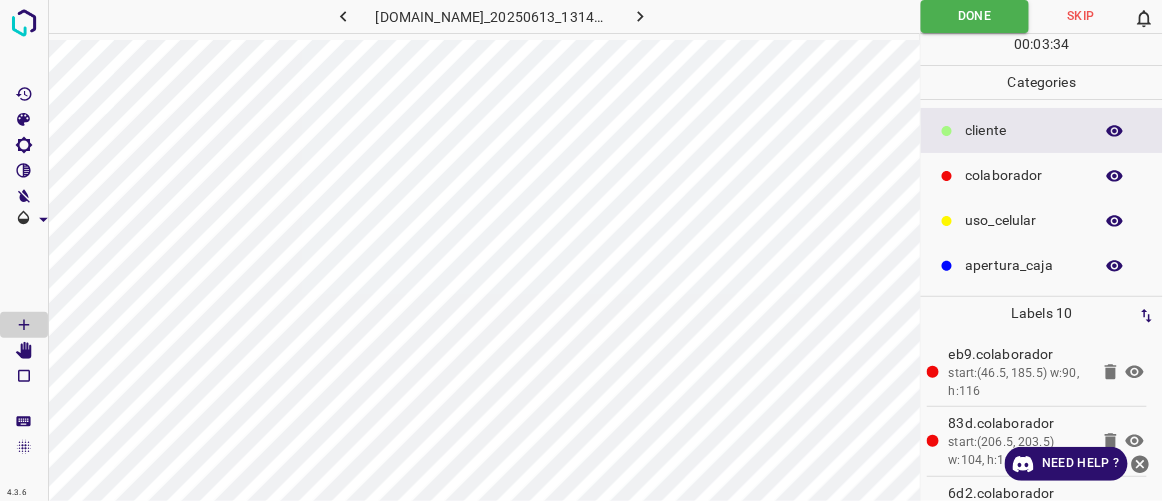 click 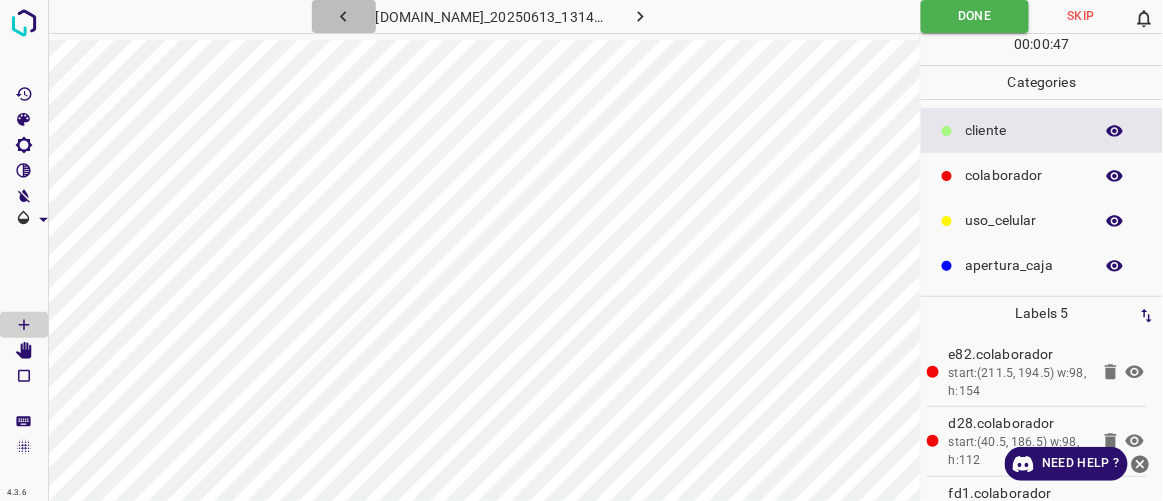 click 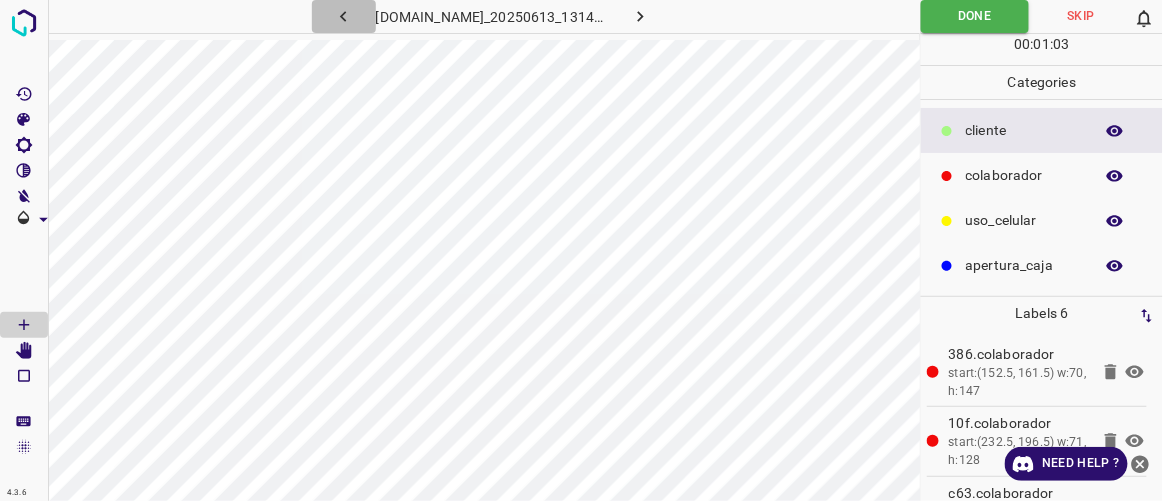 click 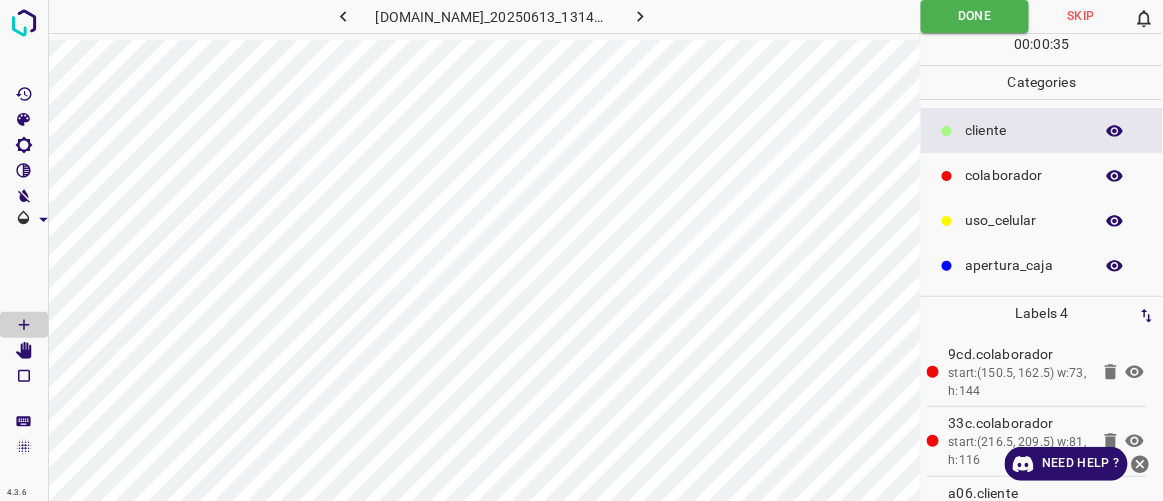 click 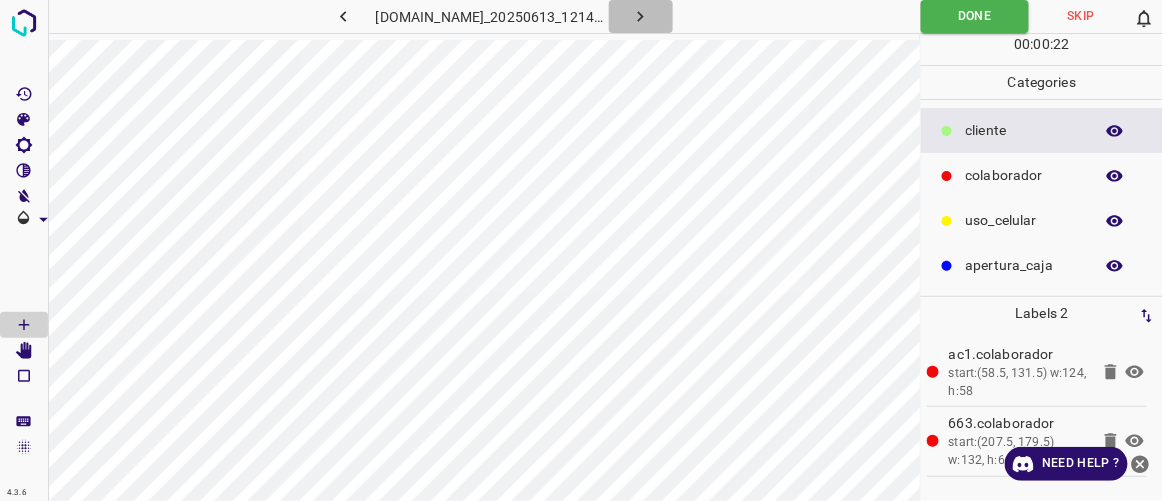 click 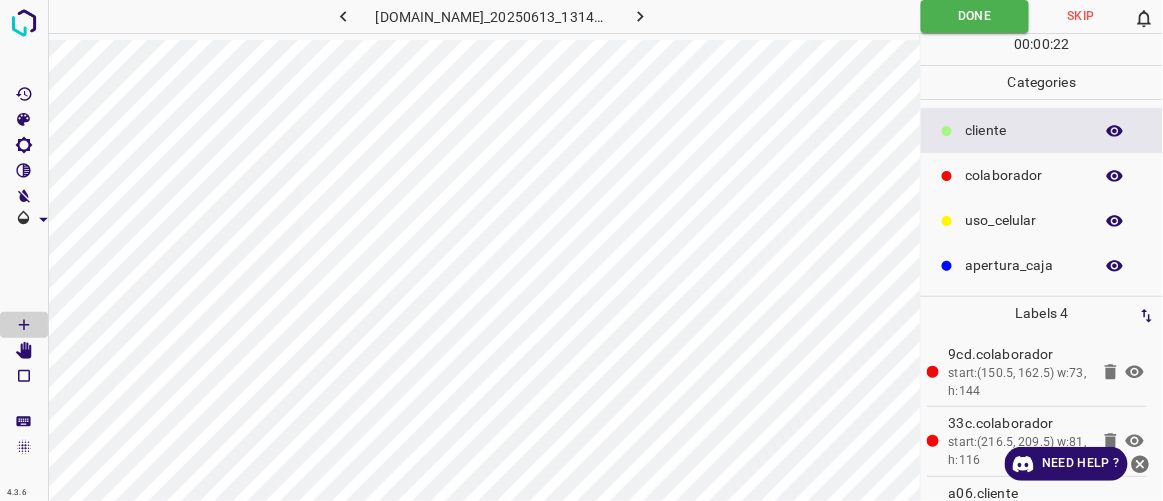 click 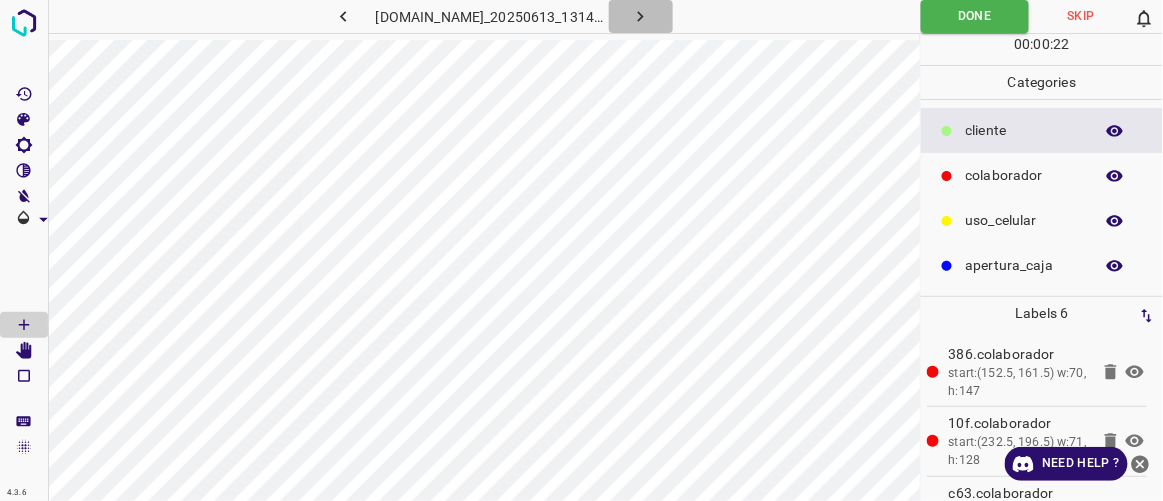 click 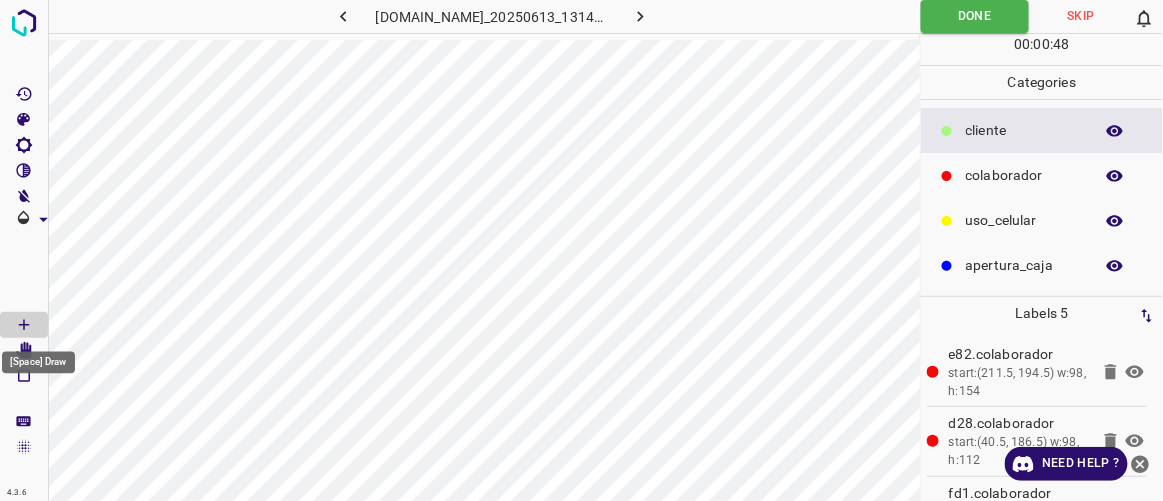 click on "[Space] Draw" at bounding box center (38, 357) 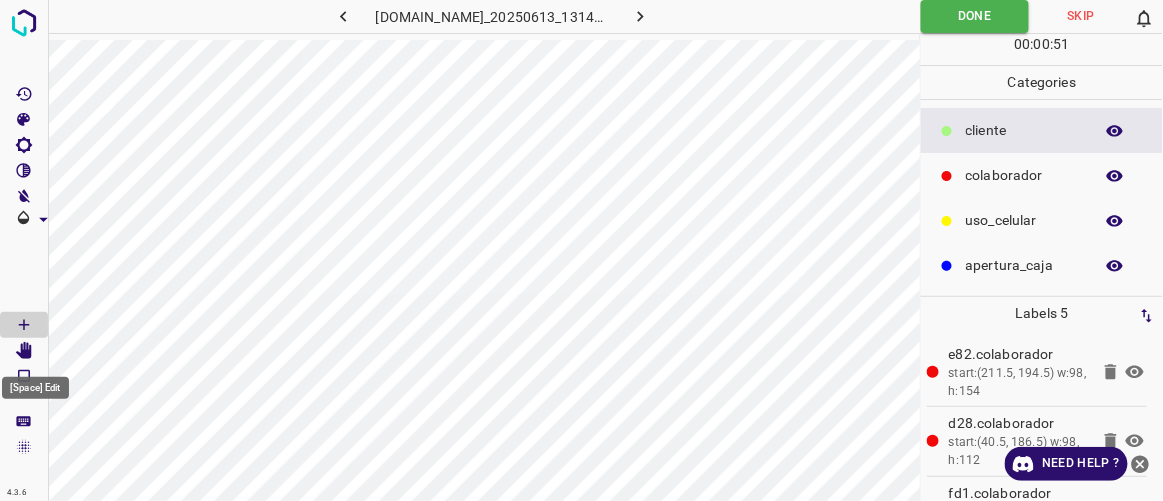 click 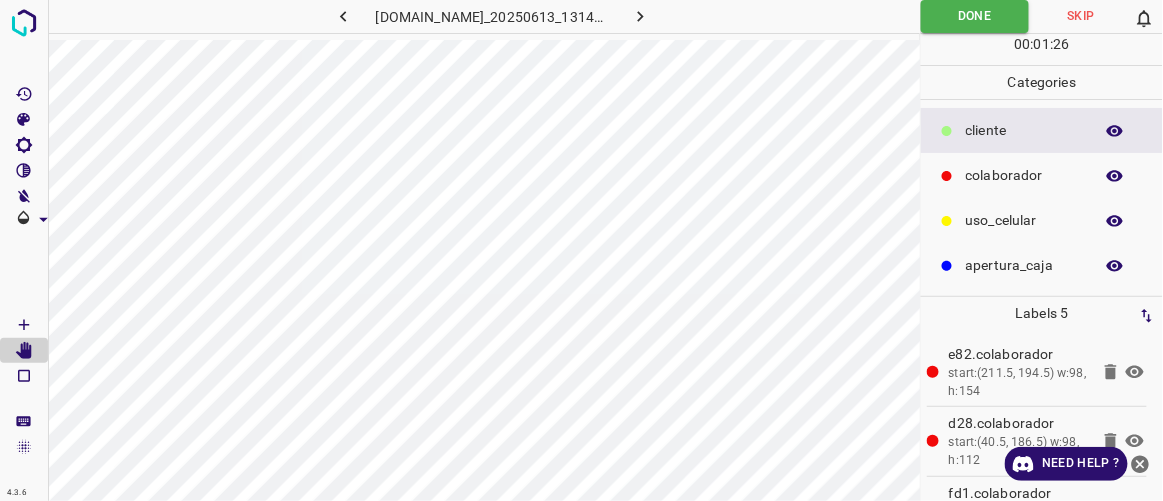 click 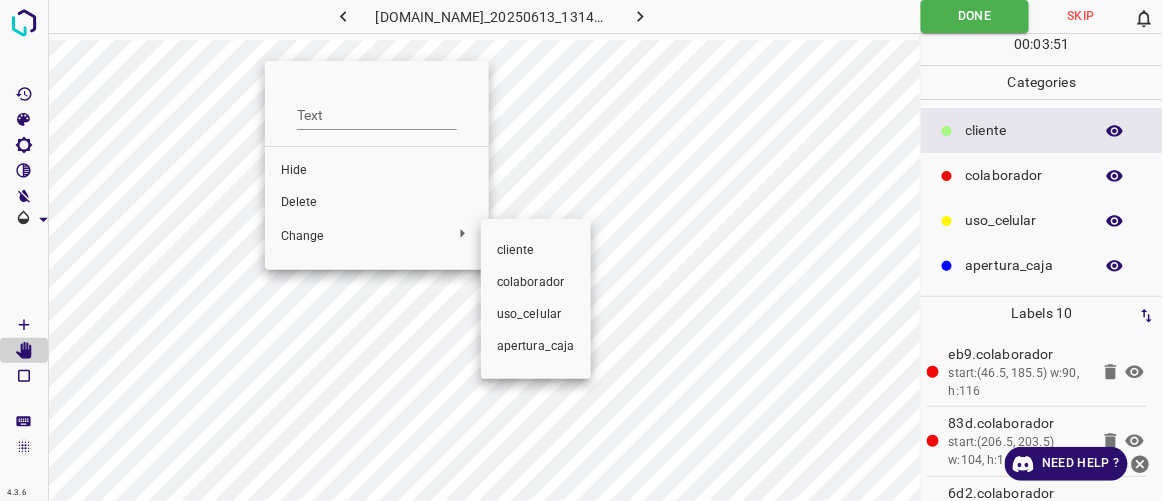 click at bounding box center (581, 250) 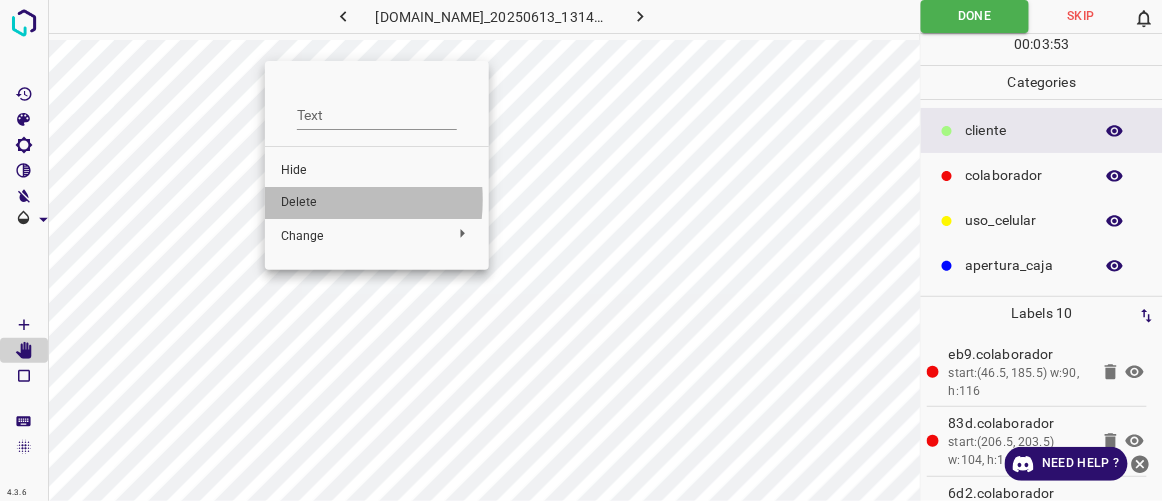 click on "Delete" at bounding box center [377, 203] 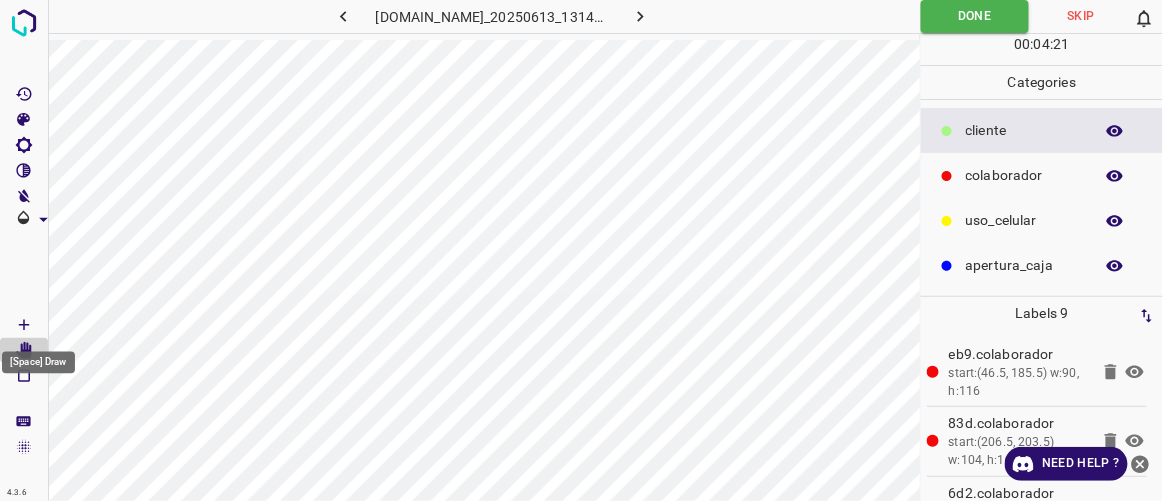 click 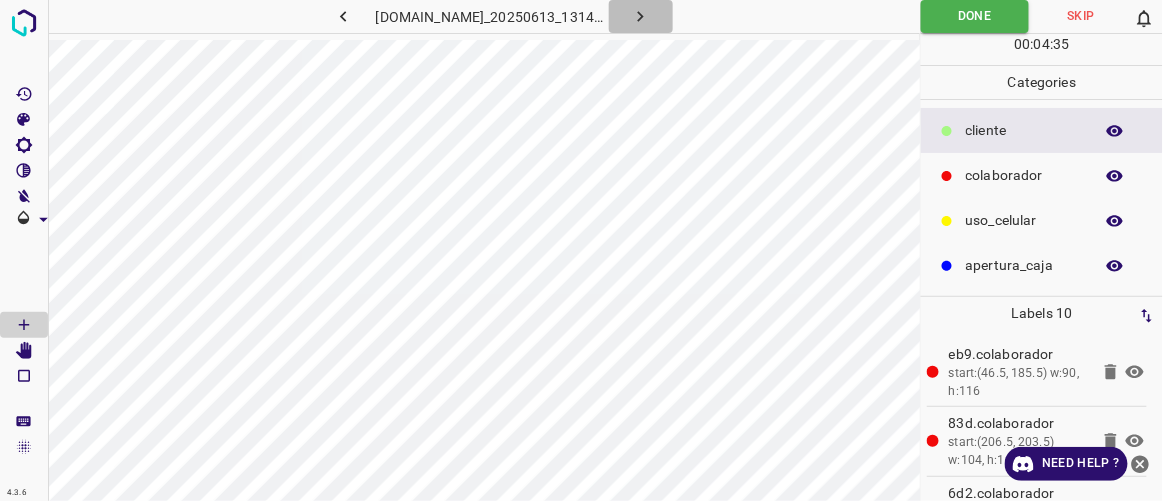 click 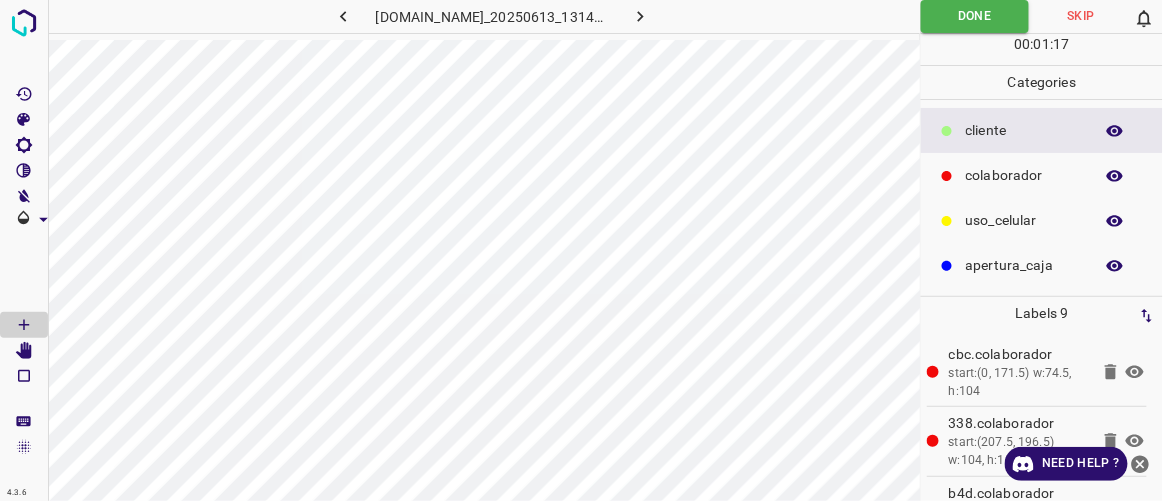 click 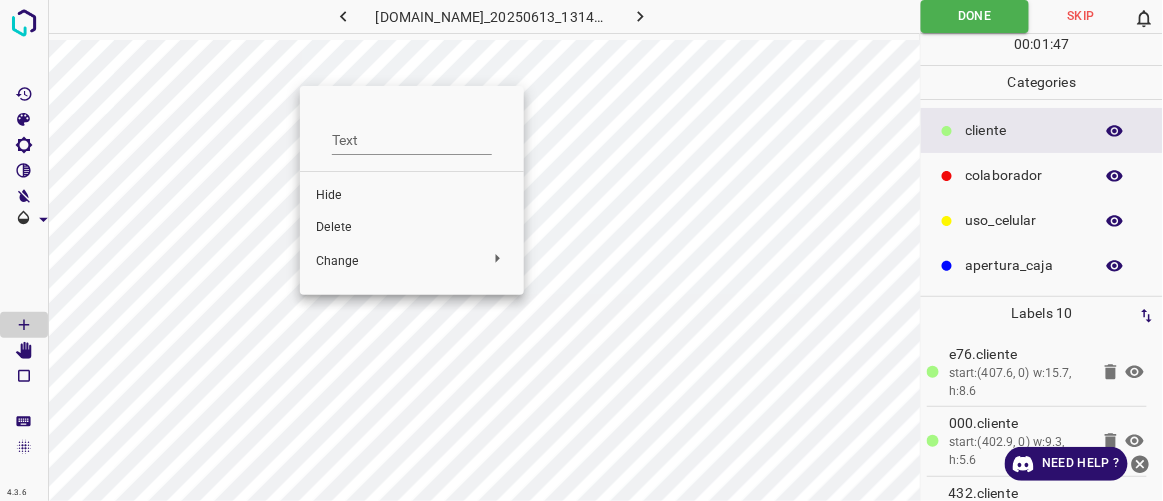 click on "Delete" at bounding box center [412, 228] 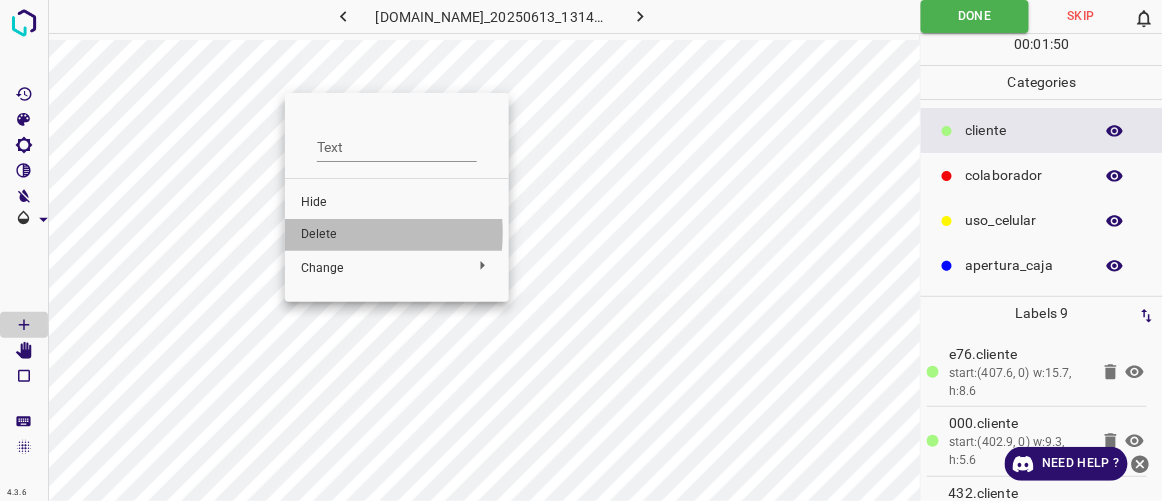 click on "Delete" at bounding box center (397, 235) 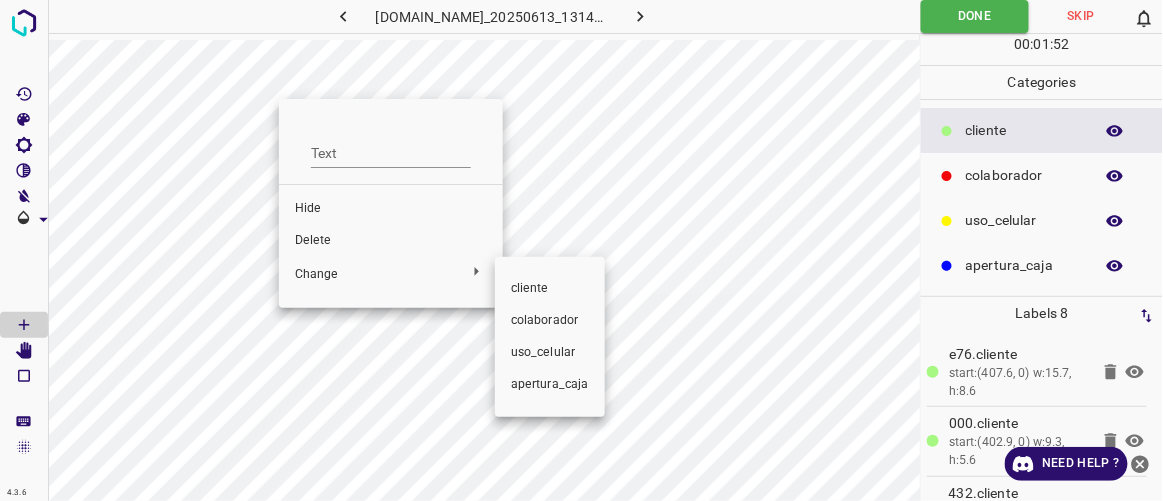 click at bounding box center (581, 250) 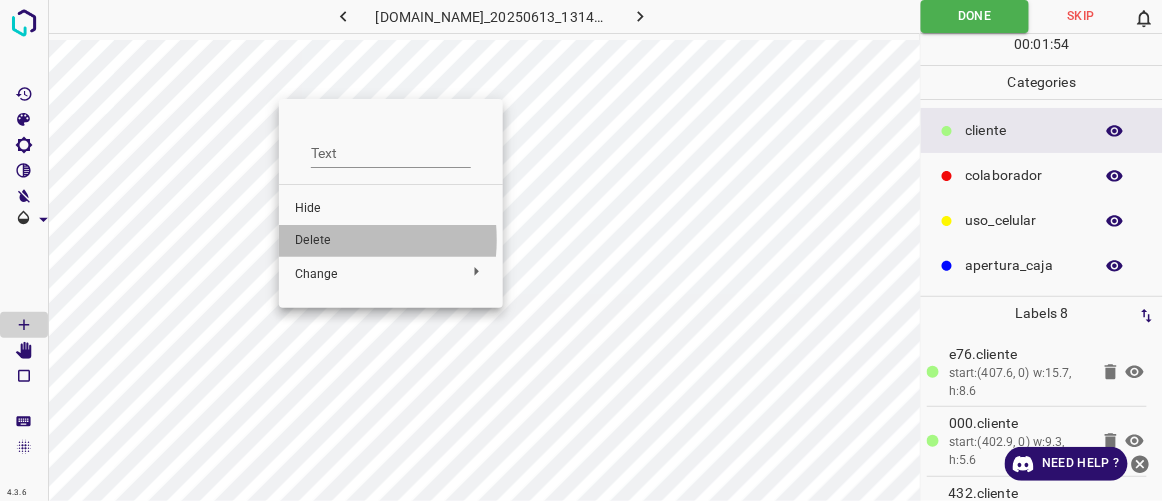 click on "Delete" at bounding box center [391, 241] 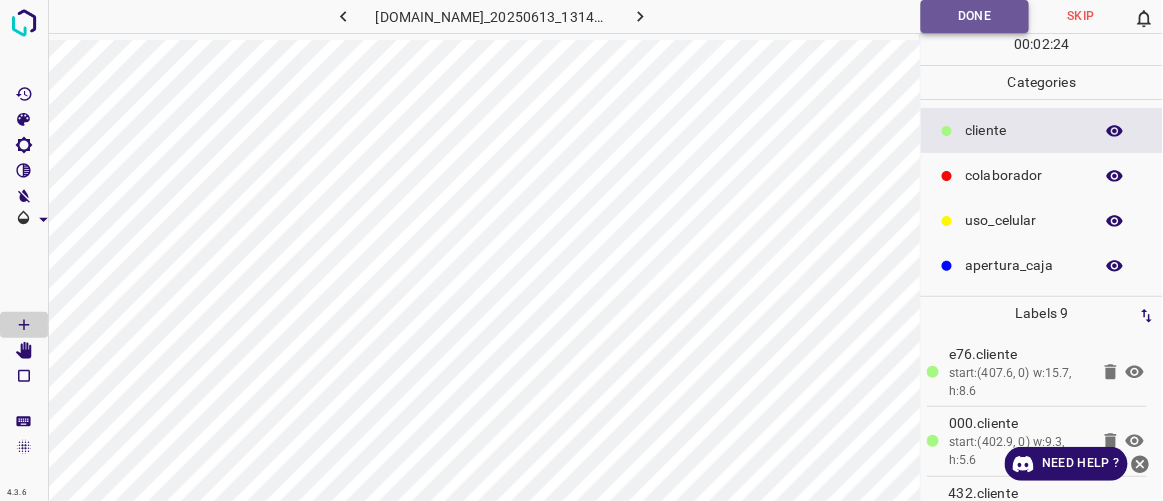 click on "Done" at bounding box center (975, 16) 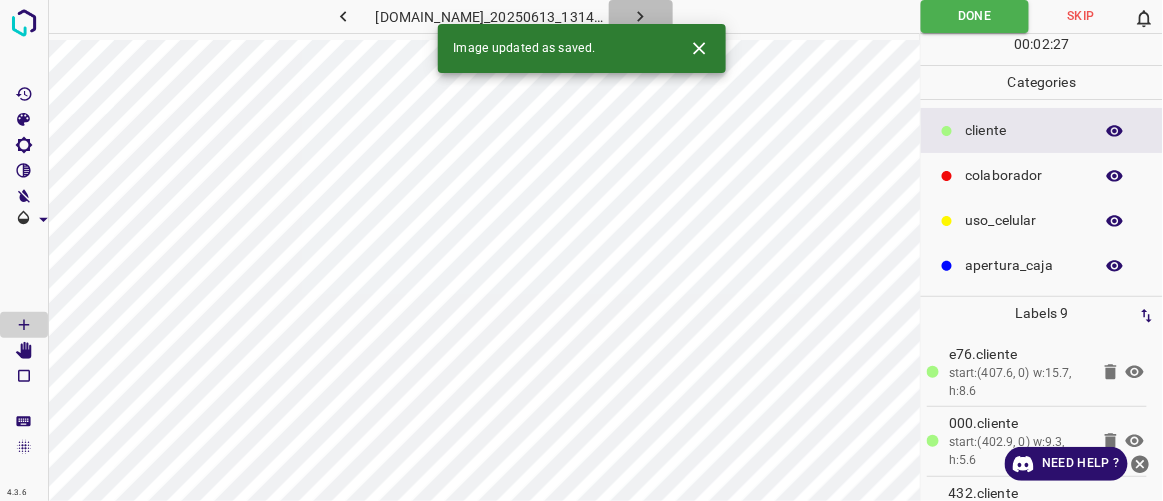 click at bounding box center [641, 16] 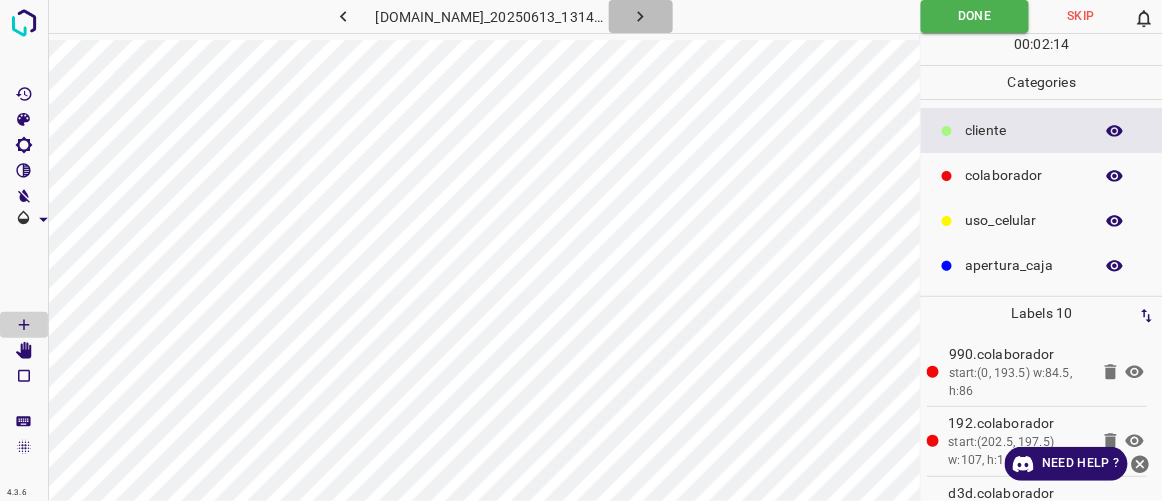 click at bounding box center [641, 16] 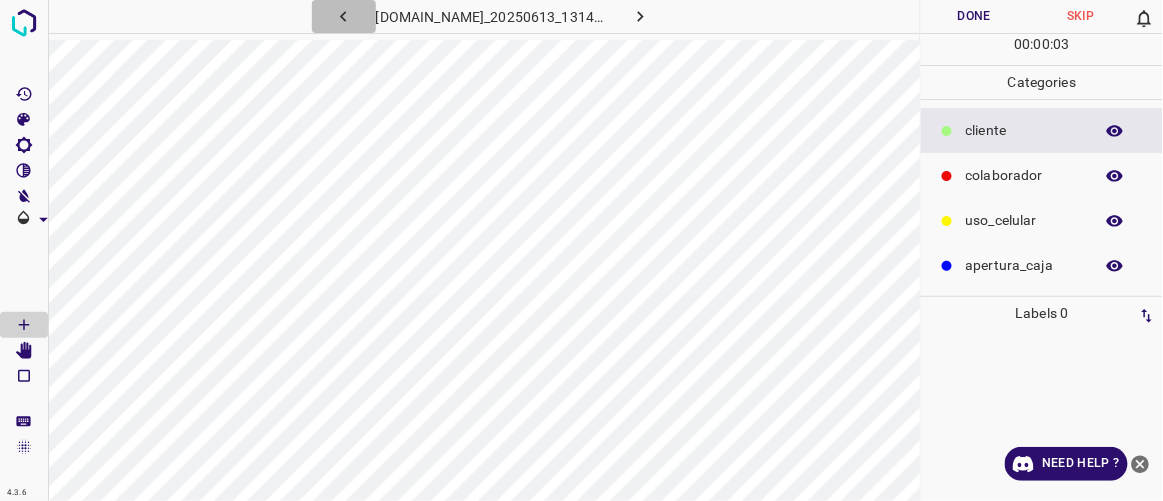 click at bounding box center (344, 16) 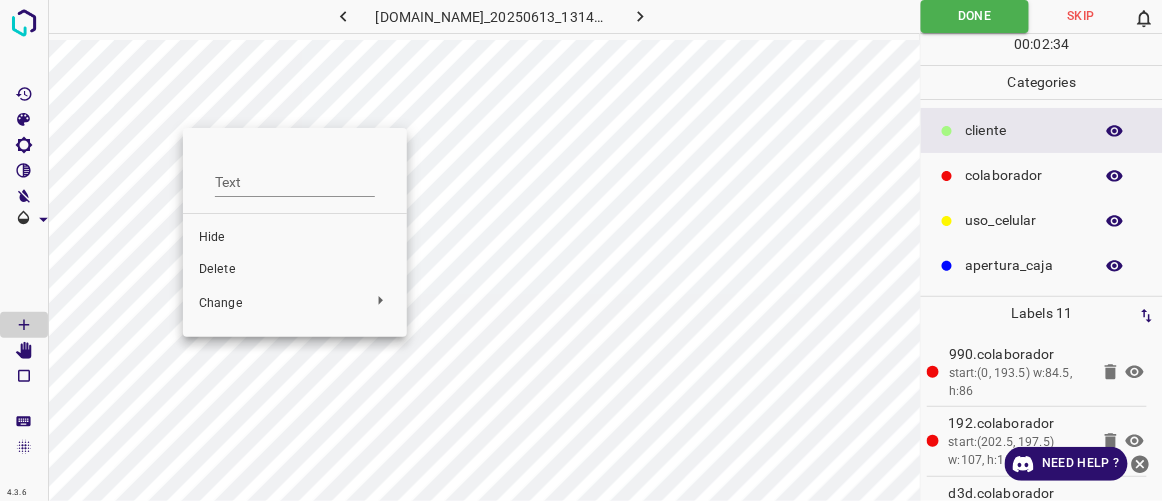 click on "Delete" at bounding box center (295, 270) 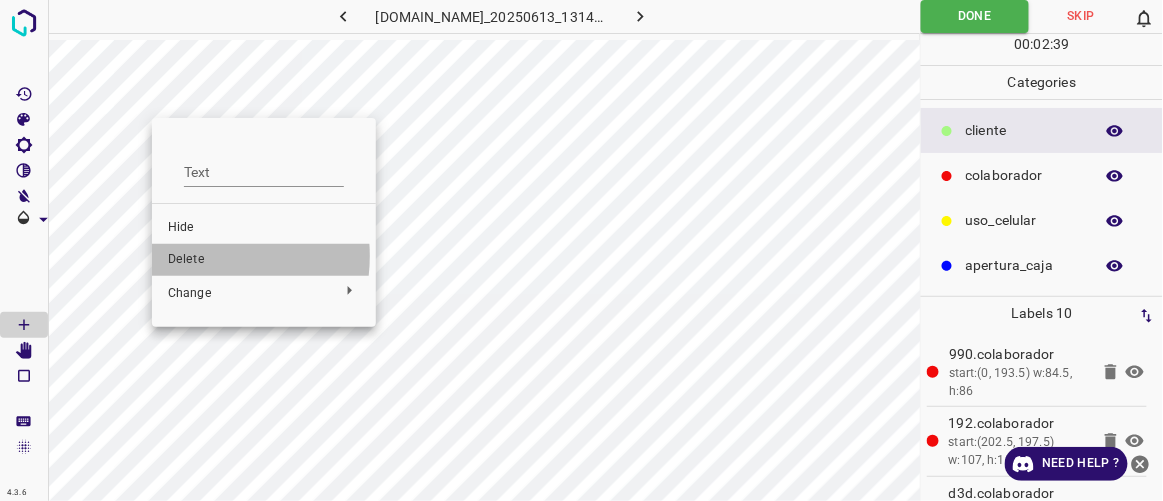 click on "Delete" at bounding box center [264, 260] 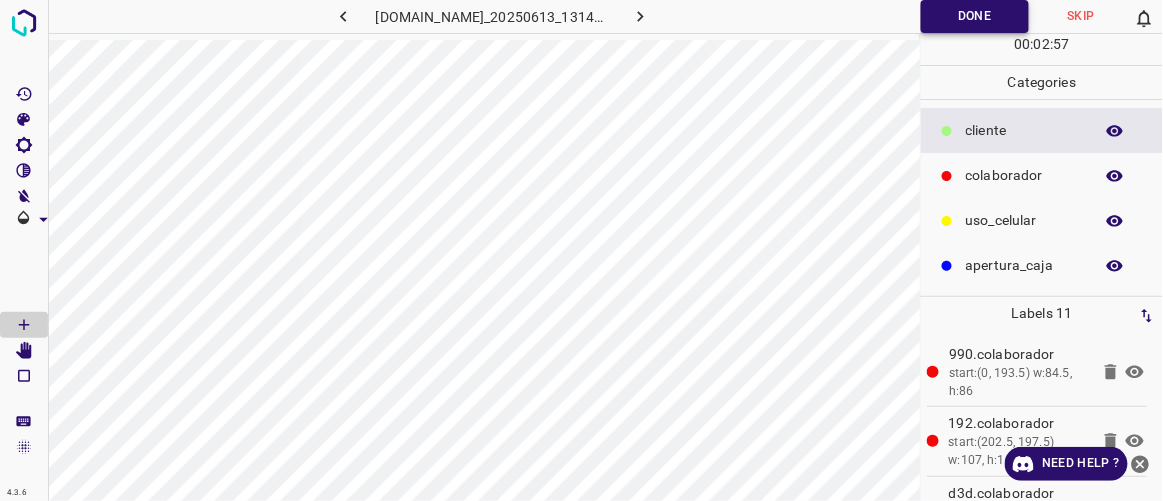 click on "Done" at bounding box center [975, 16] 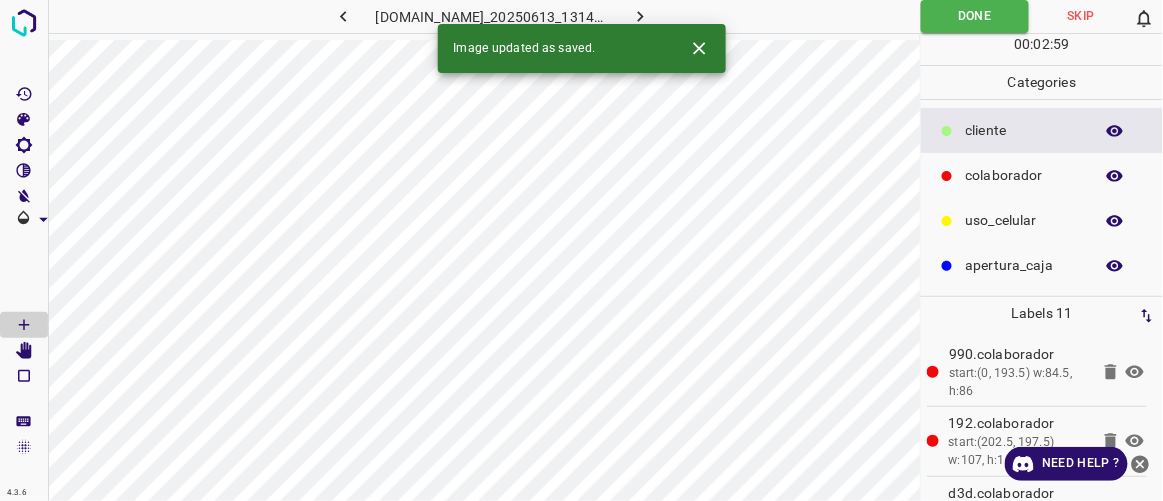 click 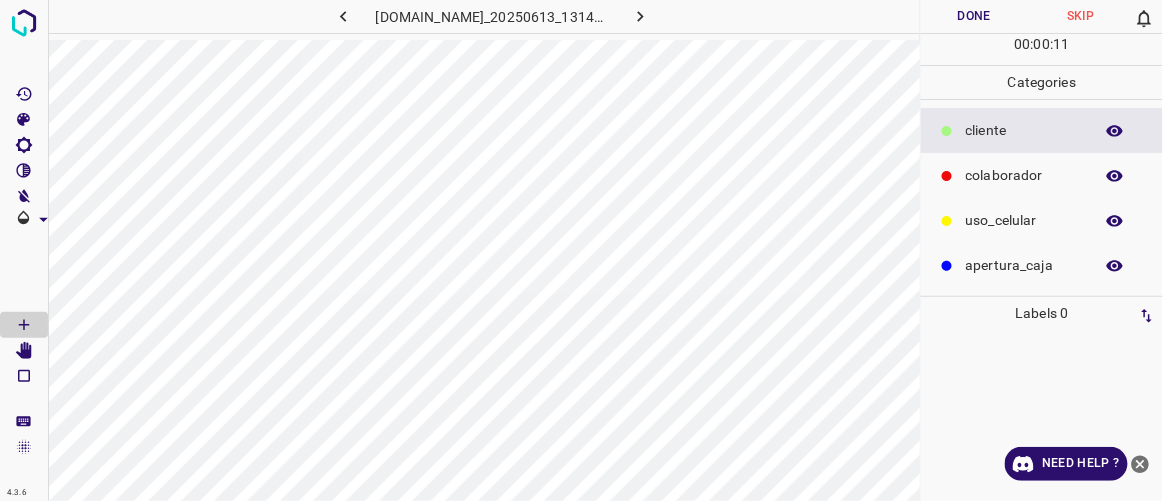 click on "colaborador" at bounding box center [1024, 175] 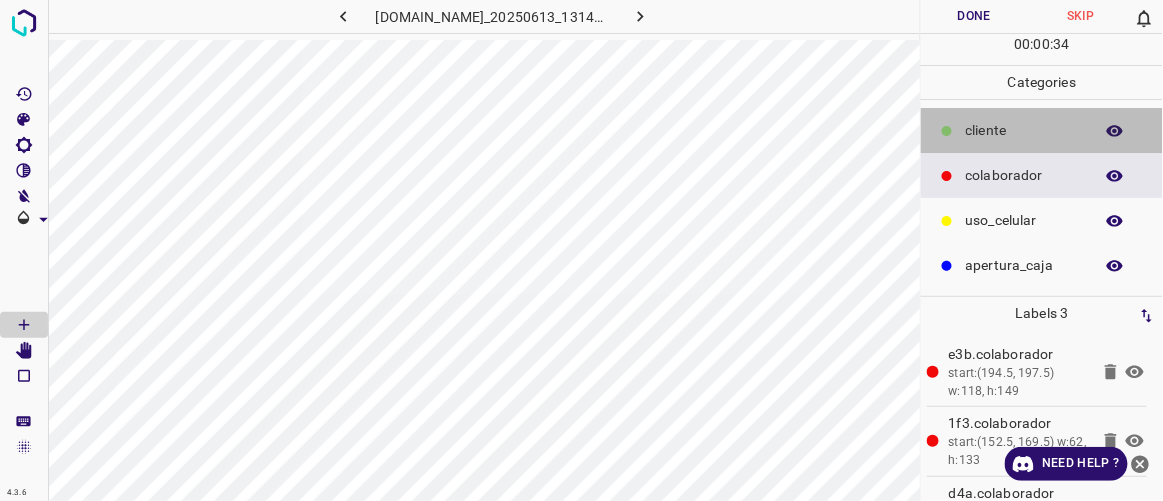 click on "​​cliente" at bounding box center (1024, 130) 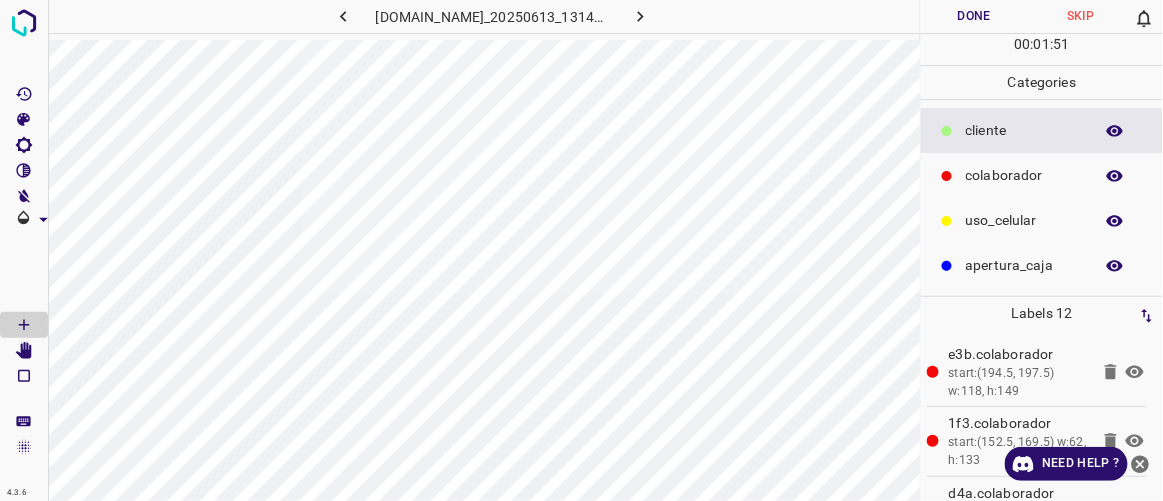 click on "Done" at bounding box center (974, 16) 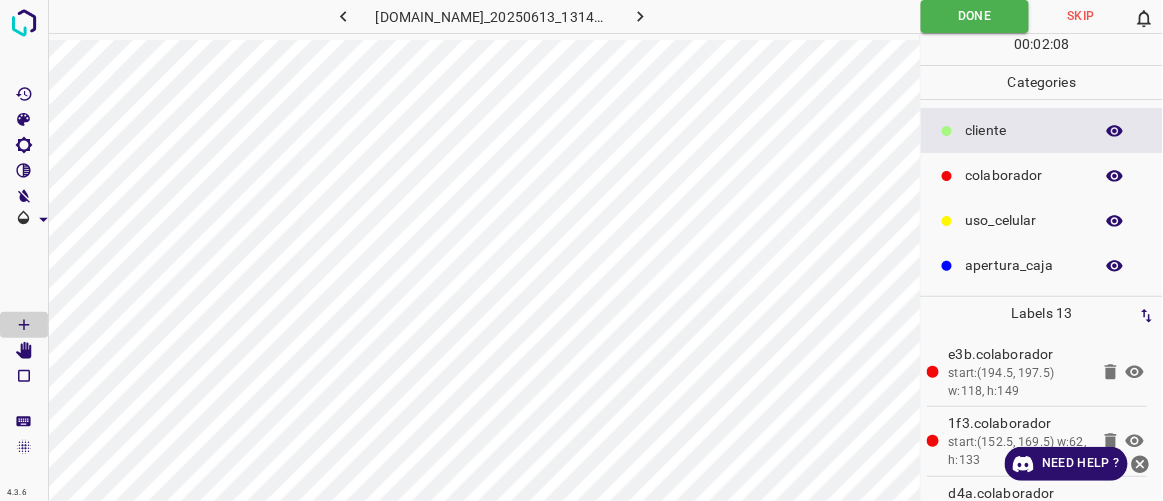 click 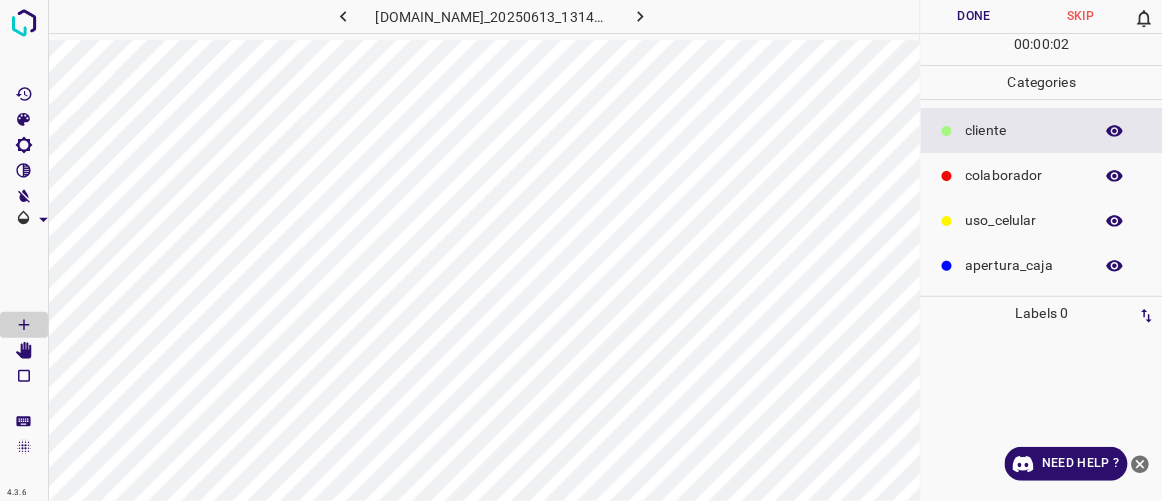 click 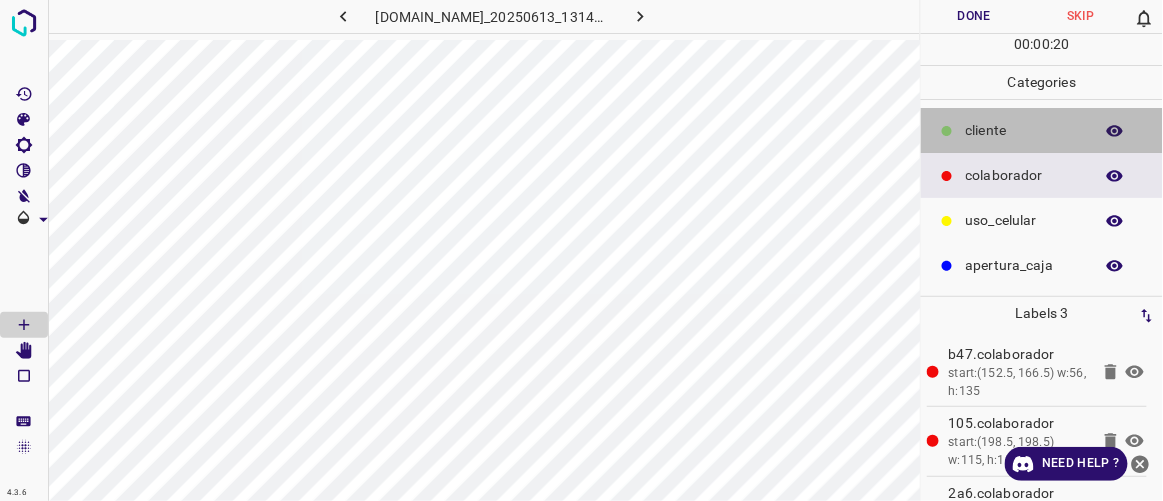 click on "​​cliente" at bounding box center (1024, 130) 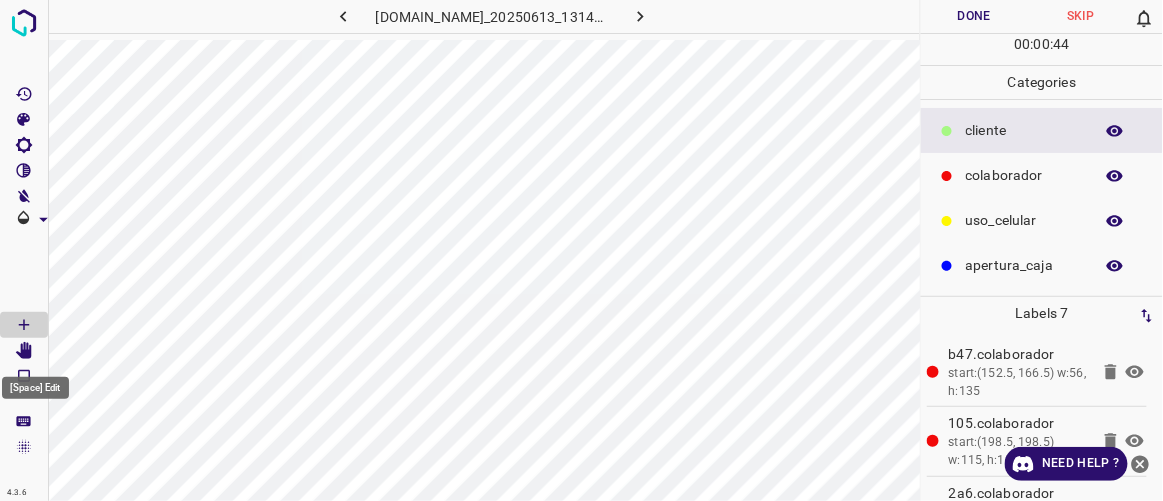 click 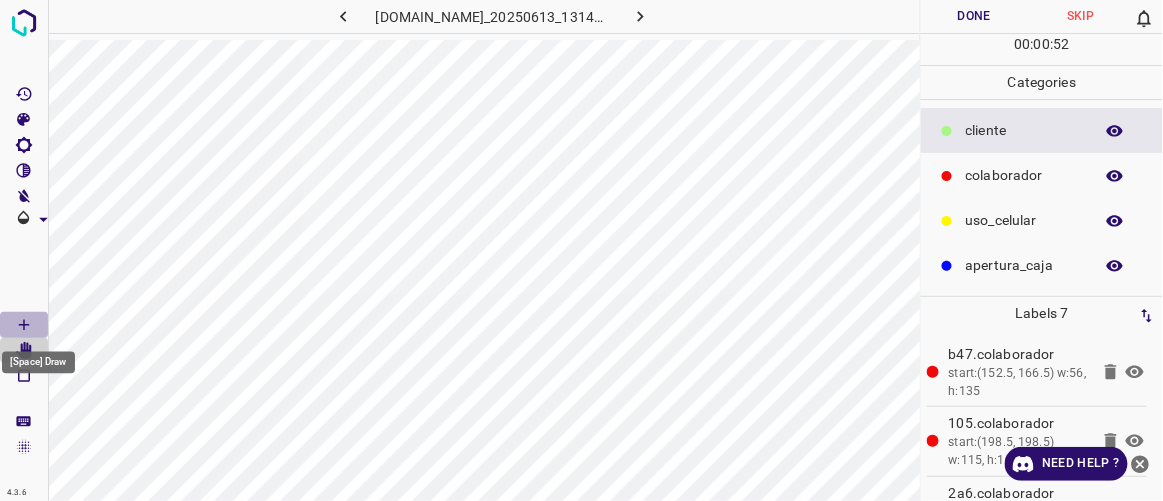 click 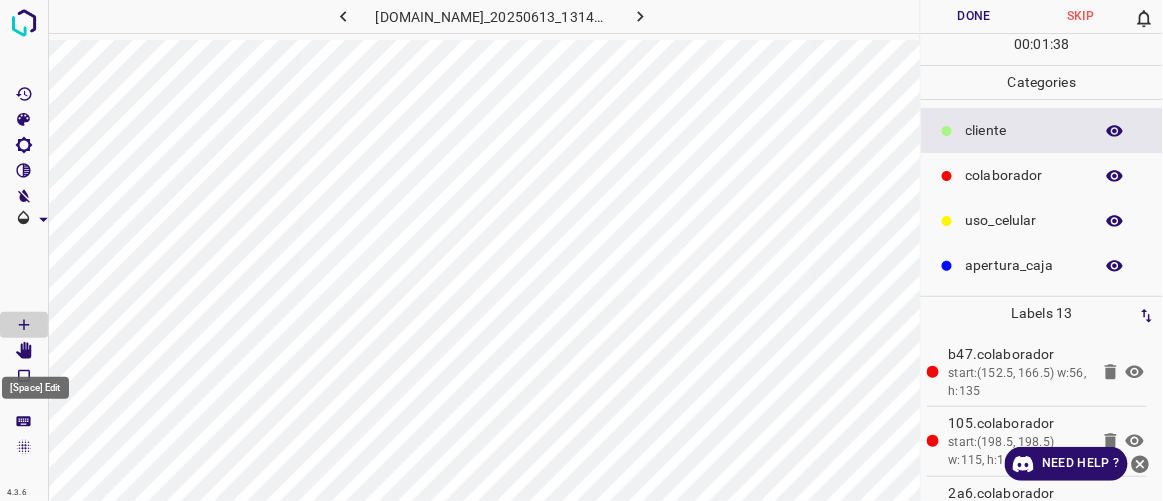 click 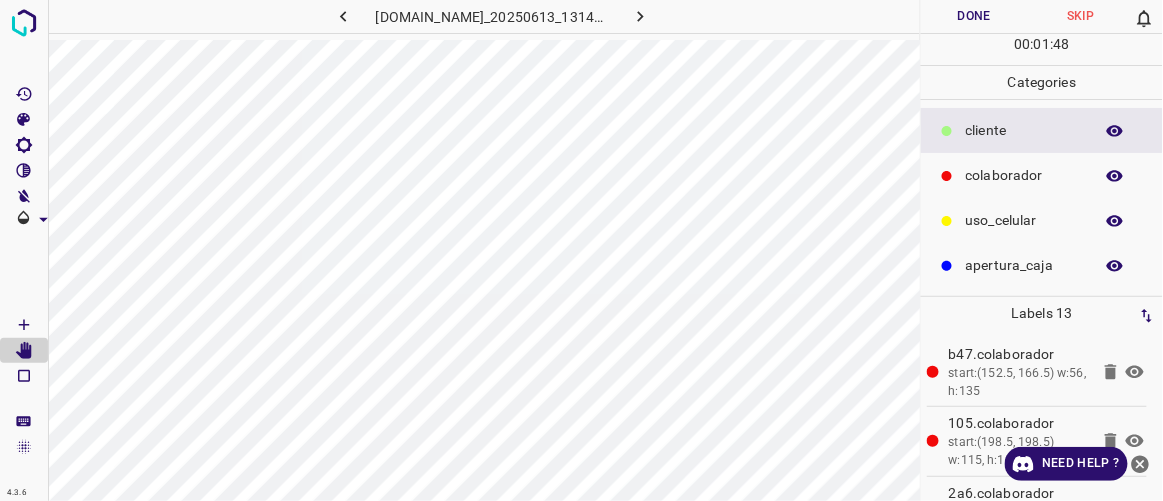 click on "Done" at bounding box center [974, 16] 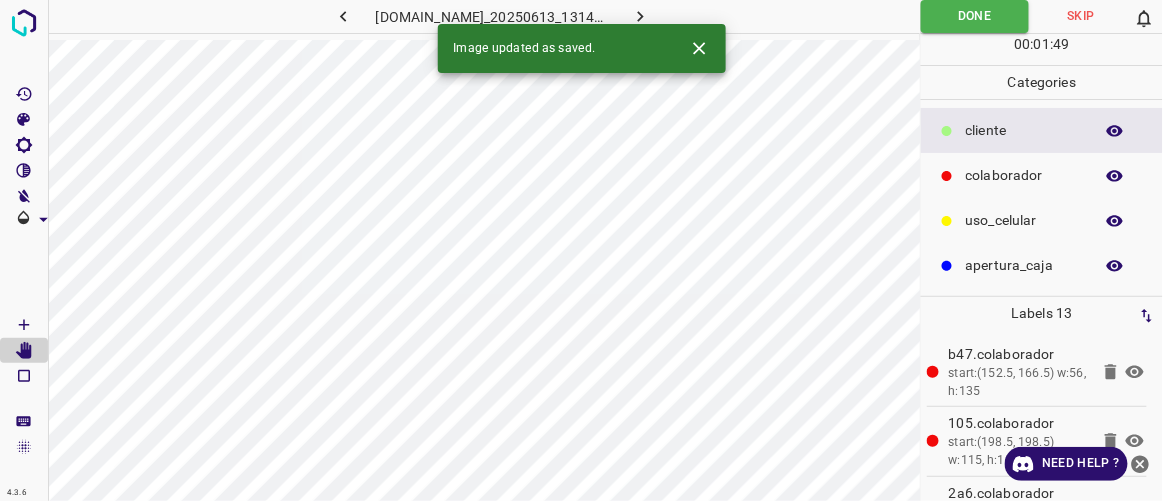 click 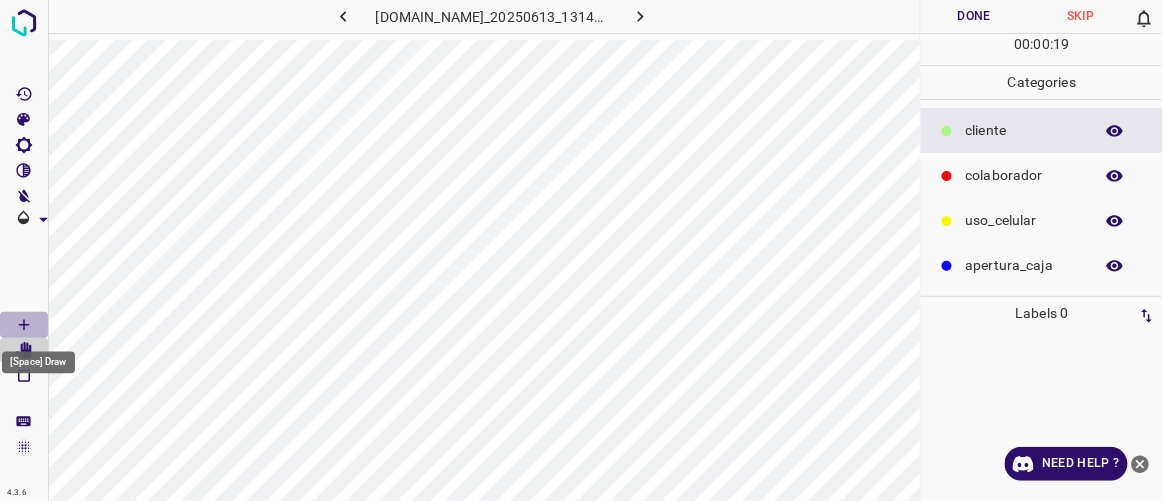 click 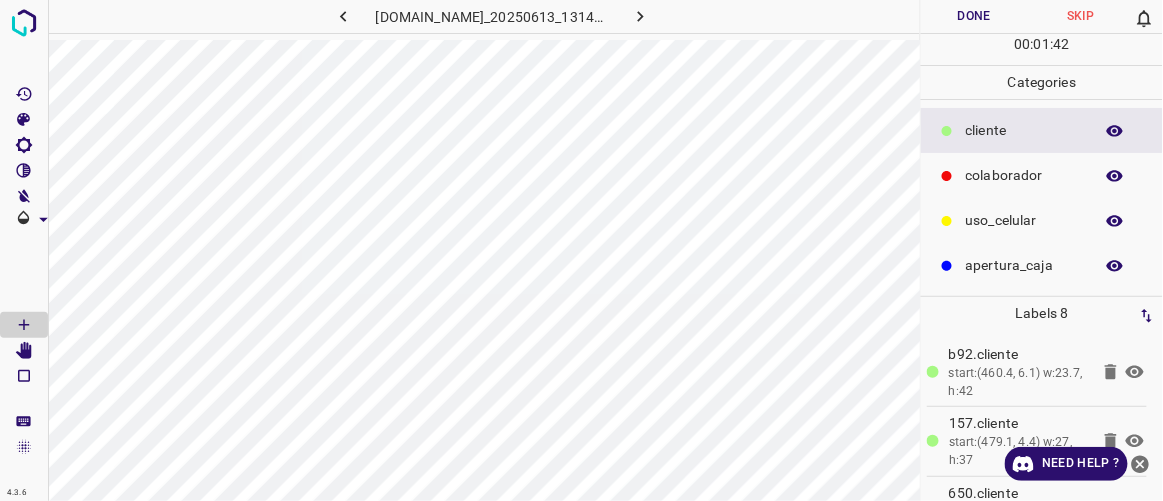 click on "colaborador" at bounding box center [1024, 175] 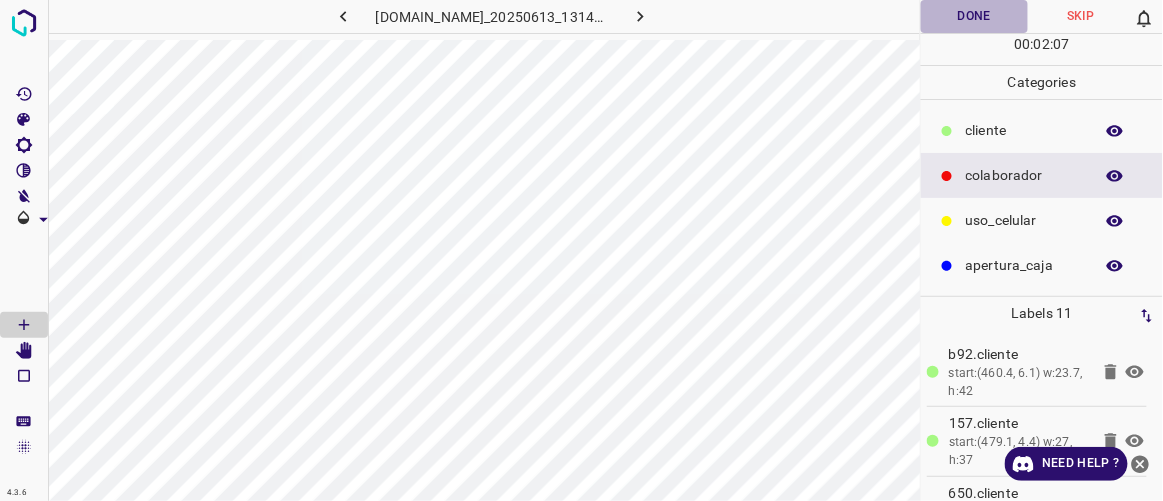 click on "Done" at bounding box center [974, 16] 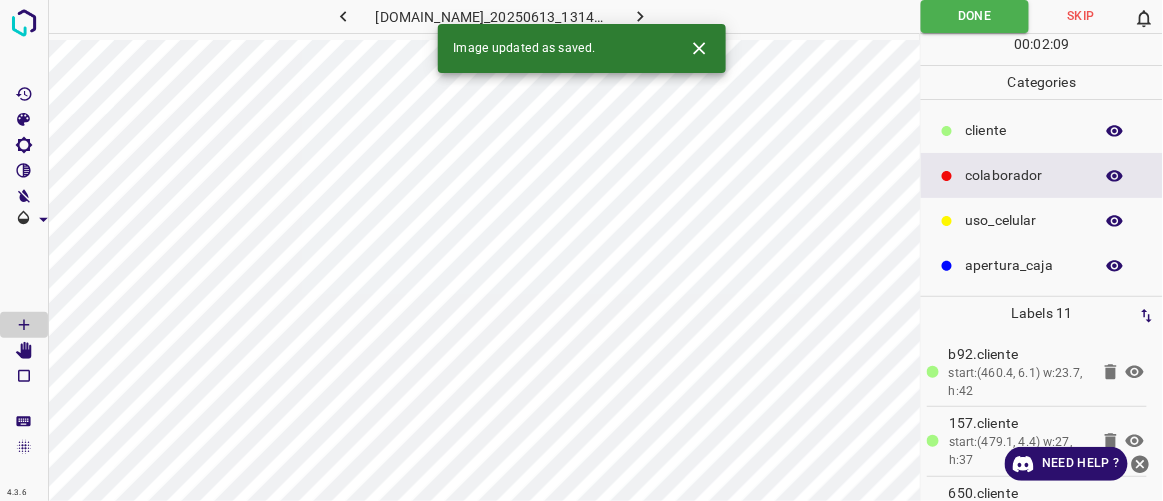 click 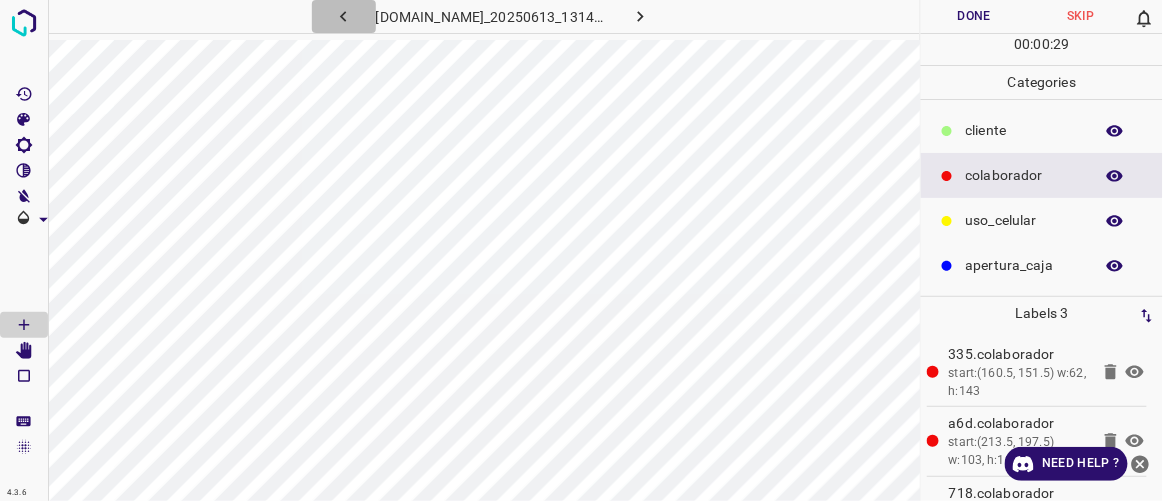 click 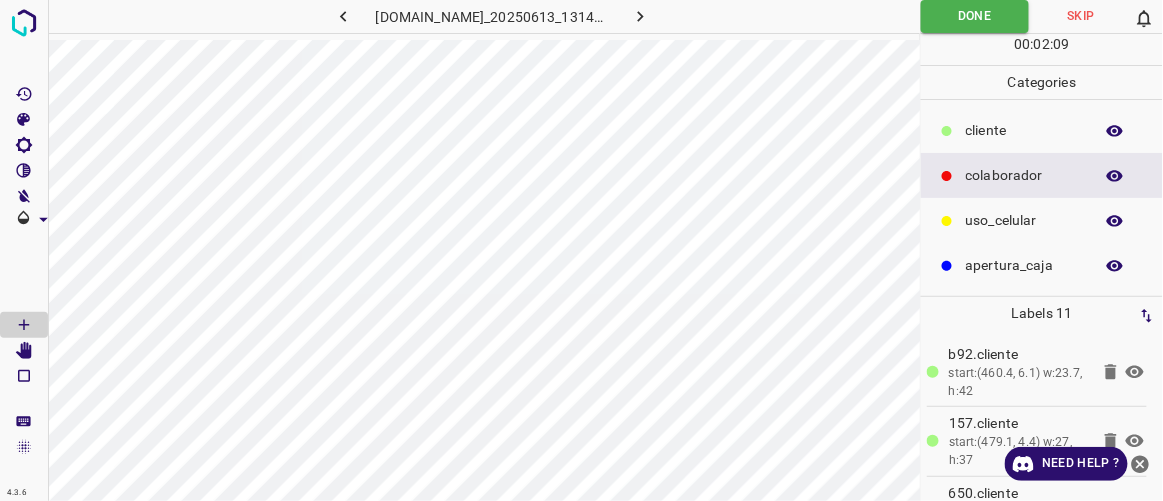 click 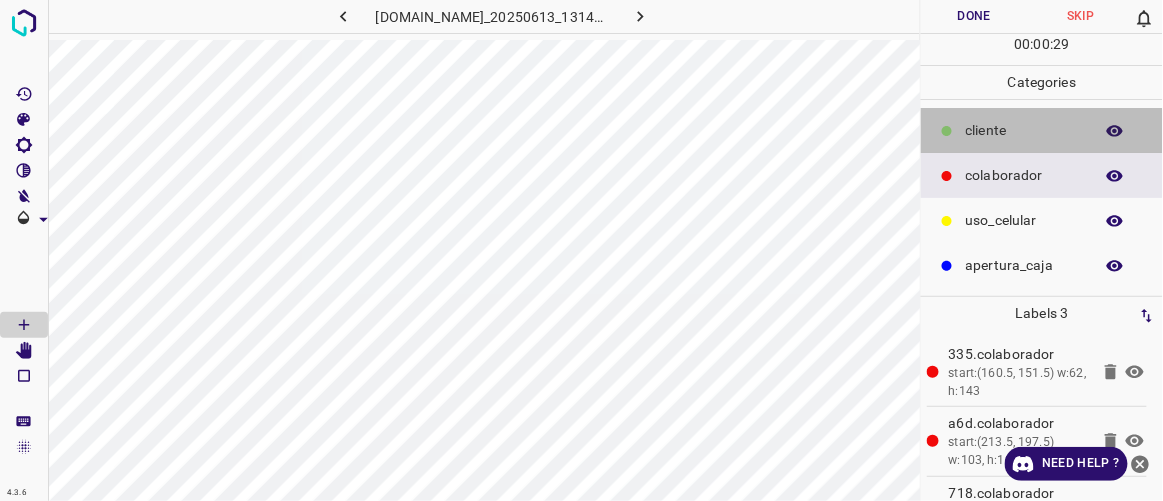 click on "​​cliente" at bounding box center (1042, 130) 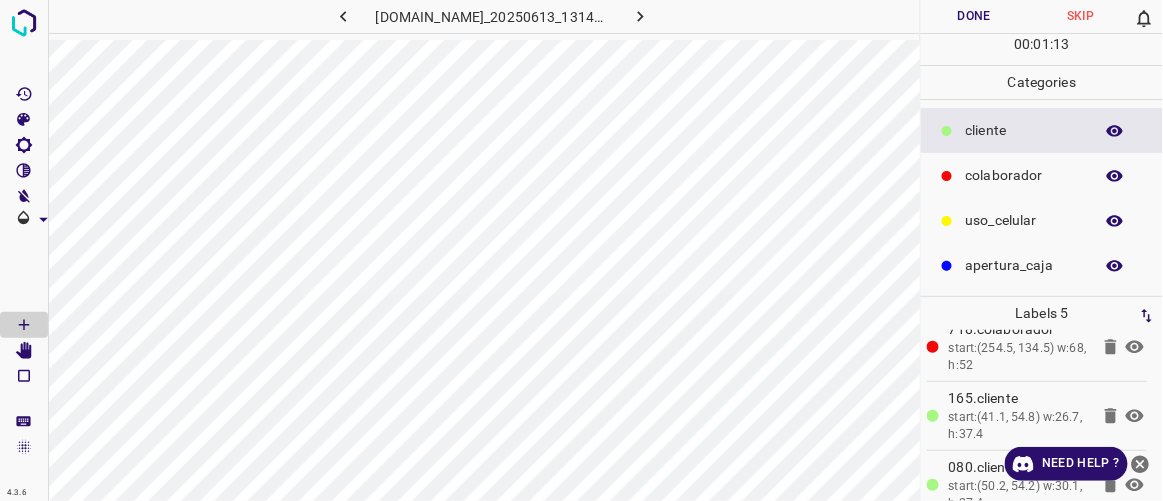 scroll, scrollTop: 186, scrollLeft: 0, axis: vertical 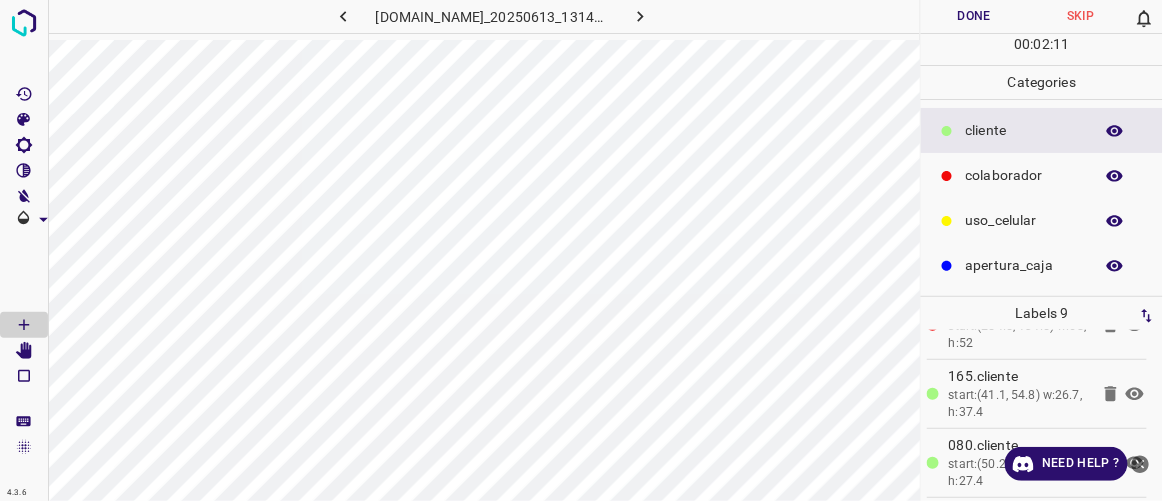 click on "Done" at bounding box center [974, 16] 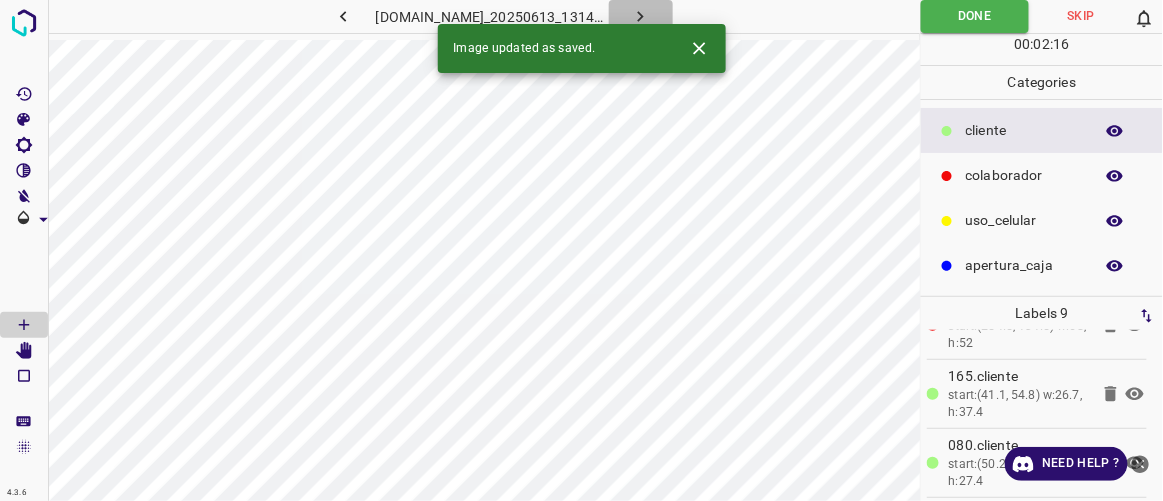 click 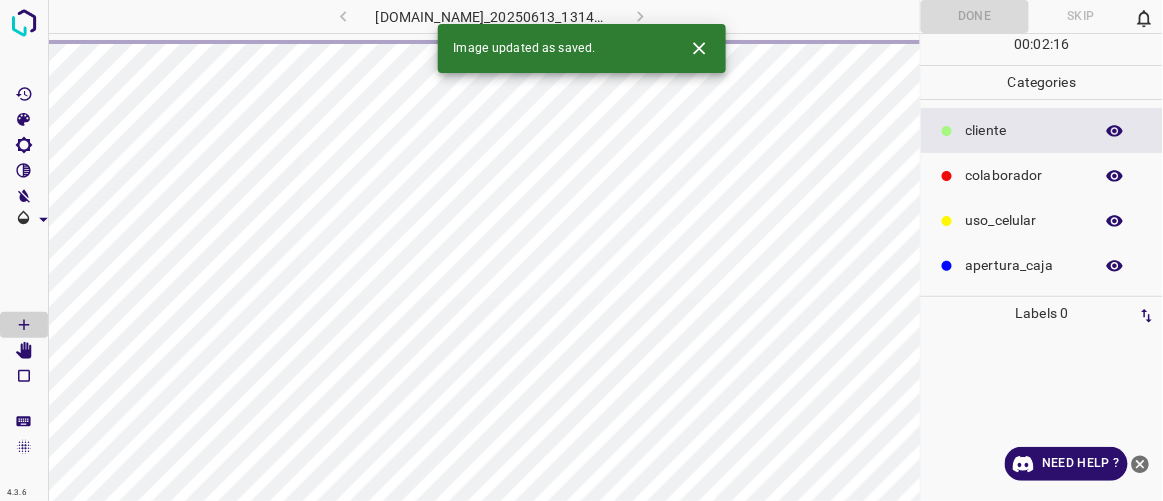 scroll, scrollTop: 0, scrollLeft: 0, axis: both 